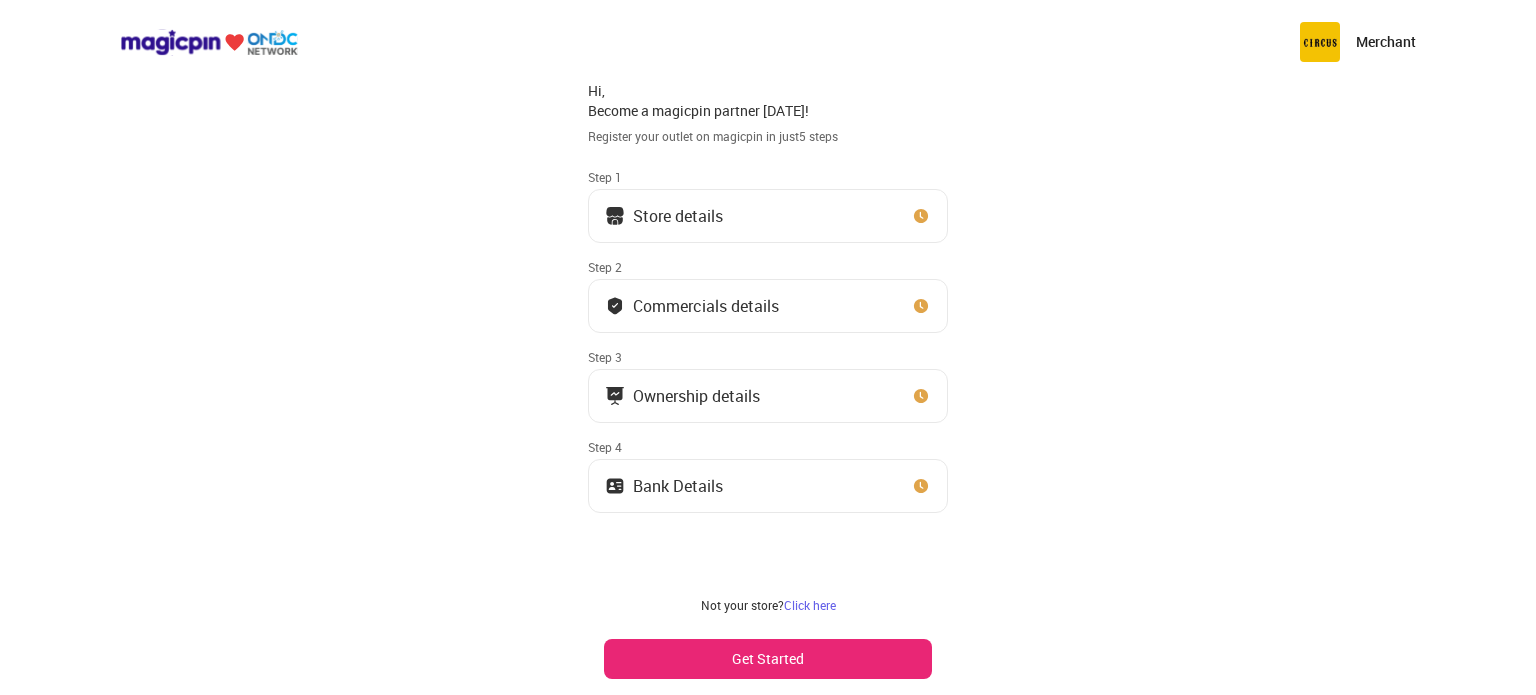 scroll, scrollTop: 0, scrollLeft: 0, axis: both 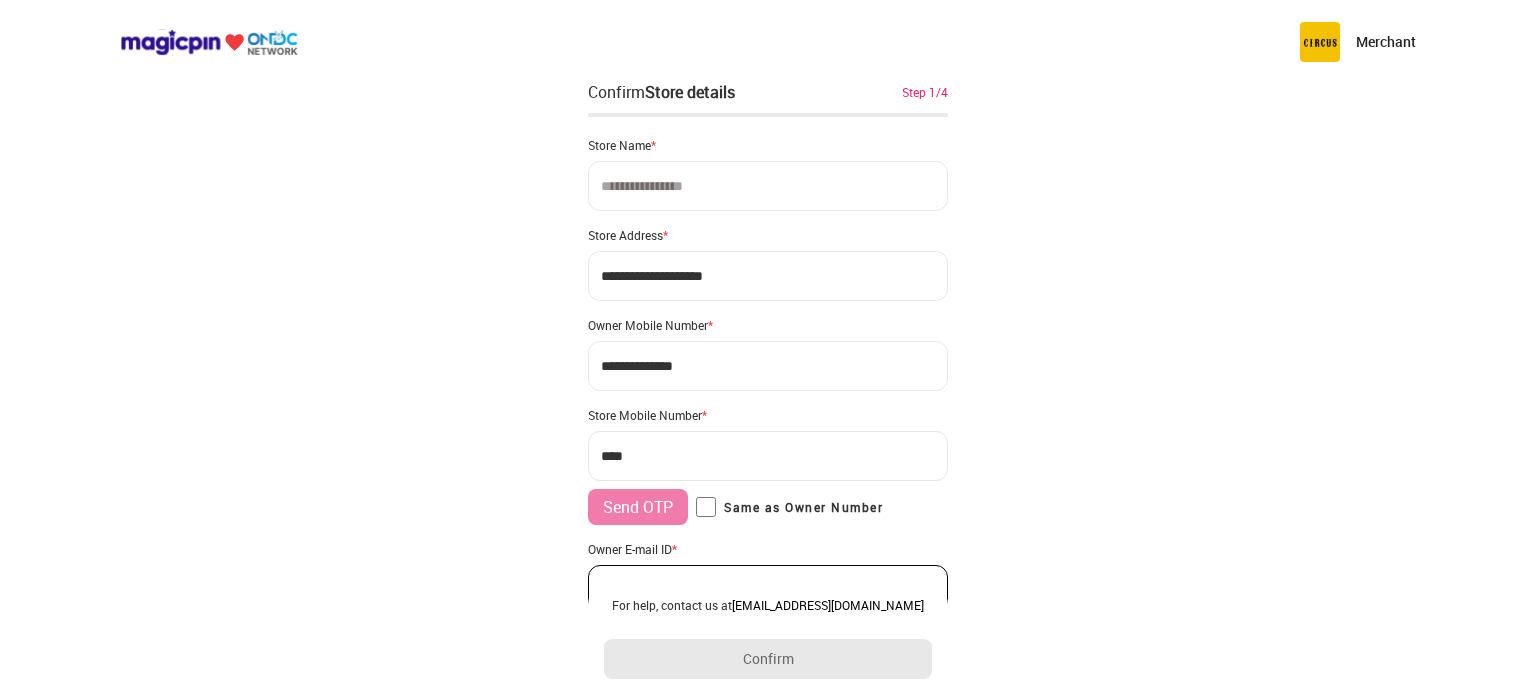 click at bounding box center [768, 186] 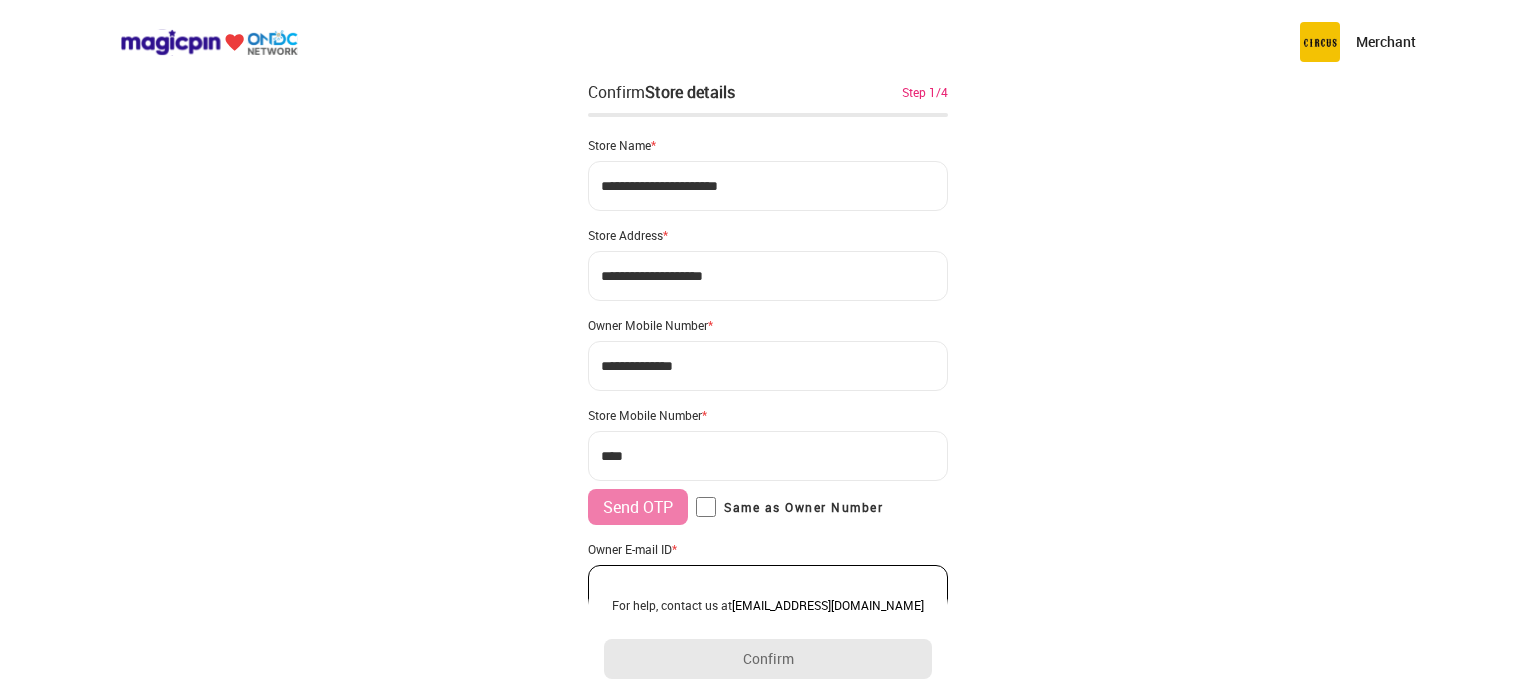 type on "**********" 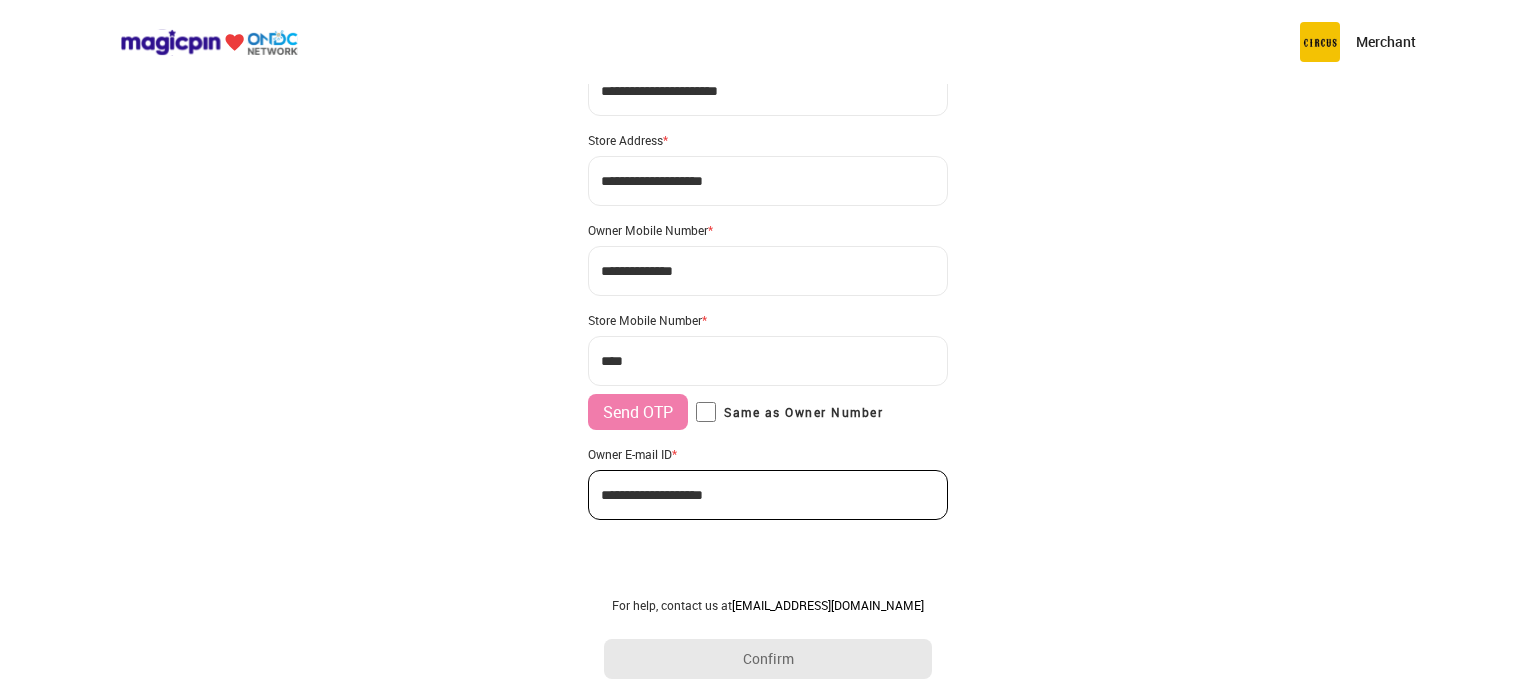 scroll, scrollTop: 97, scrollLeft: 0, axis: vertical 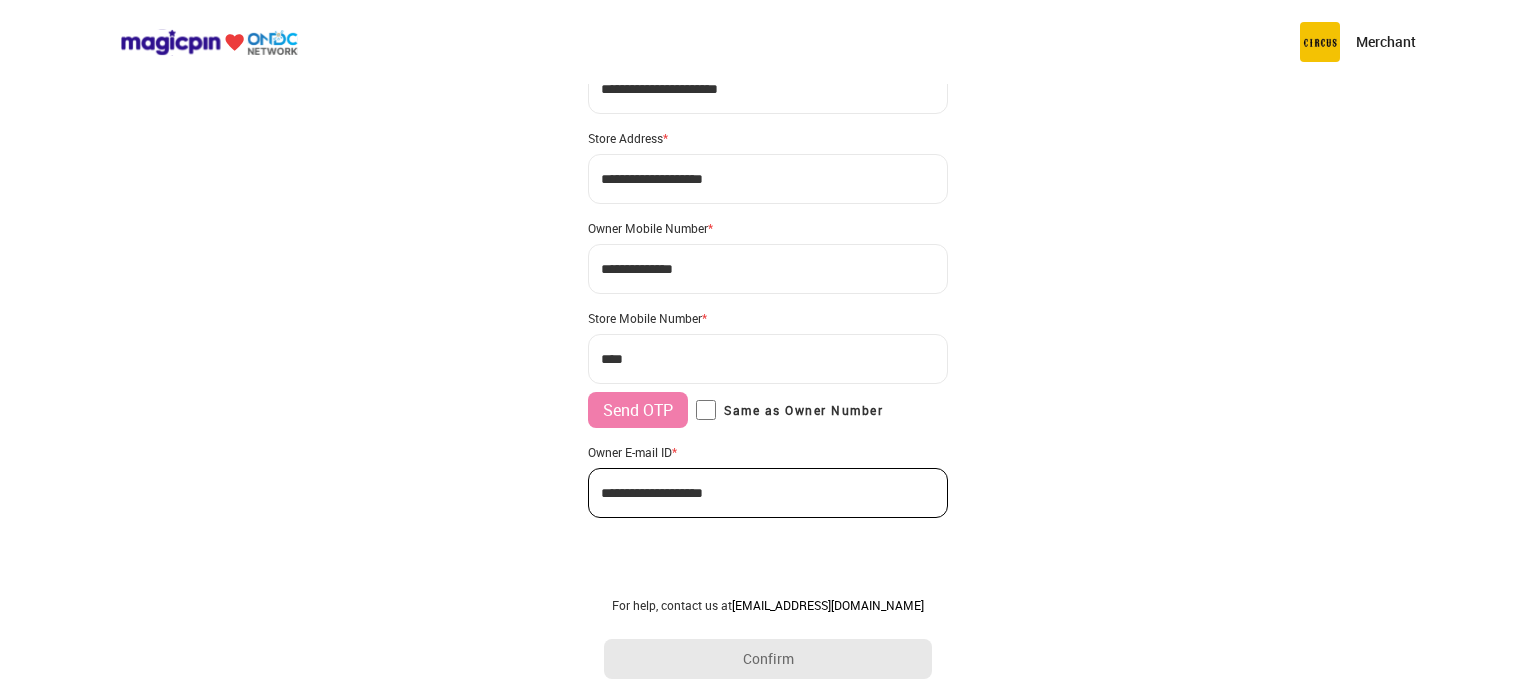 click on "***" at bounding box center [768, 359] 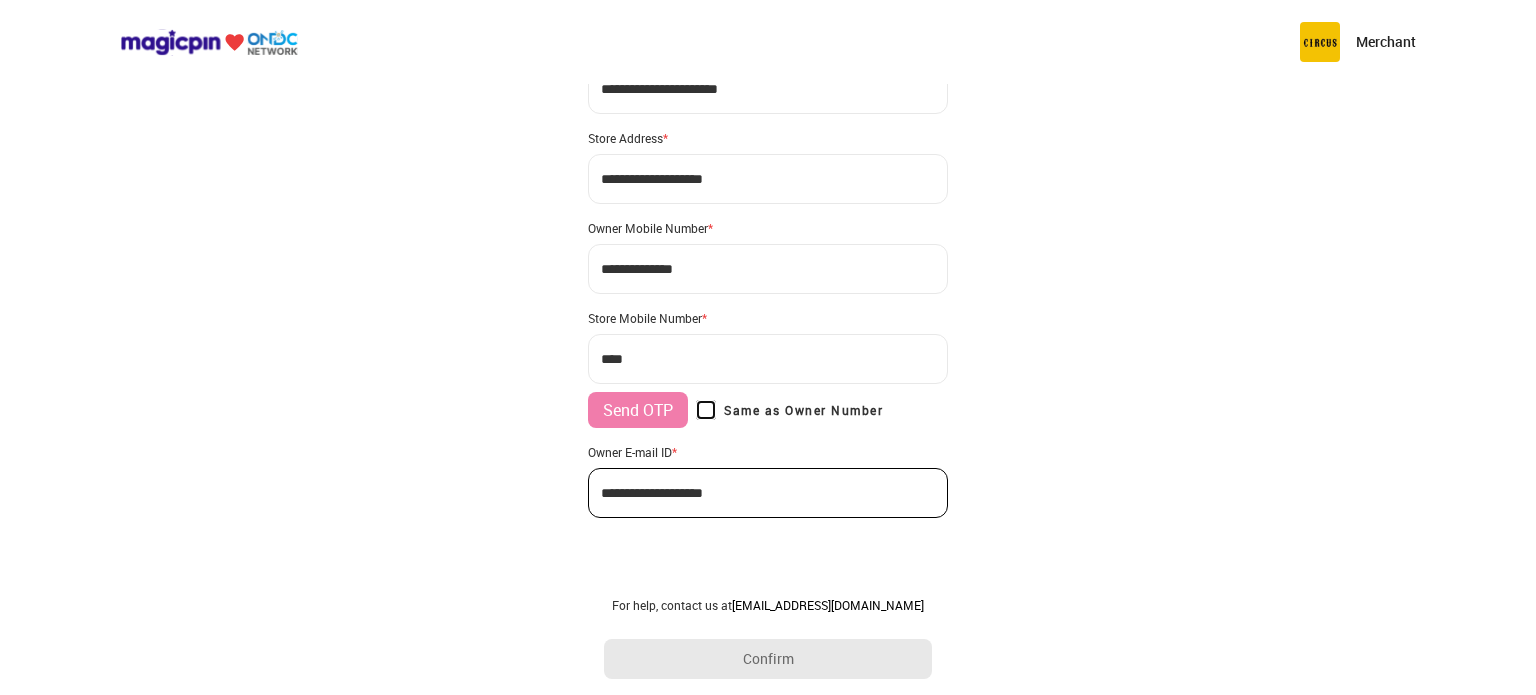 type on "**********" 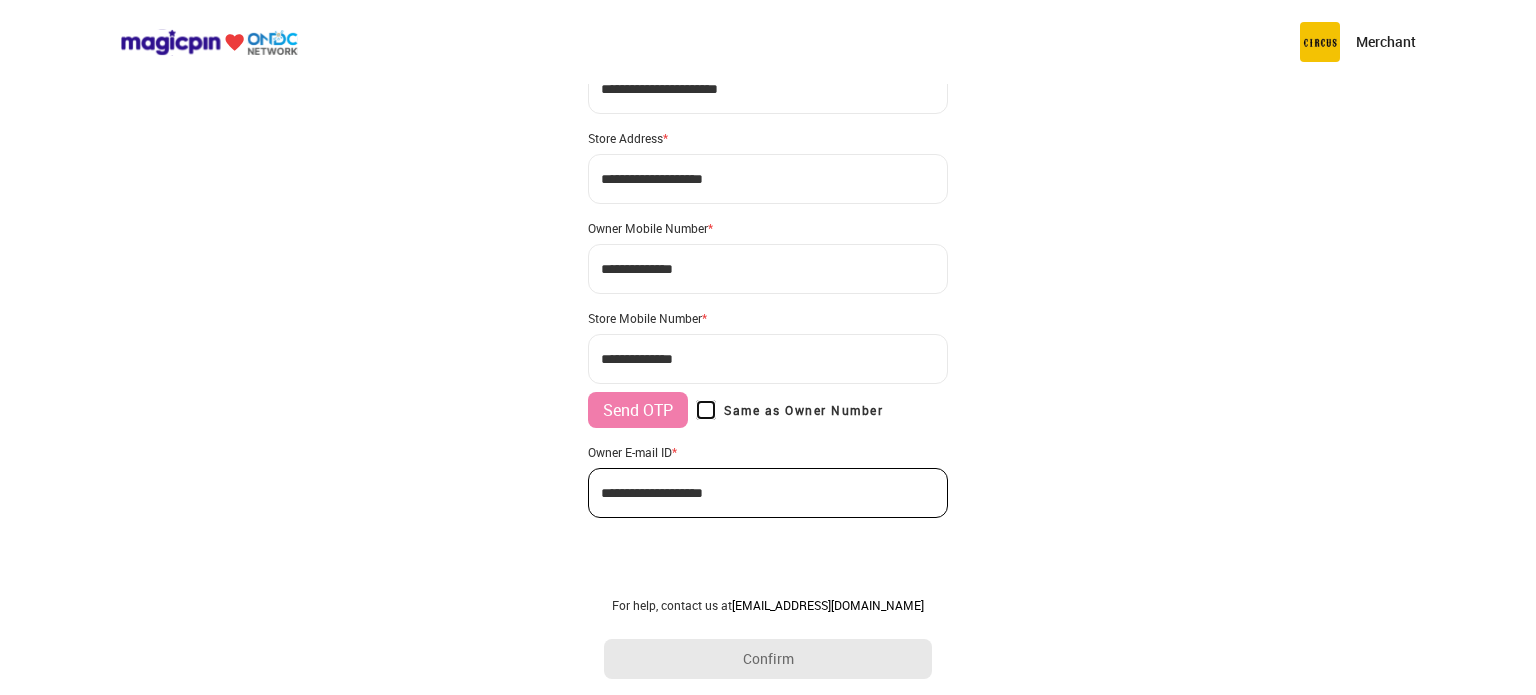 scroll, scrollTop: 81, scrollLeft: 0, axis: vertical 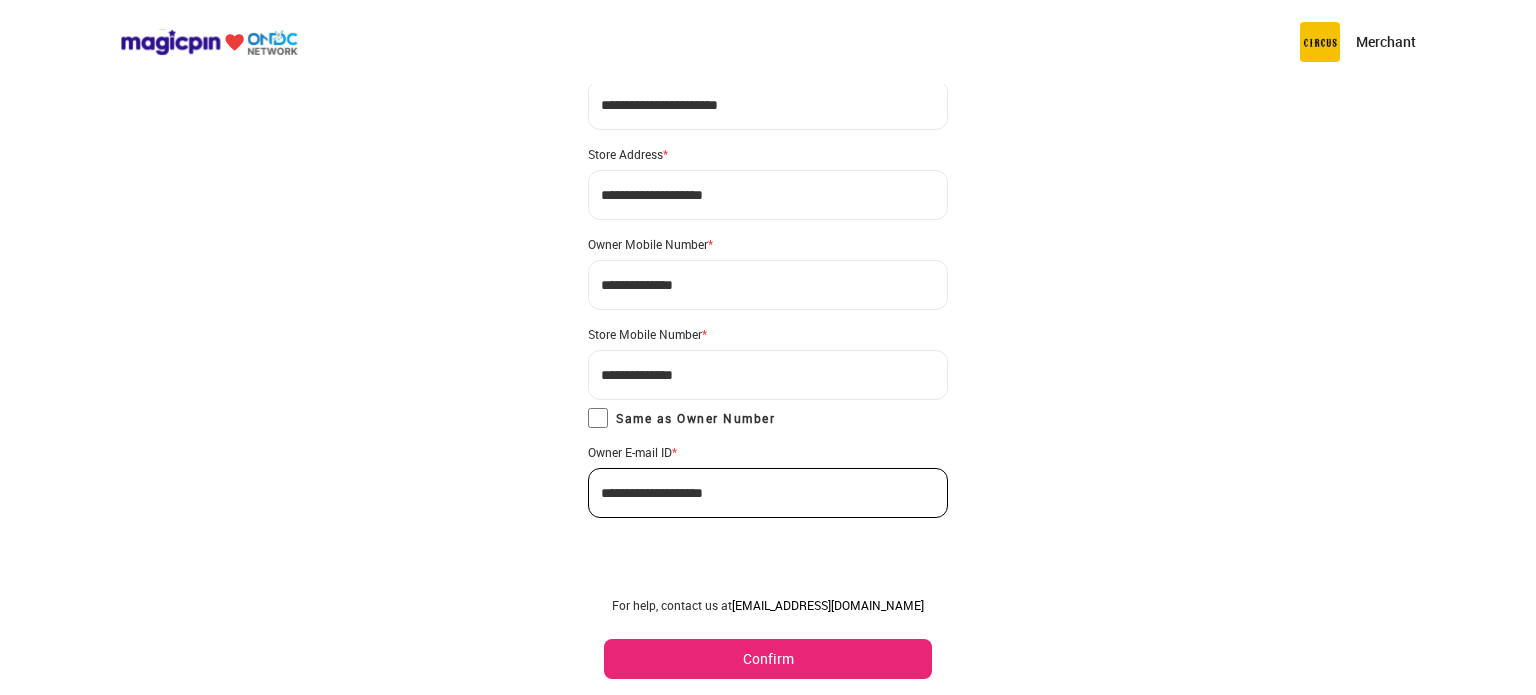 click on "Confirm" at bounding box center (768, 659) 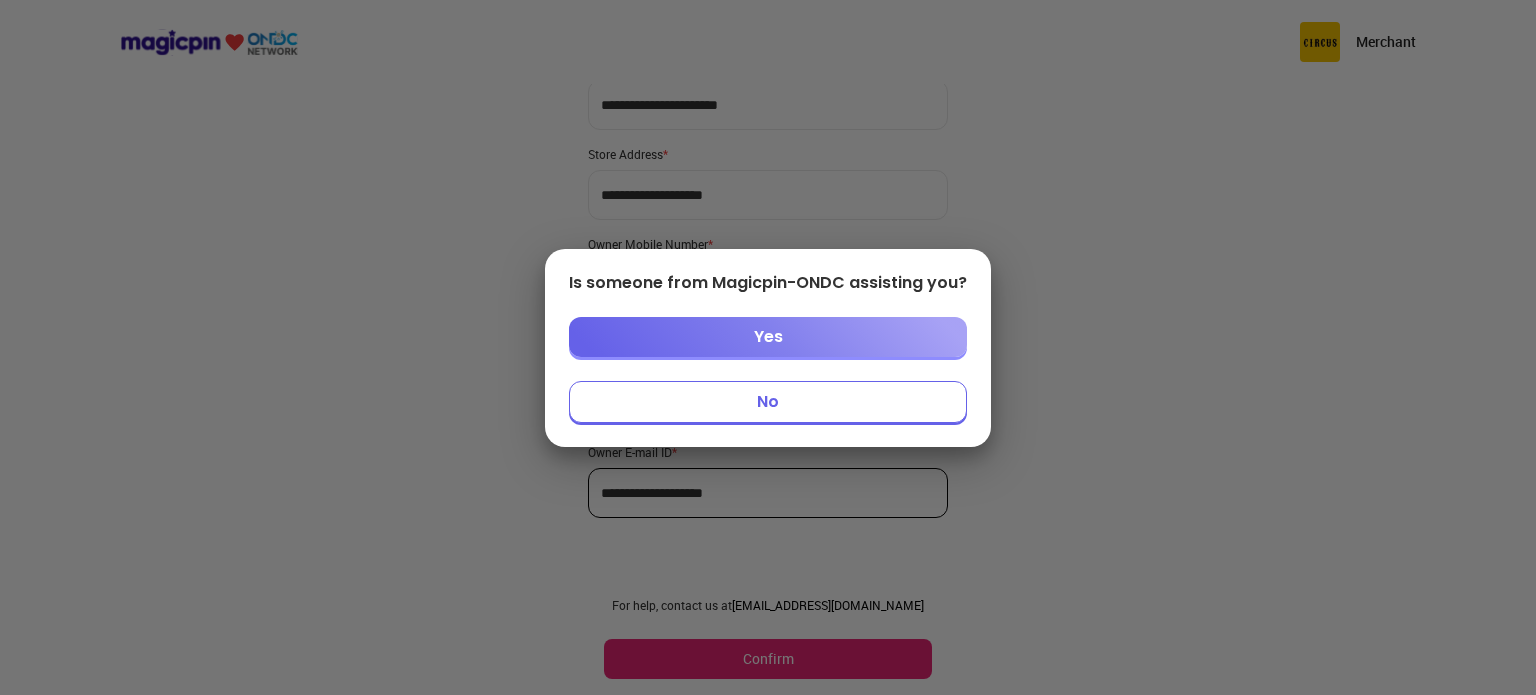 click on "No" at bounding box center [768, 402] 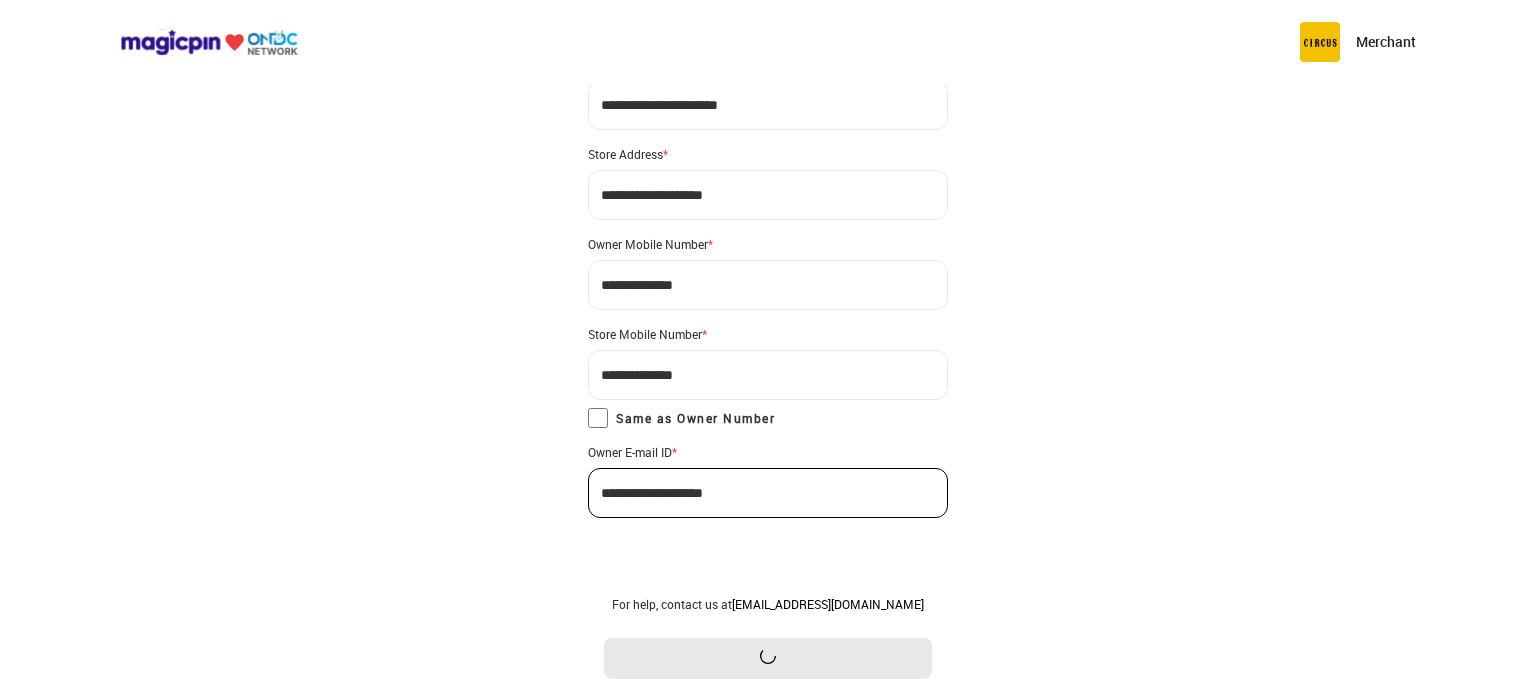 scroll, scrollTop: 0, scrollLeft: 0, axis: both 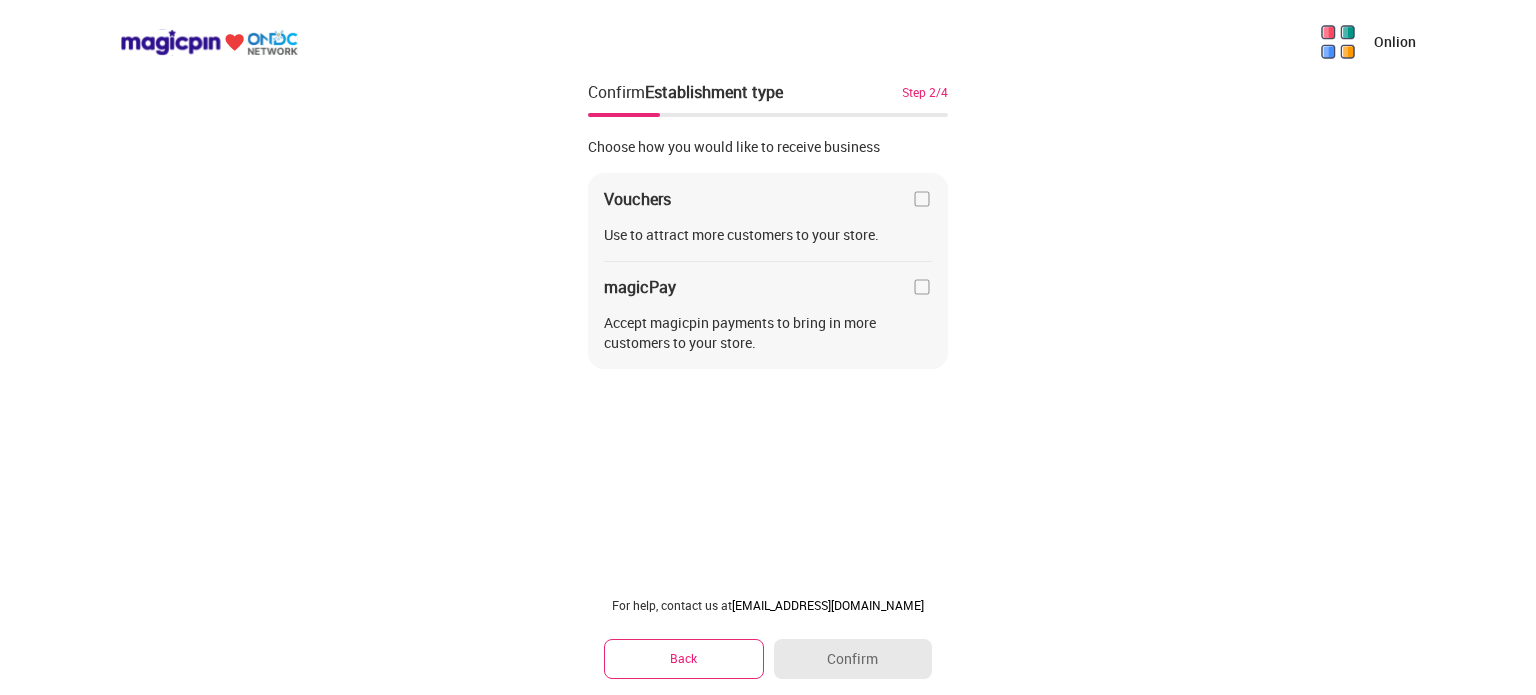 click at bounding box center (922, 199) 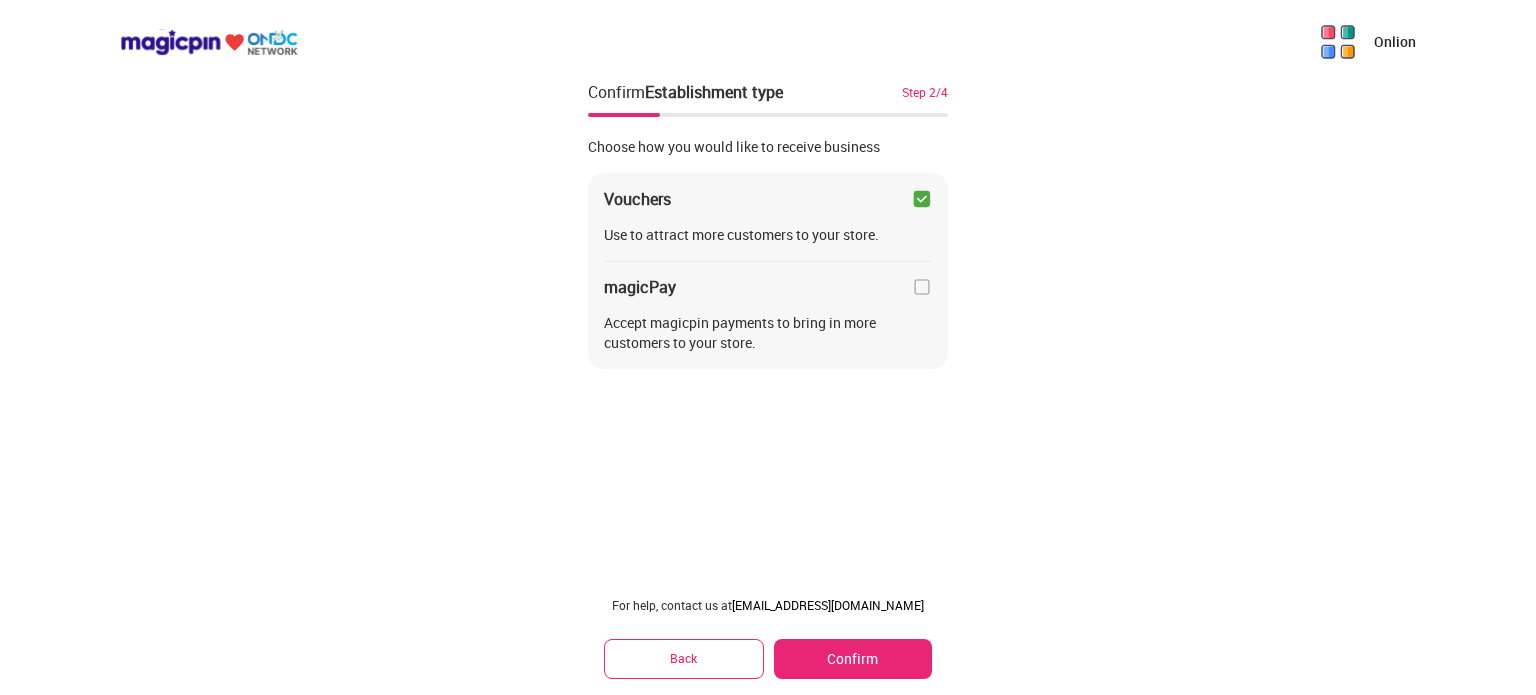 click at bounding box center [922, 287] 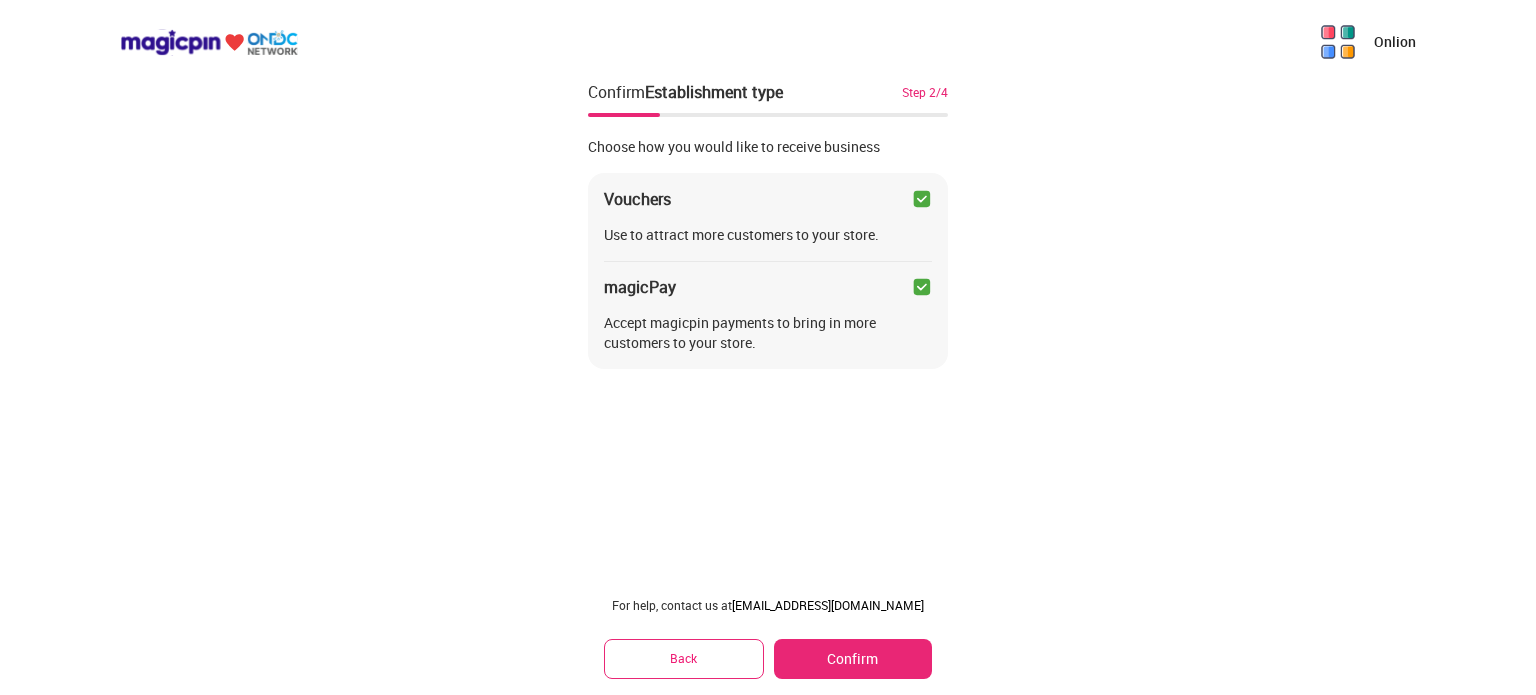 click on "Confirm" at bounding box center (853, 659) 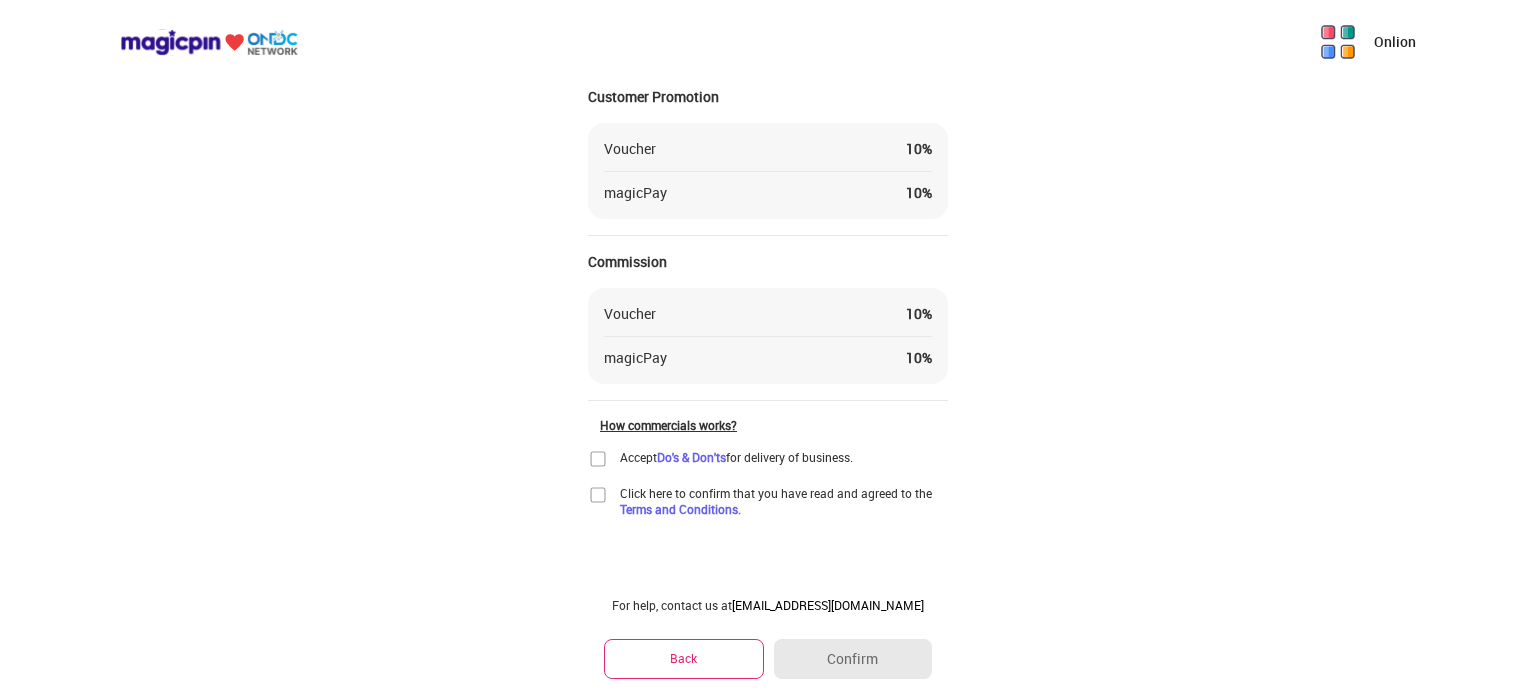 scroll, scrollTop: 87, scrollLeft: 0, axis: vertical 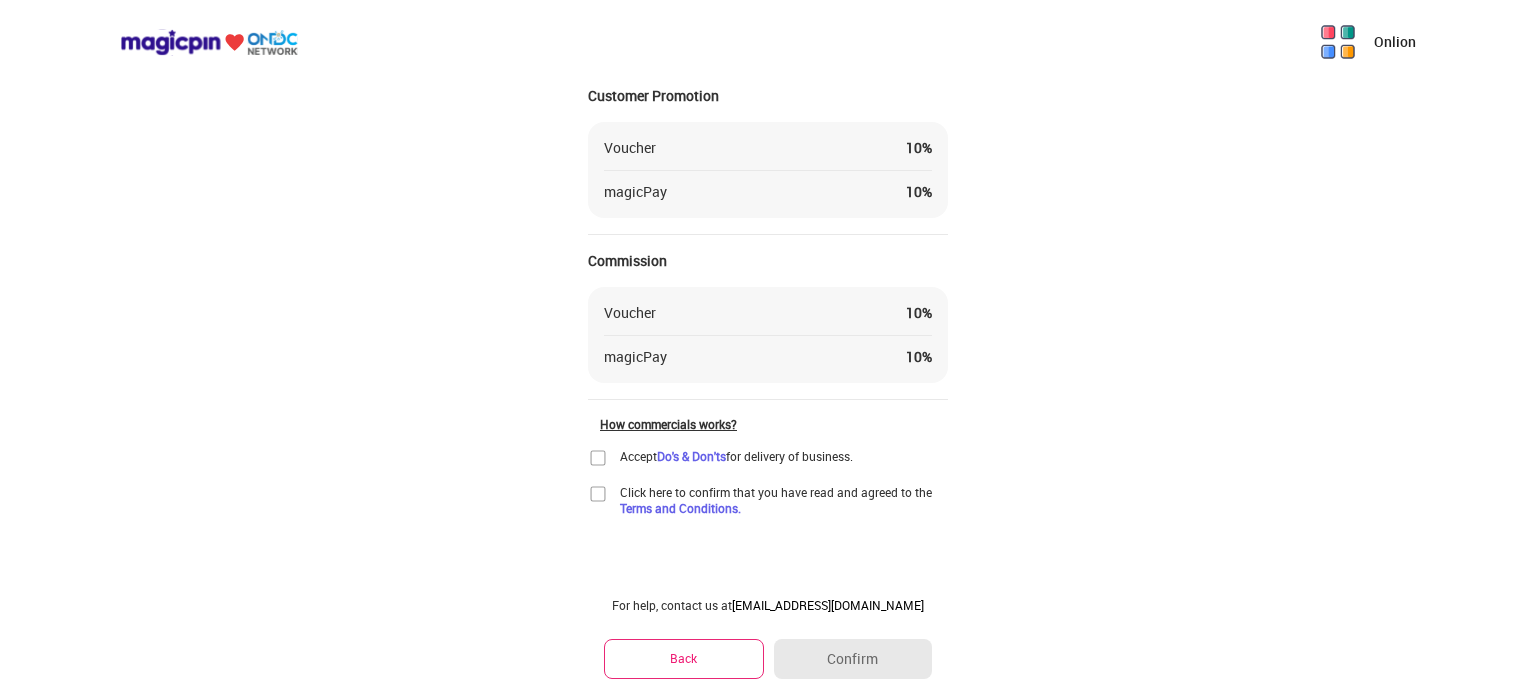 click on "Please confirm your commercial details Customer Promotion Voucher 10 % magicPay 10 % Commission Voucher 10 % magicPay 10 % How commercials works? Accept  Do's & Don'ts  for delivery of business. Click here to confirm that you have read and agreed to the  Terms and Conditions." at bounding box center [768, 275] 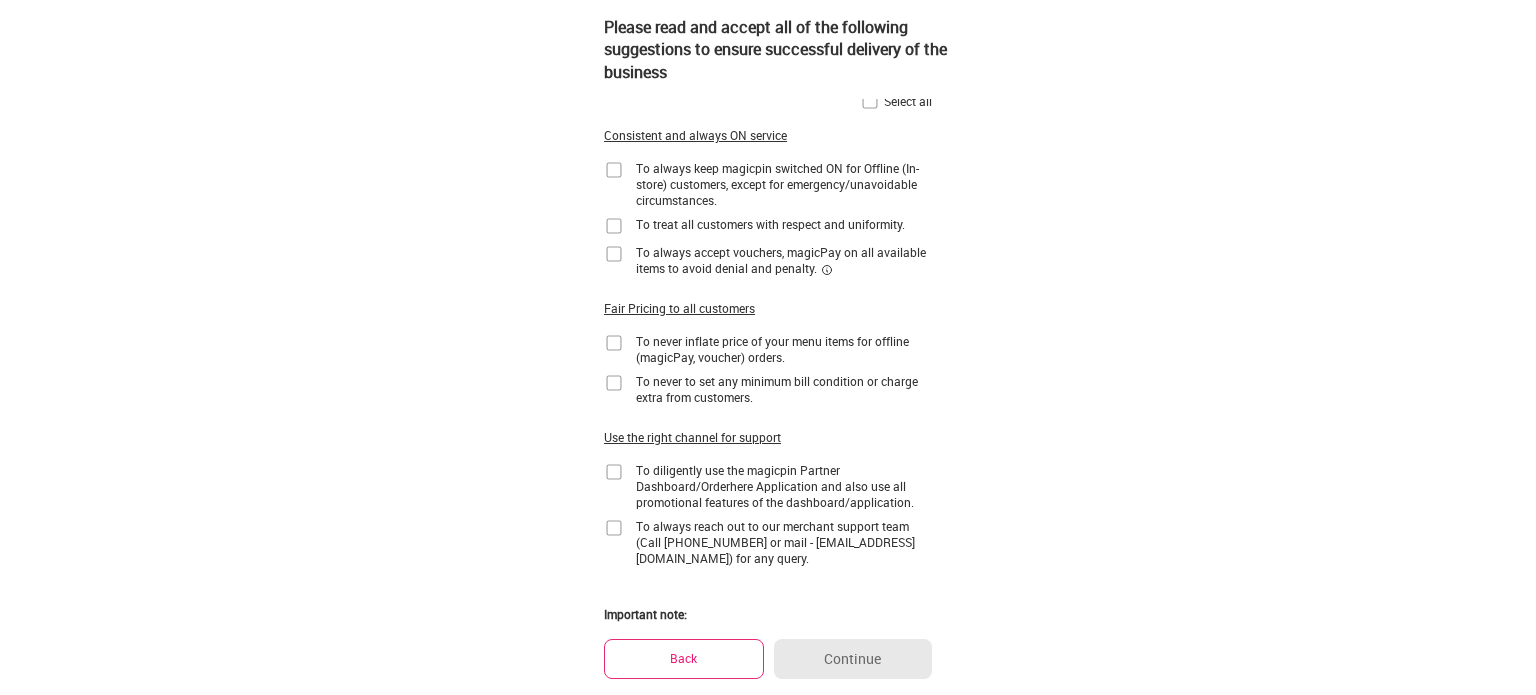scroll, scrollTop: 0, scrollLeft: 0, axis: both 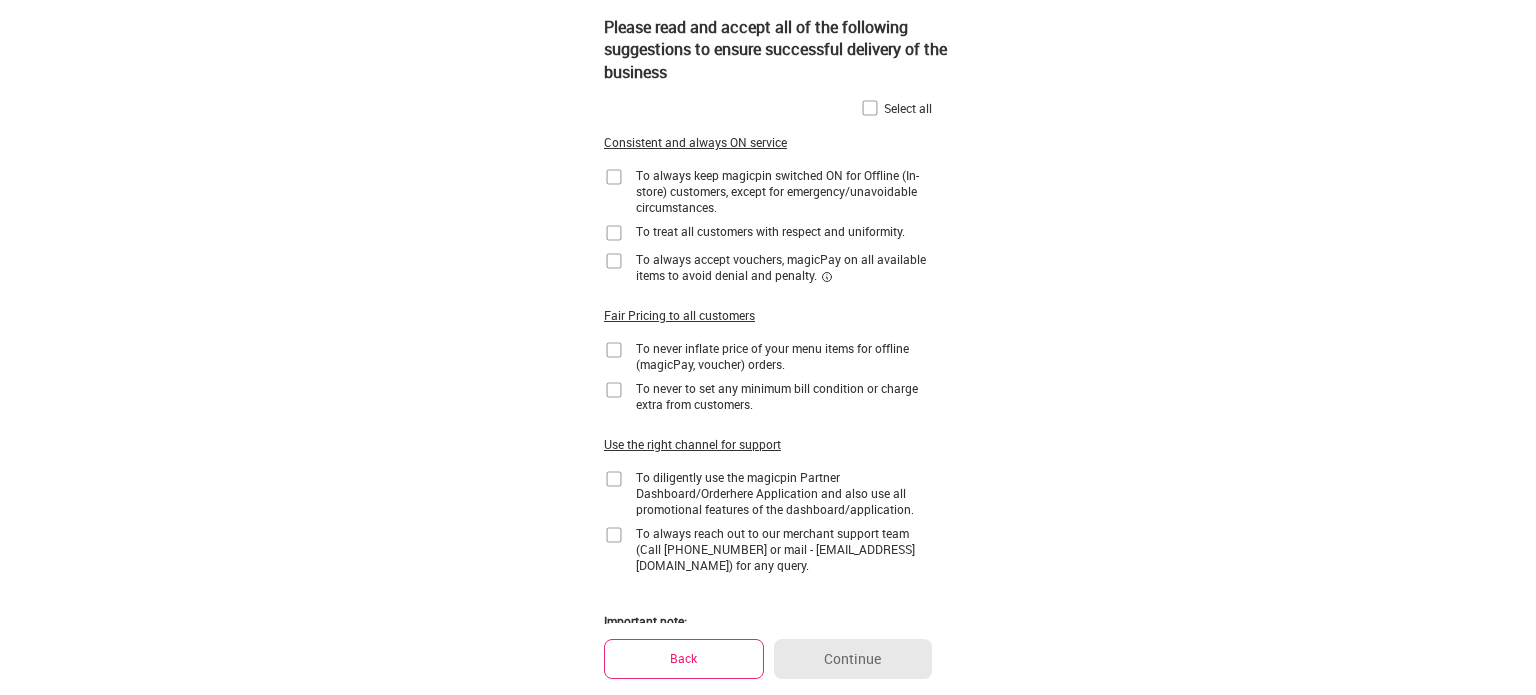 click at bounding box center (870, 108) 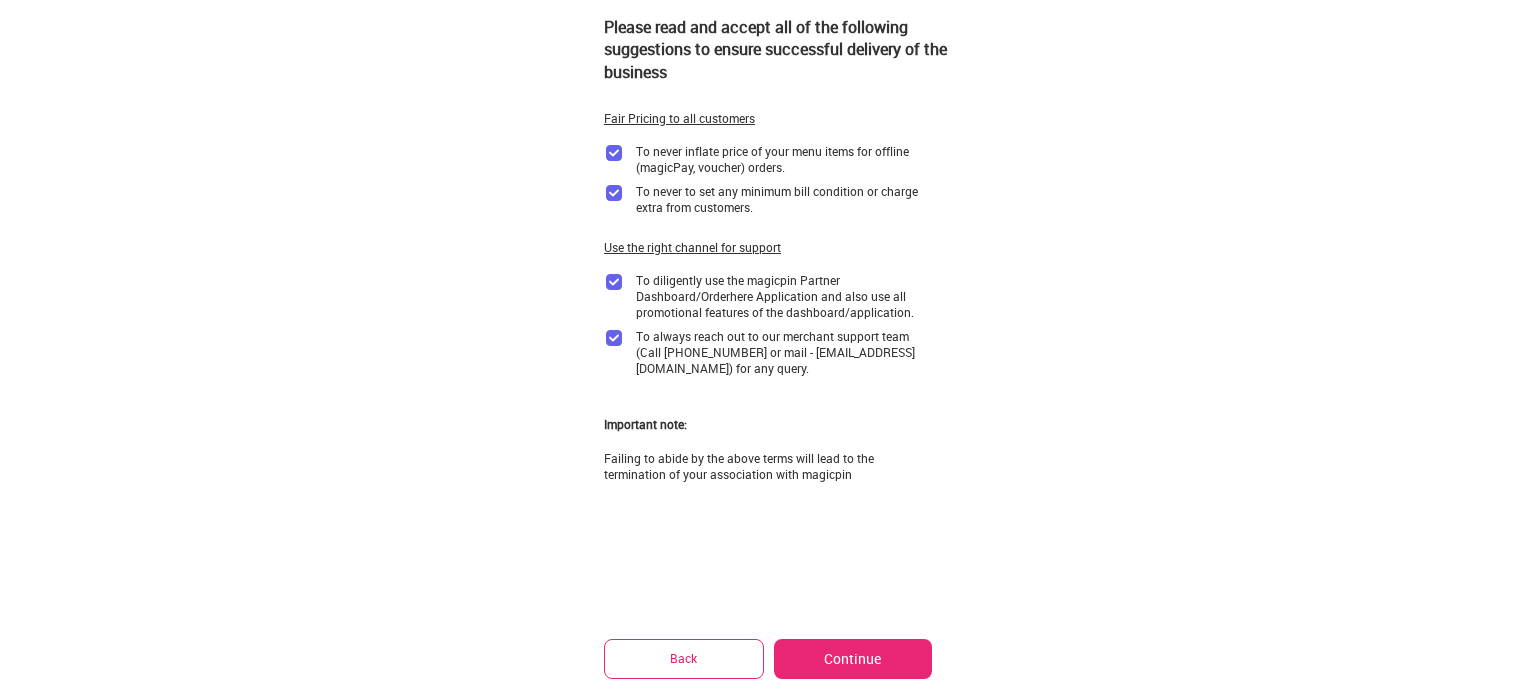 click on "Continue" at bounding box center [853, 659] 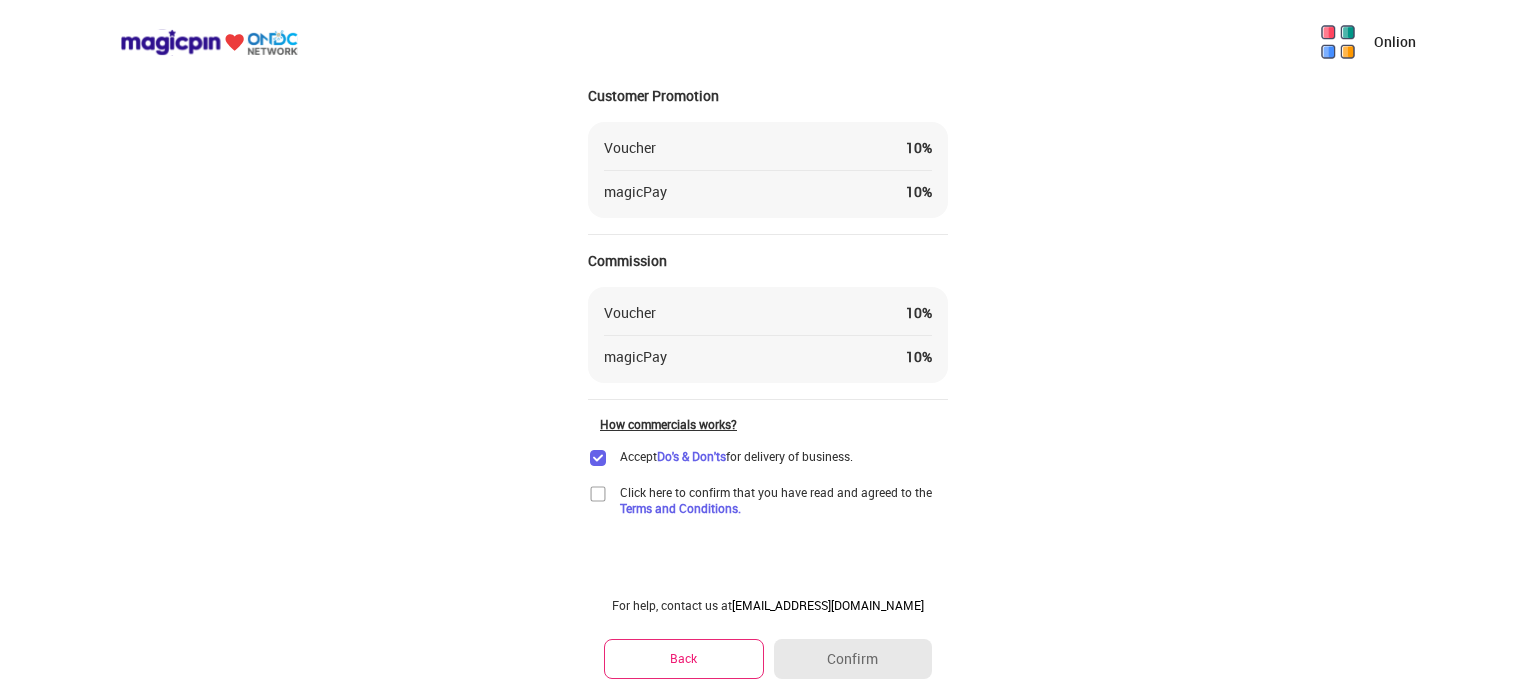click at bounding box center (598, 494) 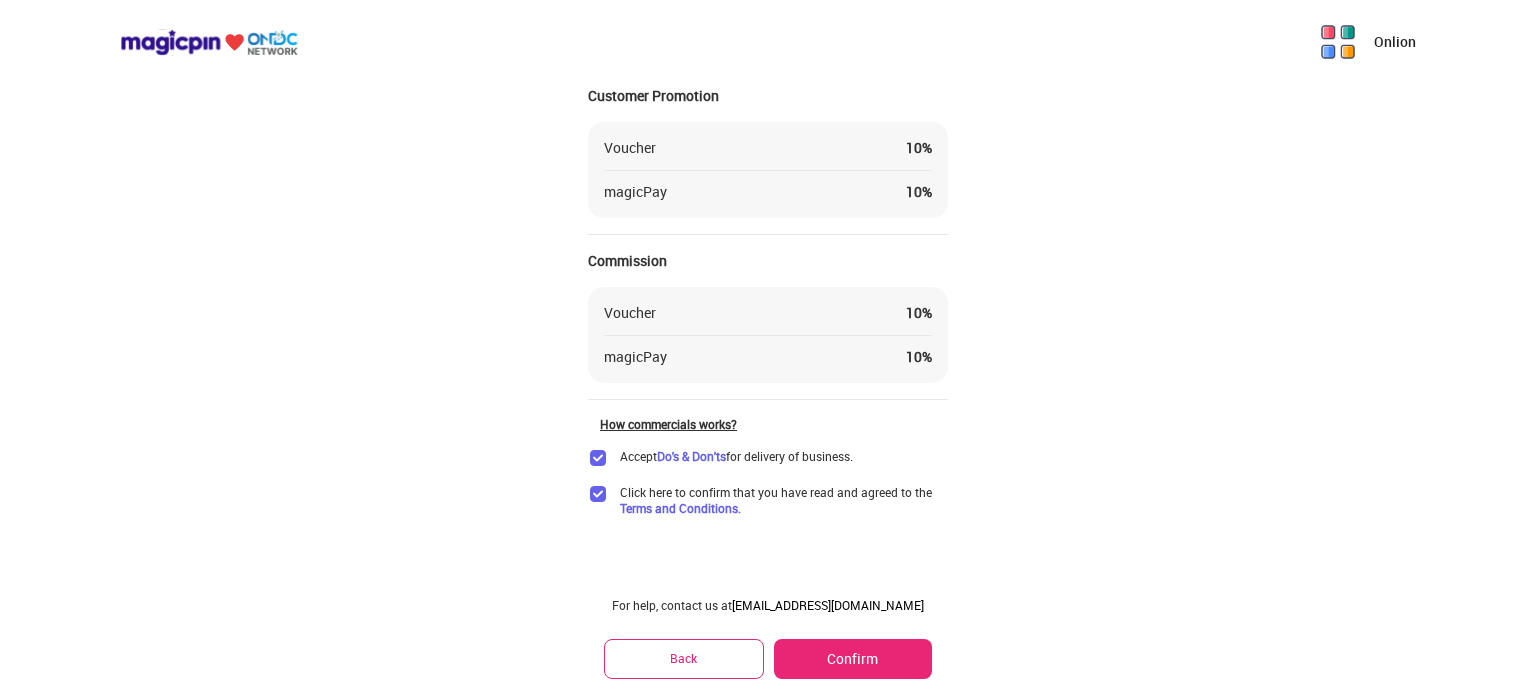 click on "Confirm" at bounding box center [853, 659] 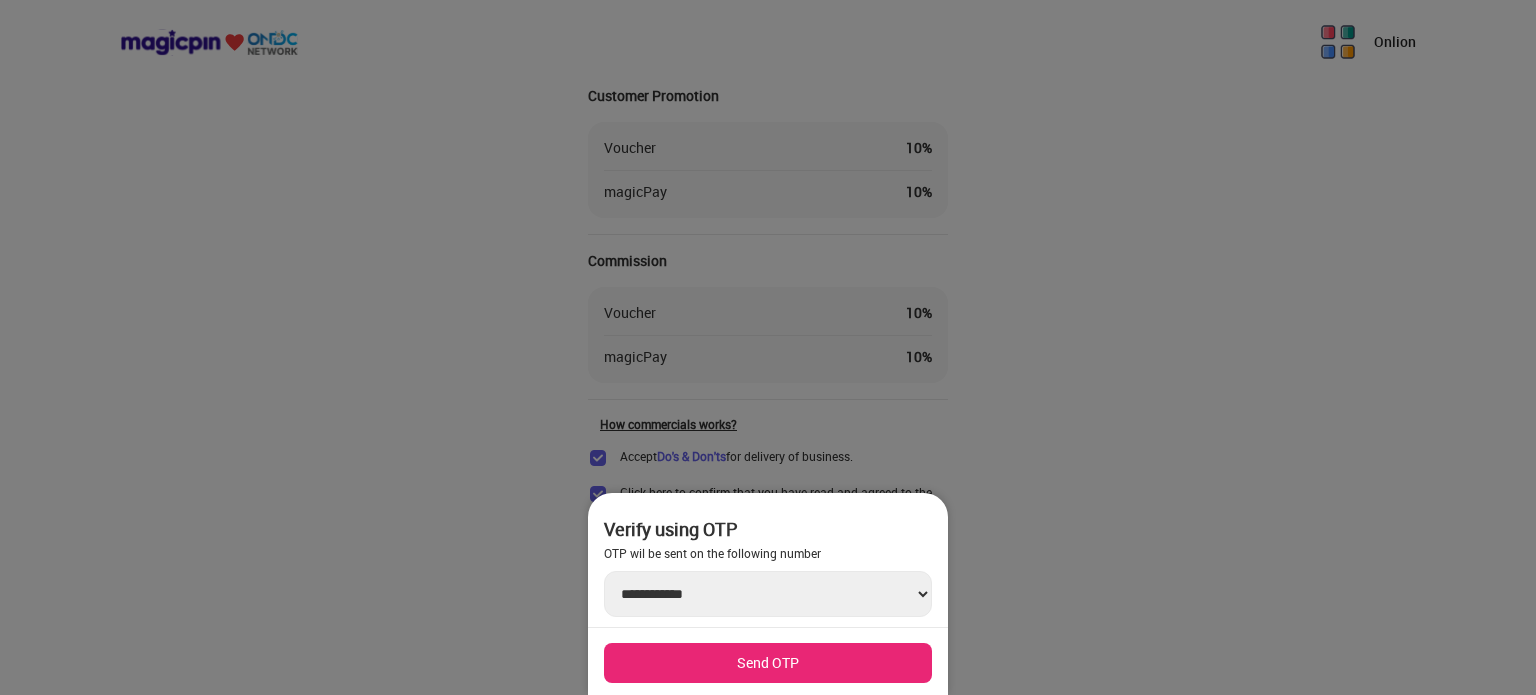 click on "Send OTP" at bounding box center (768, 663) 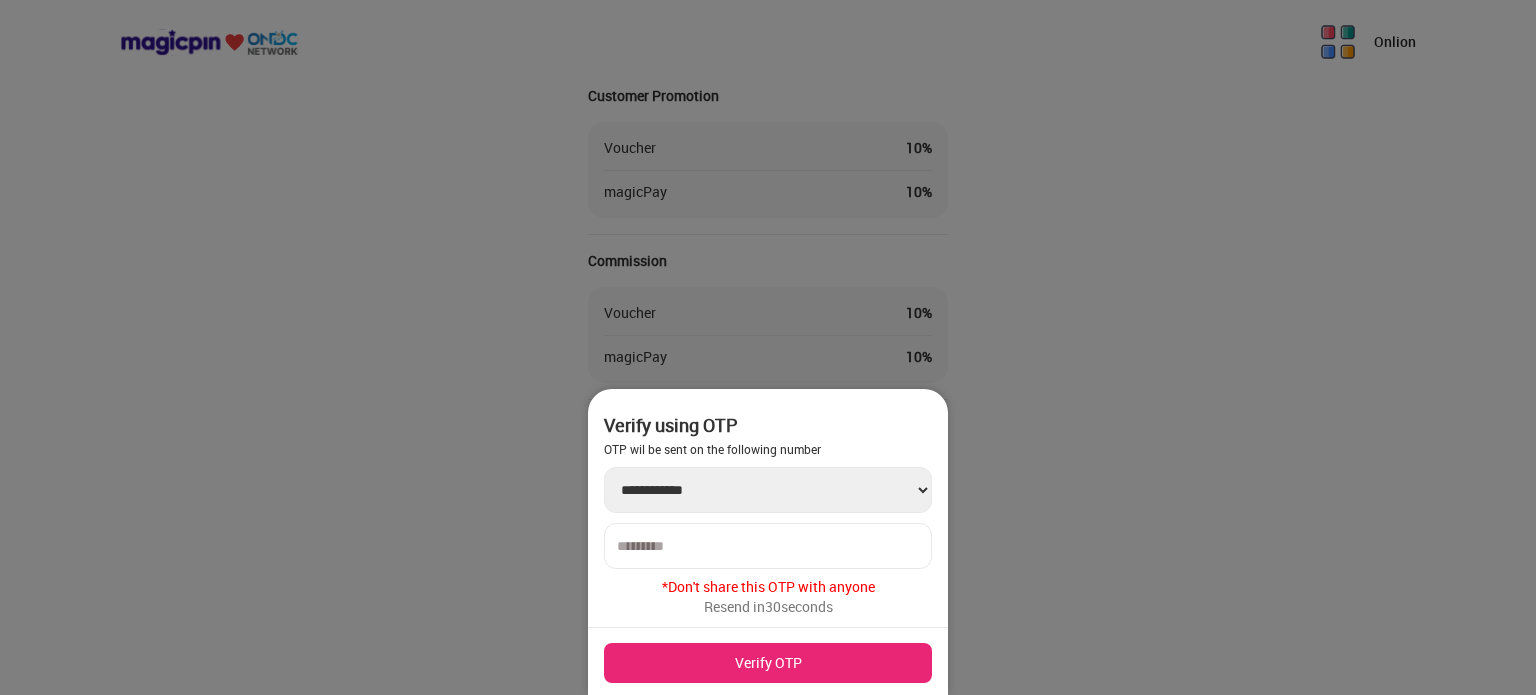 click at bounding box center [768, 546] 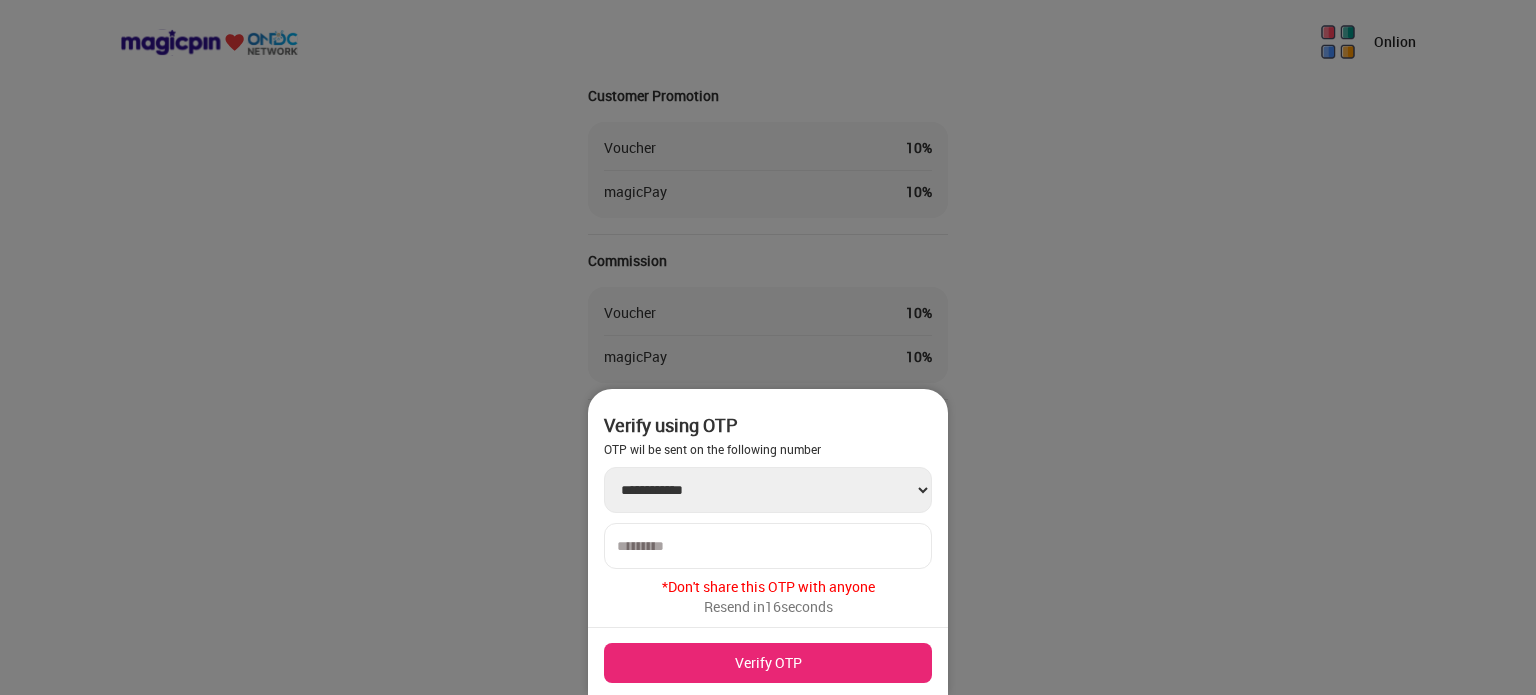 type on "******" 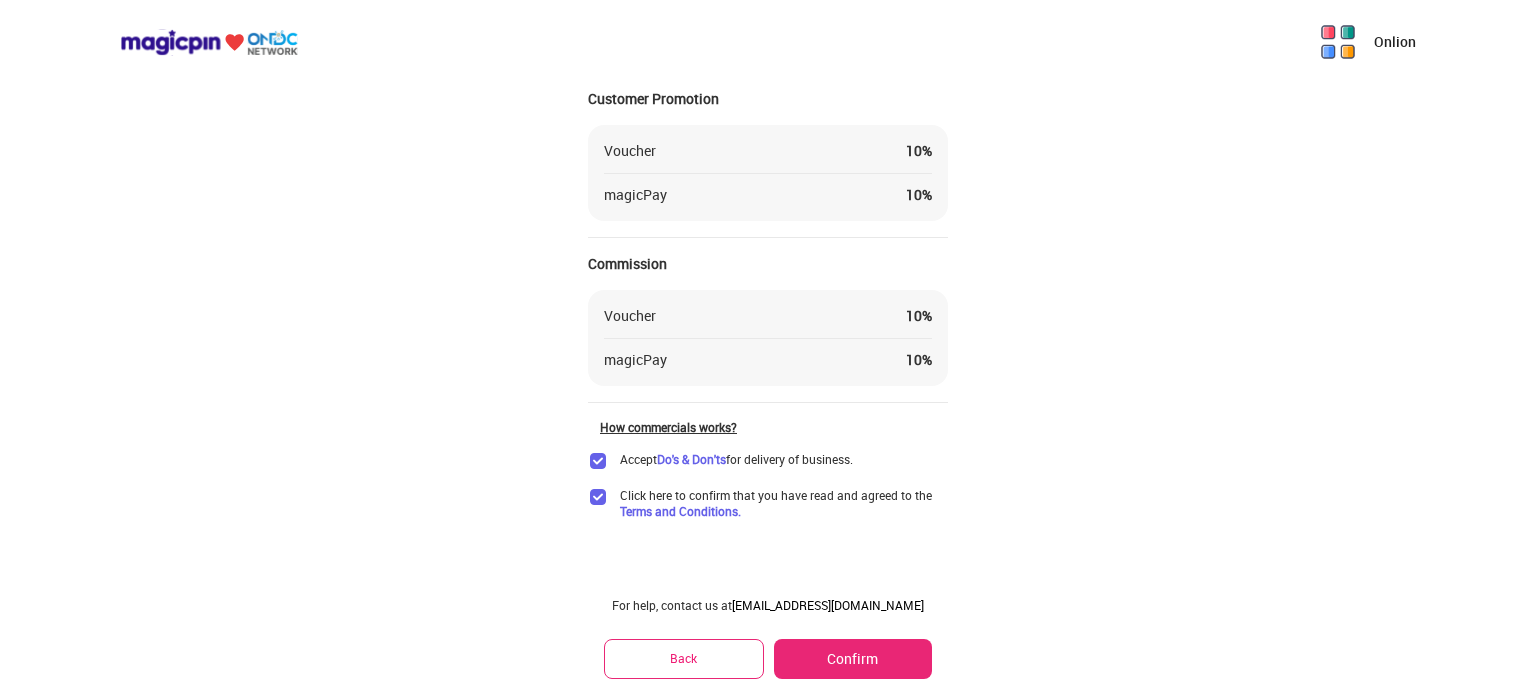 scroll, scrollTop: 87, scrollLeft: 0, axis: vertical 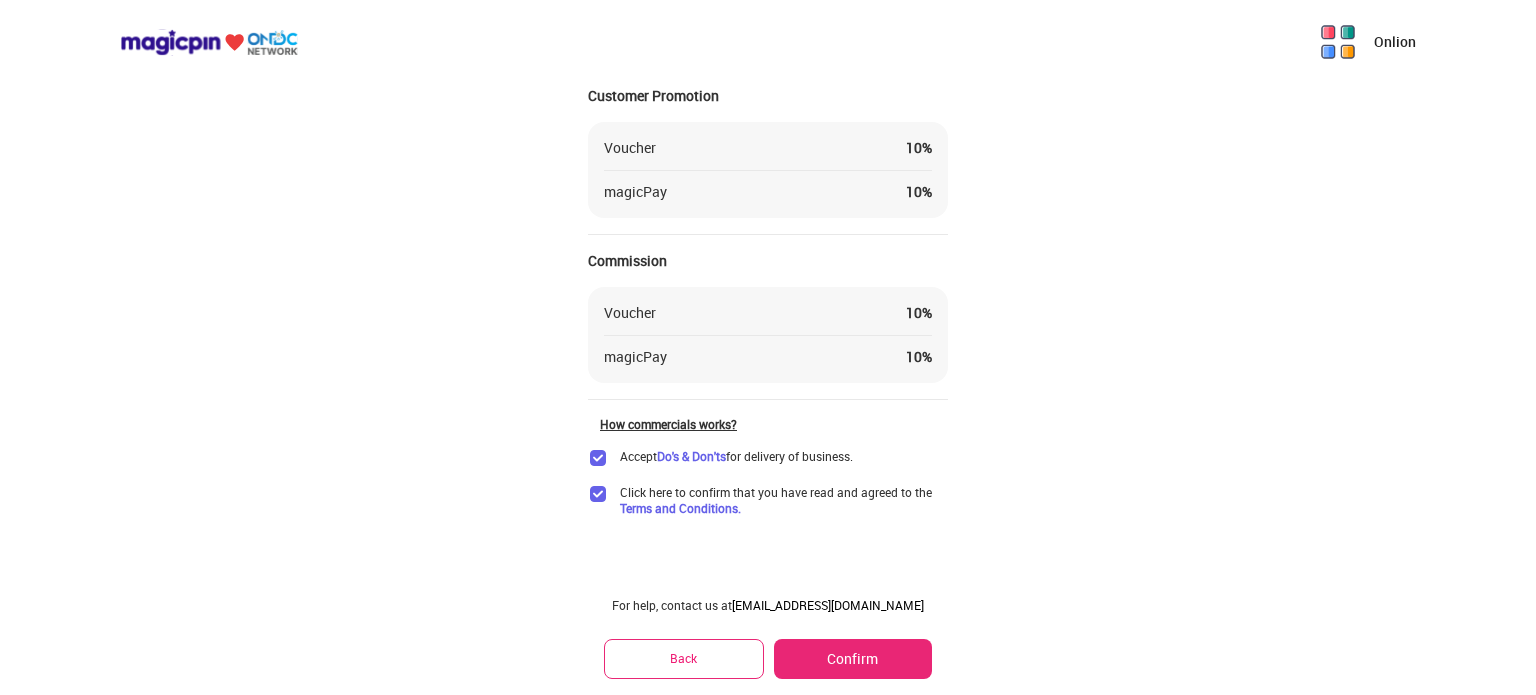 click on "Confirm" at bounding box center (853, 659) 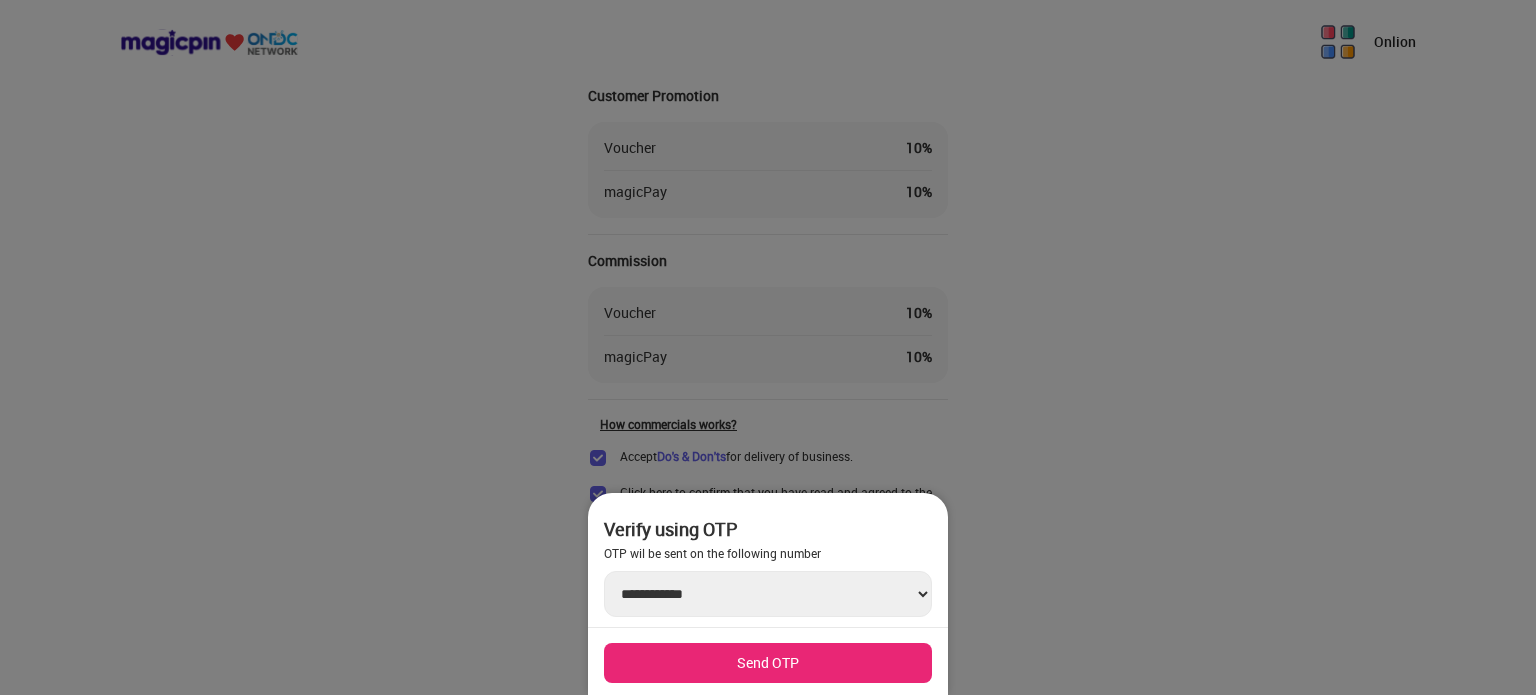 click on "Send OTP" at bounding box center [768, 663] 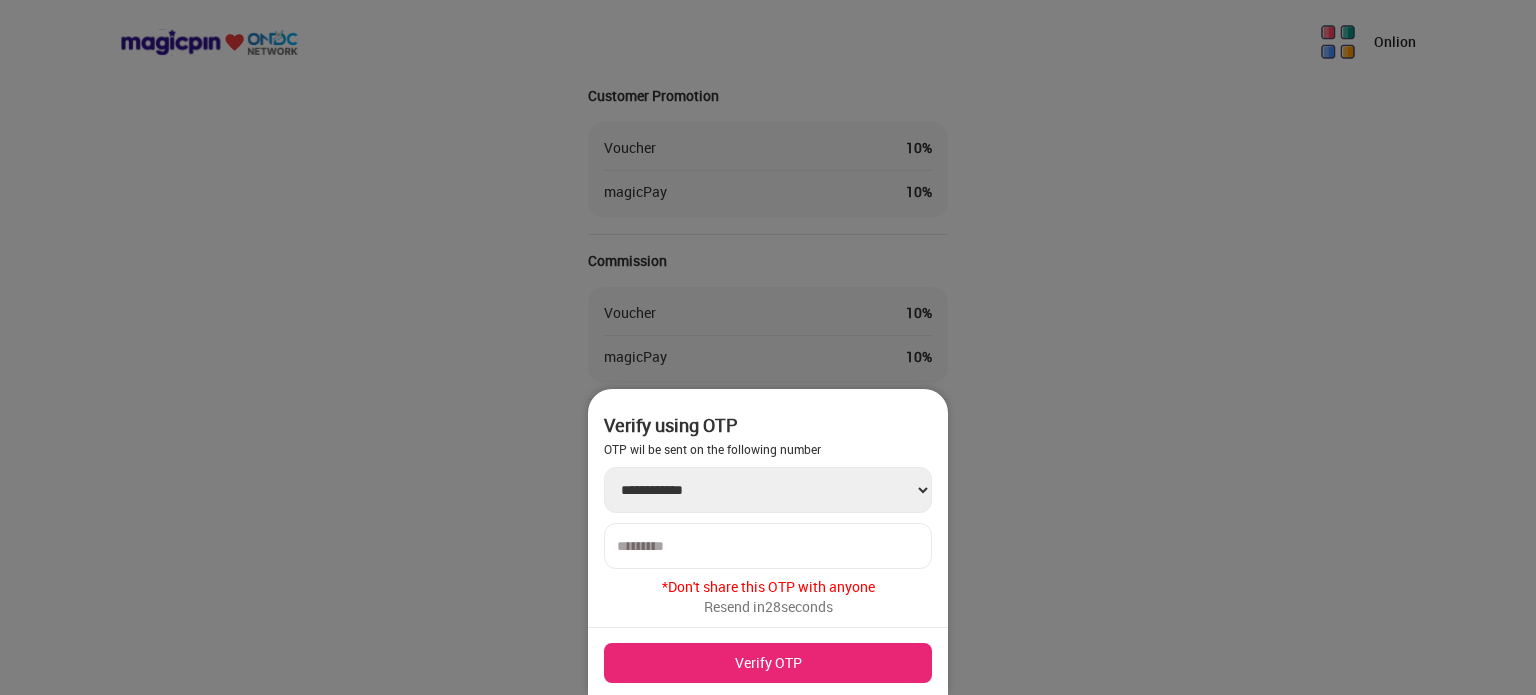 drag, startPoint x: 673, startPoint y: 512, endPoint x: 670, endPoint y: 542, distance: 30.149628 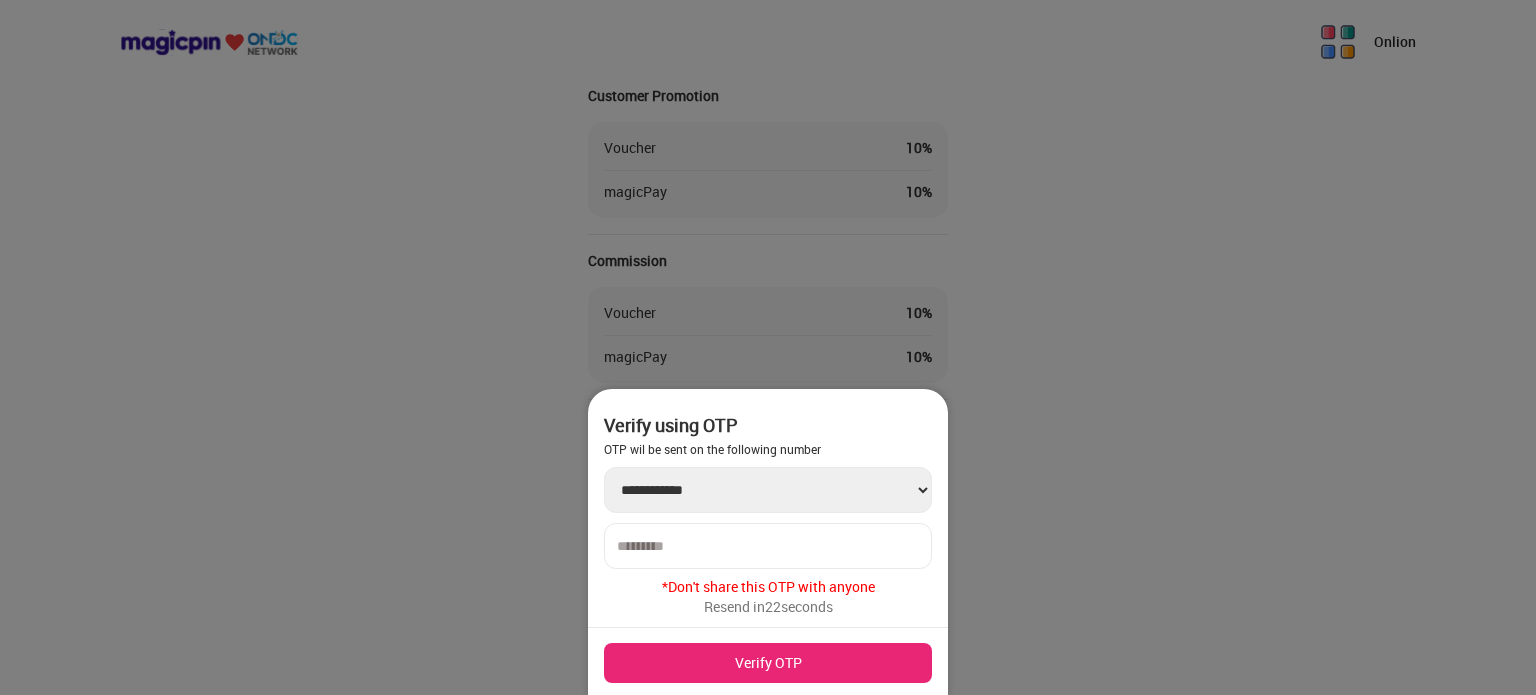 type on "******" 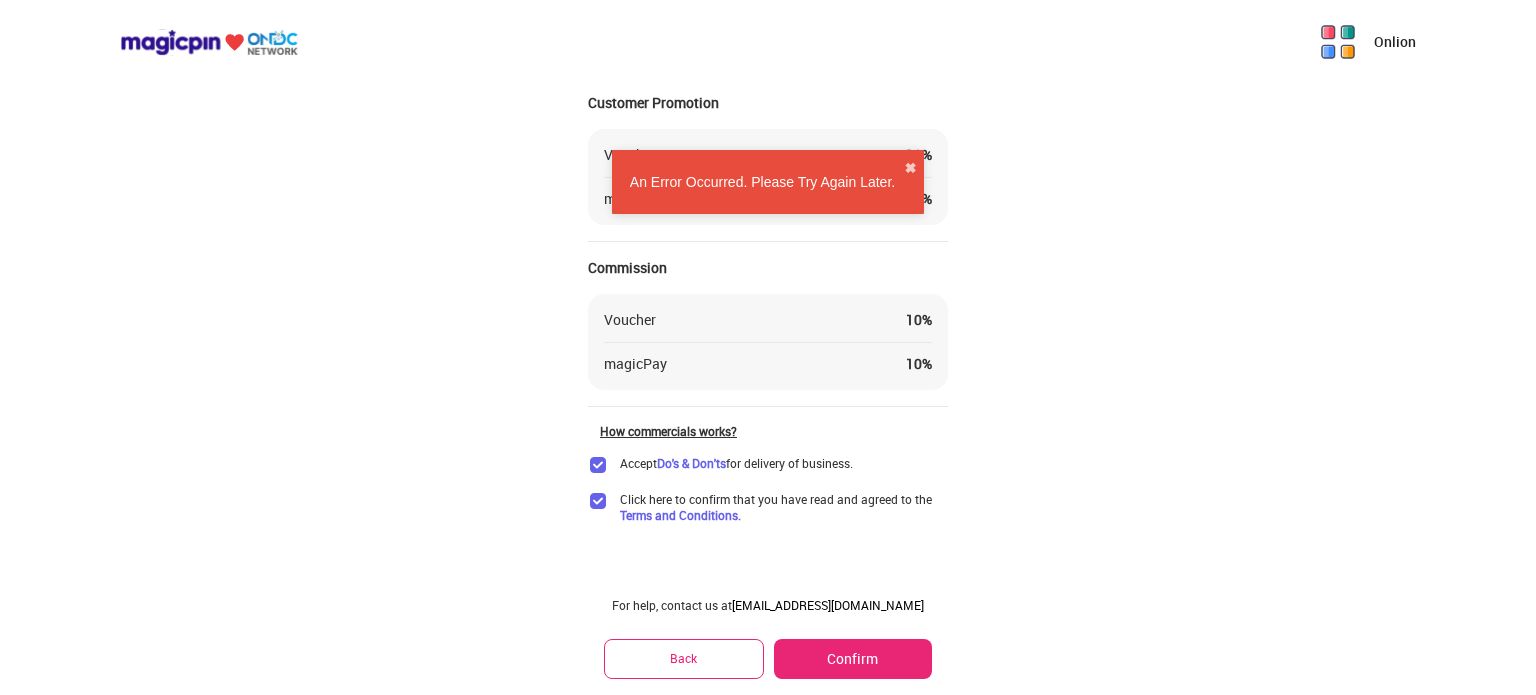scroll, scrollTop: 87, scrollLeft: 0, axis: vertical 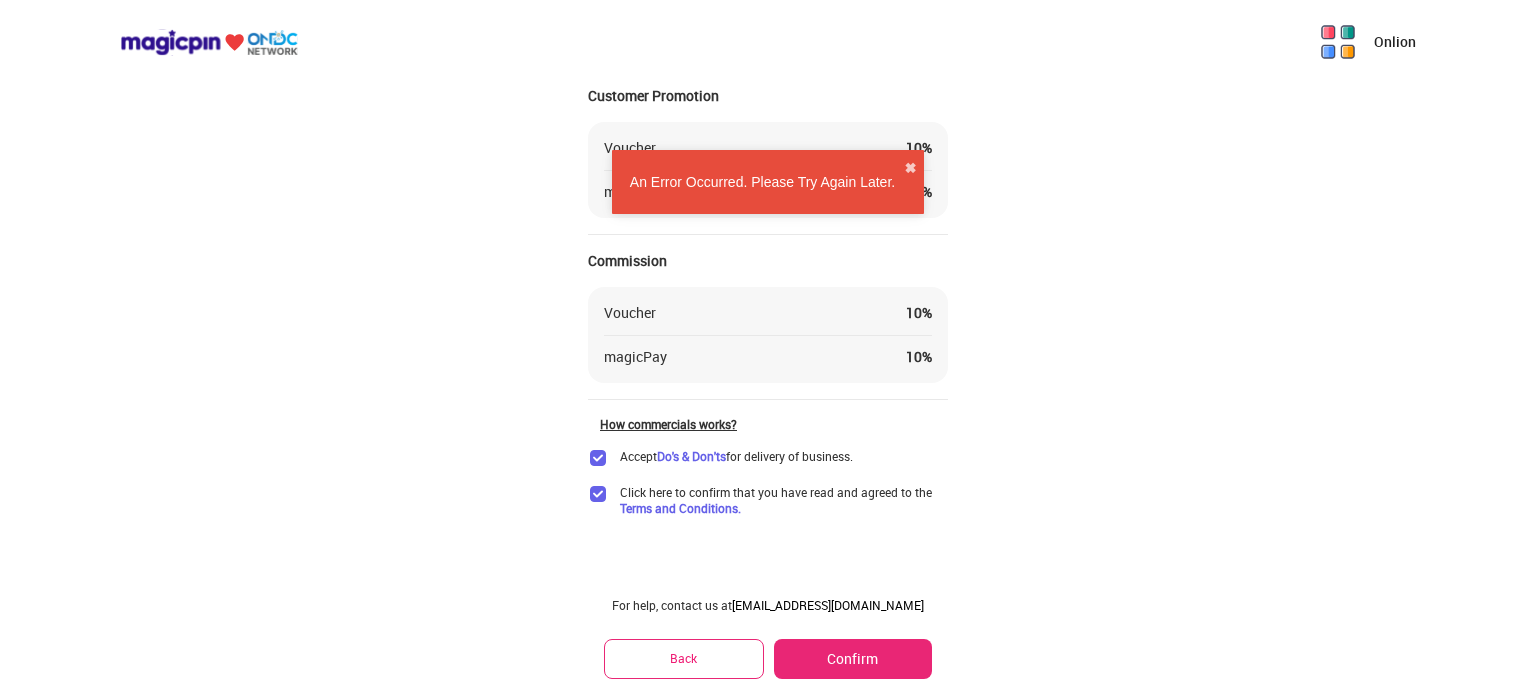 click at bounding box center [1338, 42] 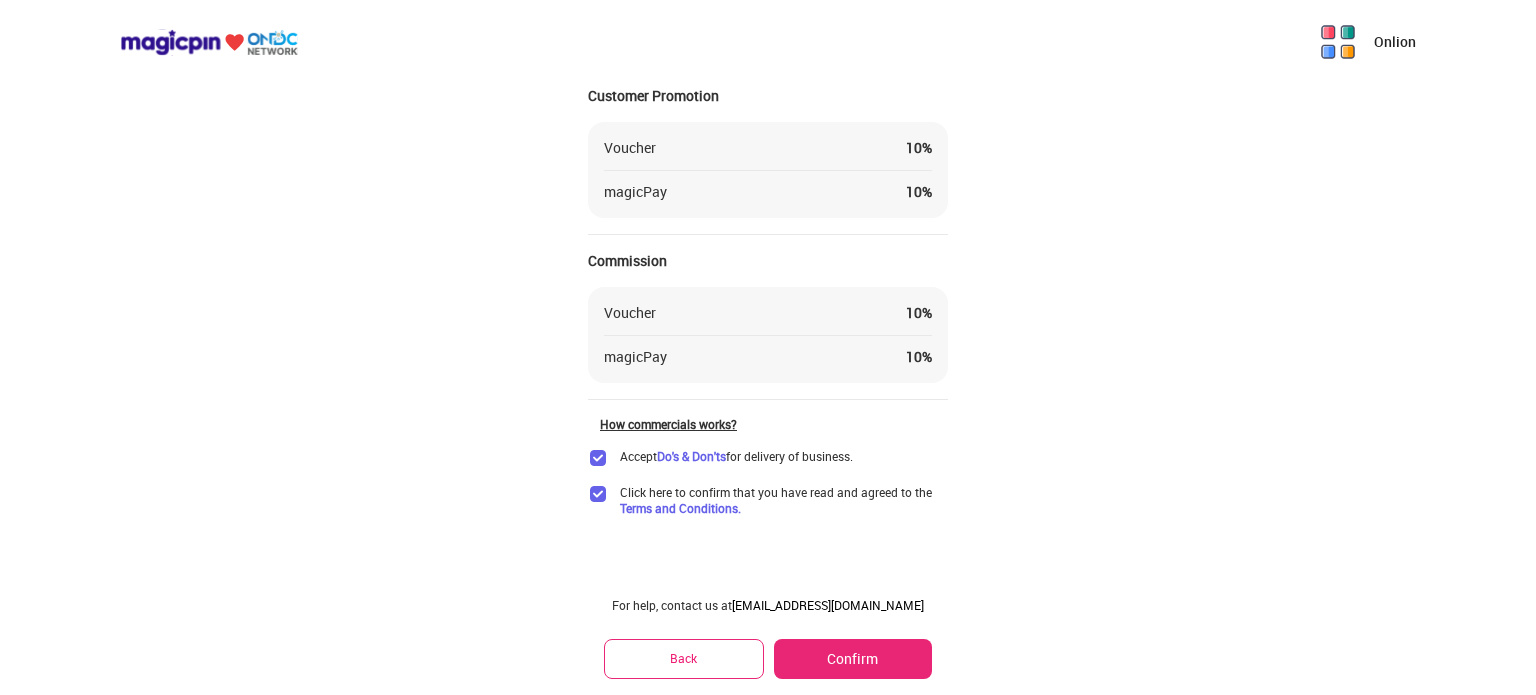 click on "Onlion" at bounding box center [1395, 42] 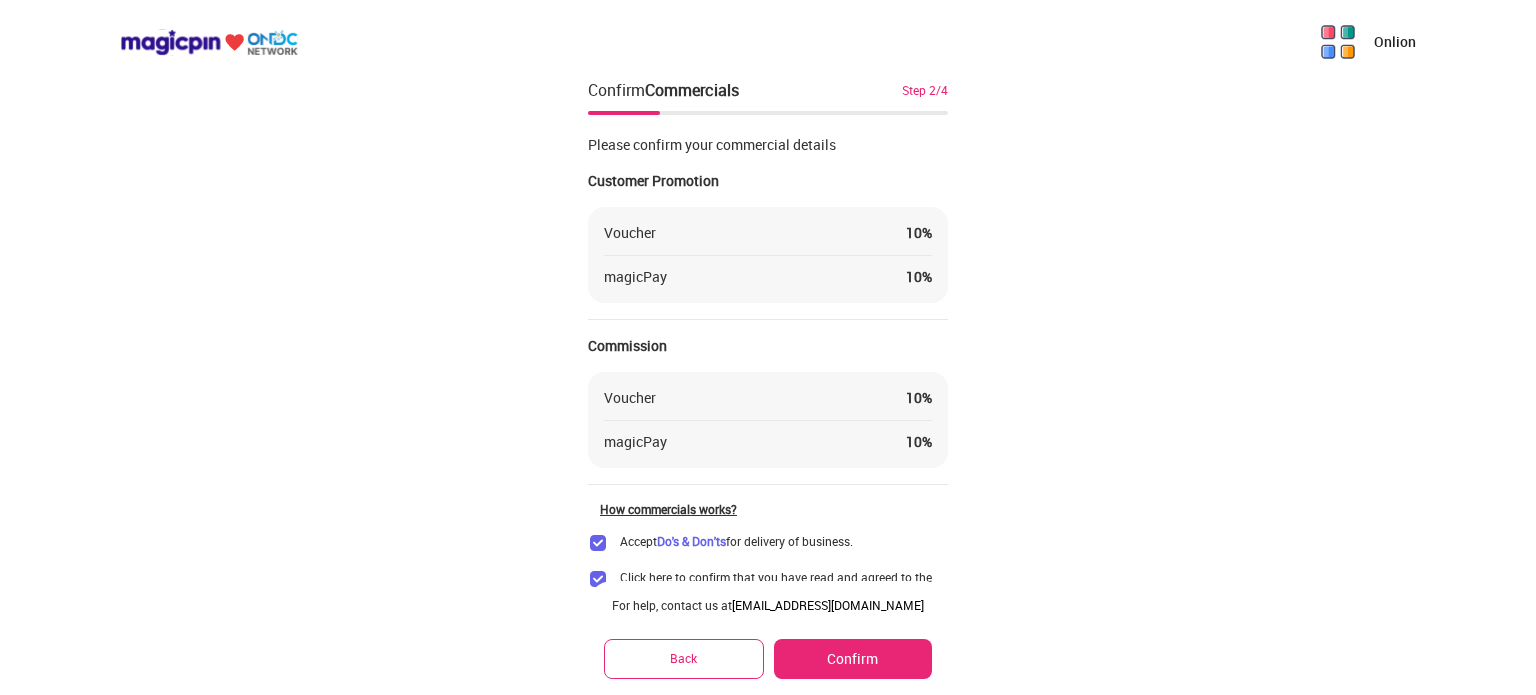 scroll, scrollTop: 0, scrollLeft: 0, axis: both 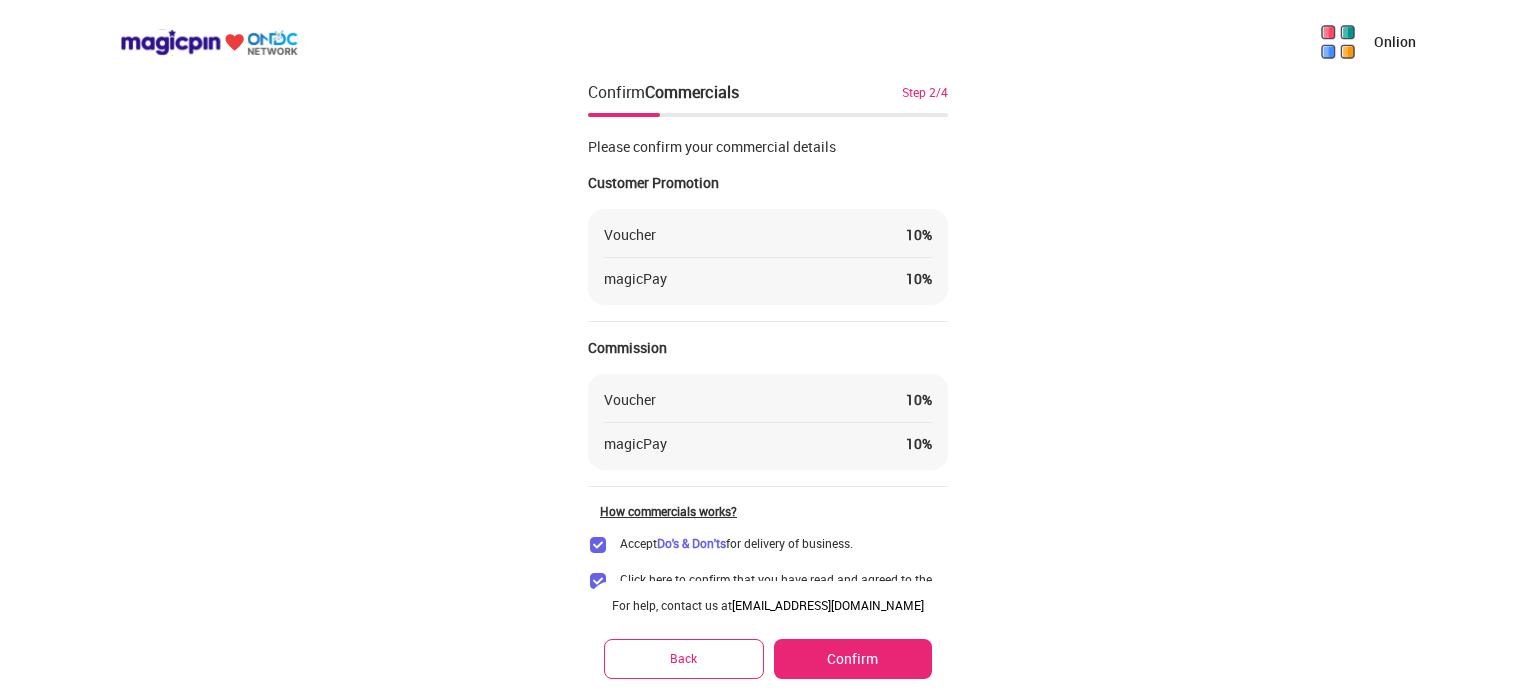 click on "Confirm" at bounding box center (853, 659) 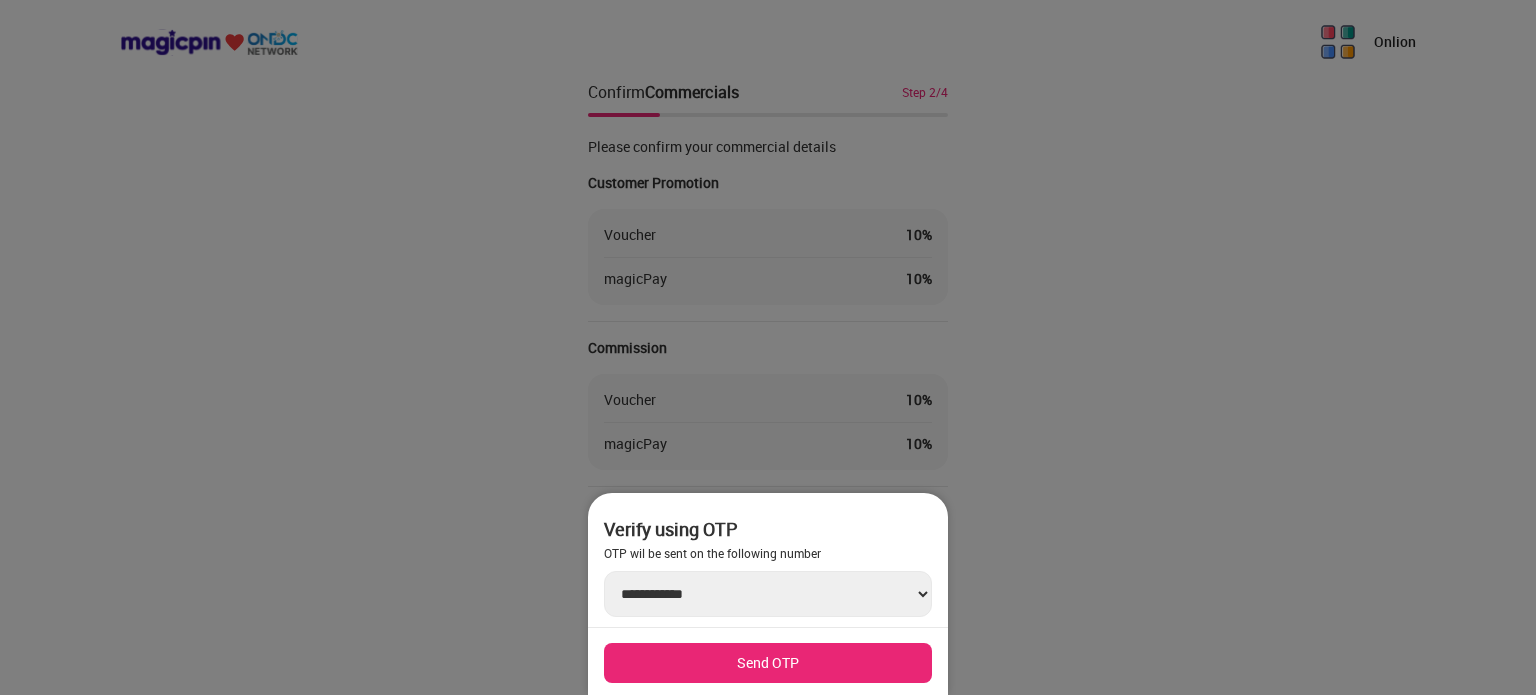 click on "**********" at bounding box center [768, 594] 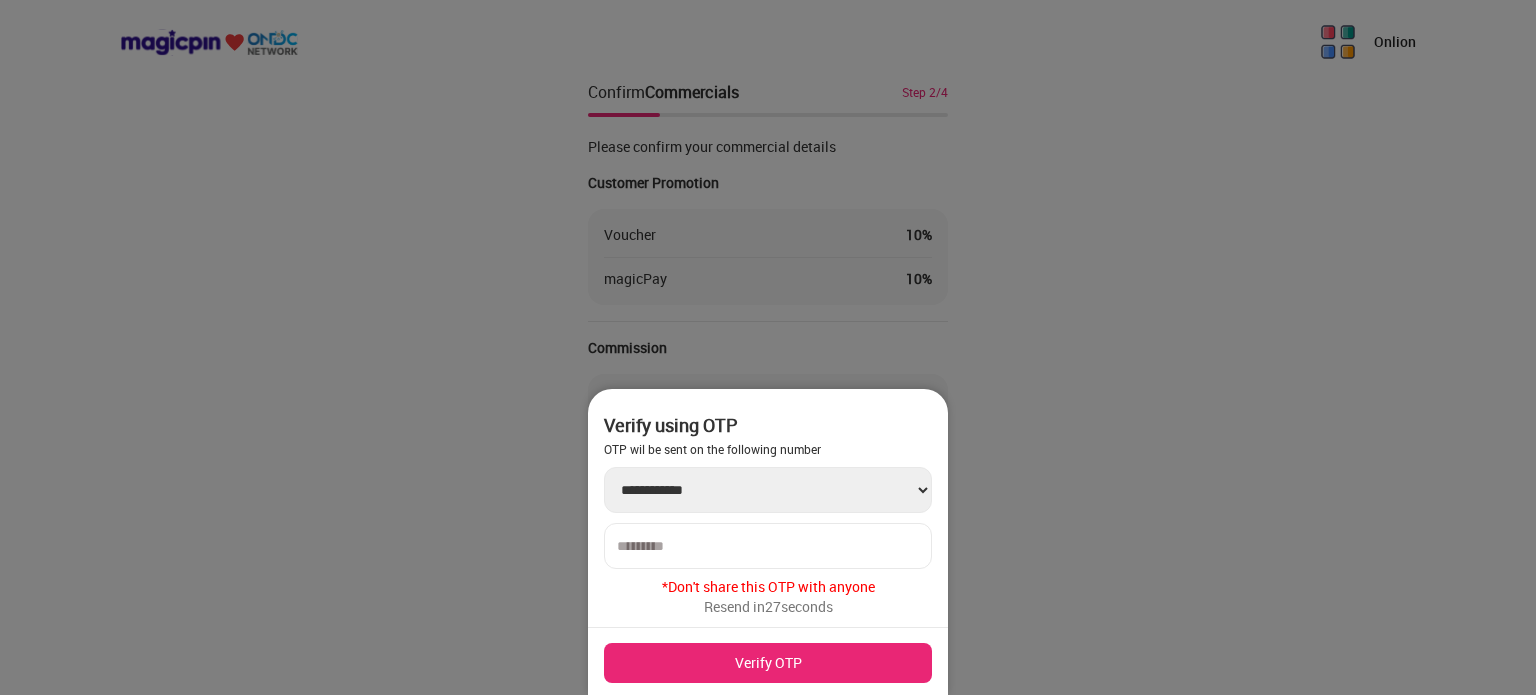 click at bounding box center [768, 546] 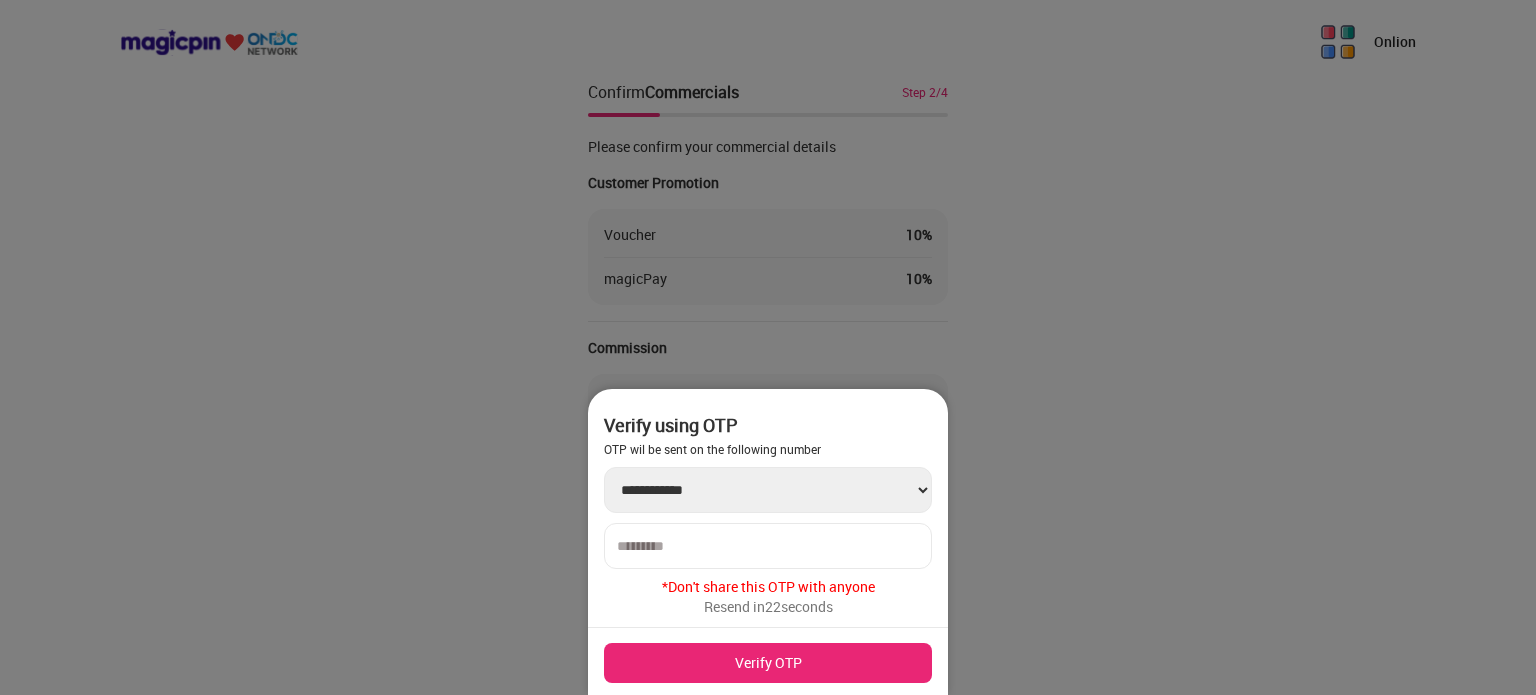 type on "******" 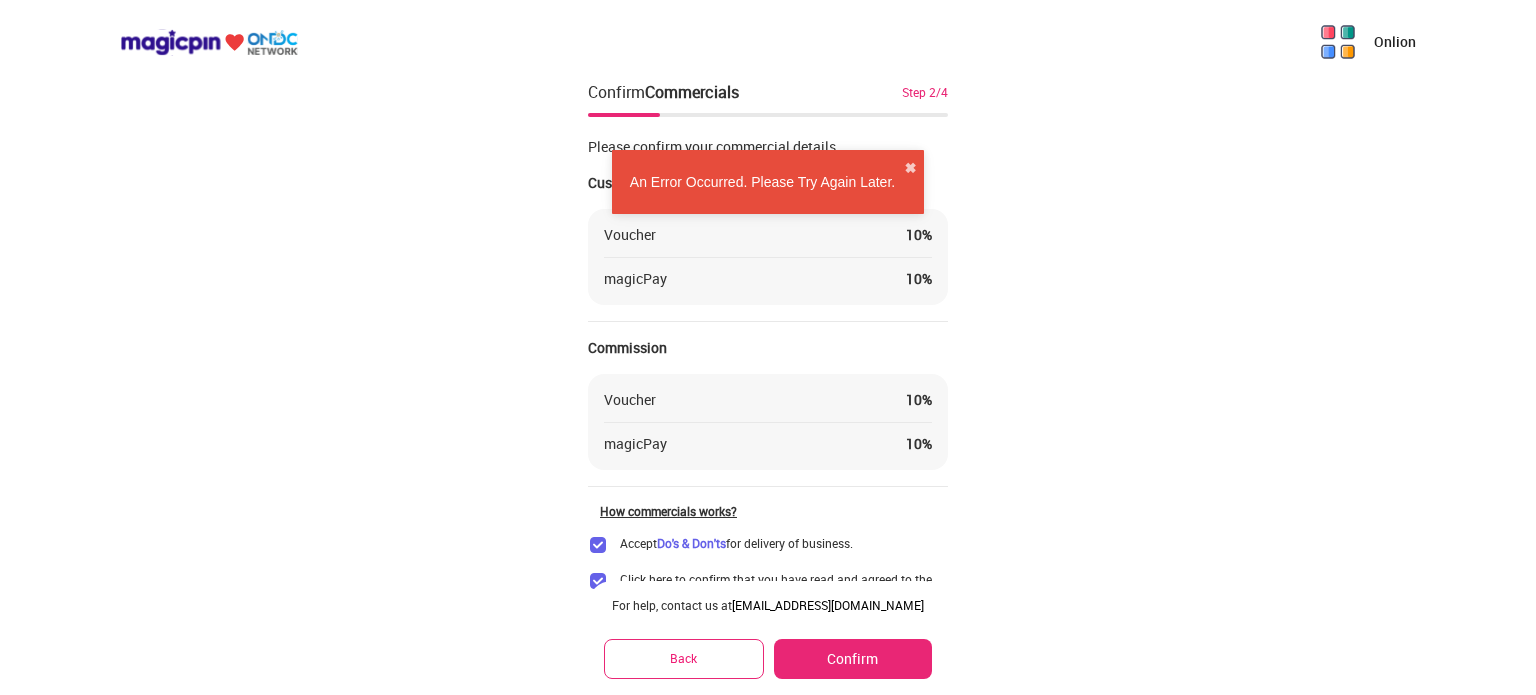 click on "Back" at bounding box center [684, 658] 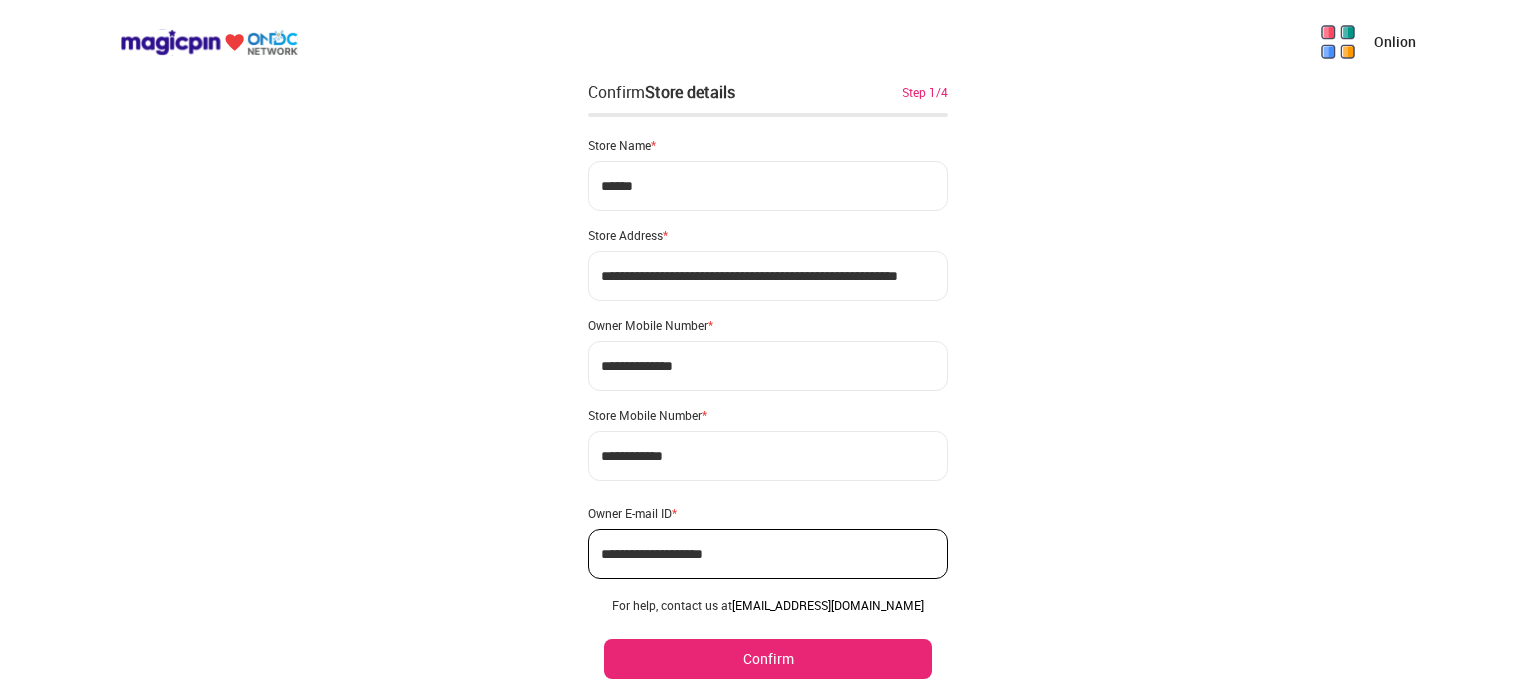 click on "Confirm" at bounding box center (768, 659) 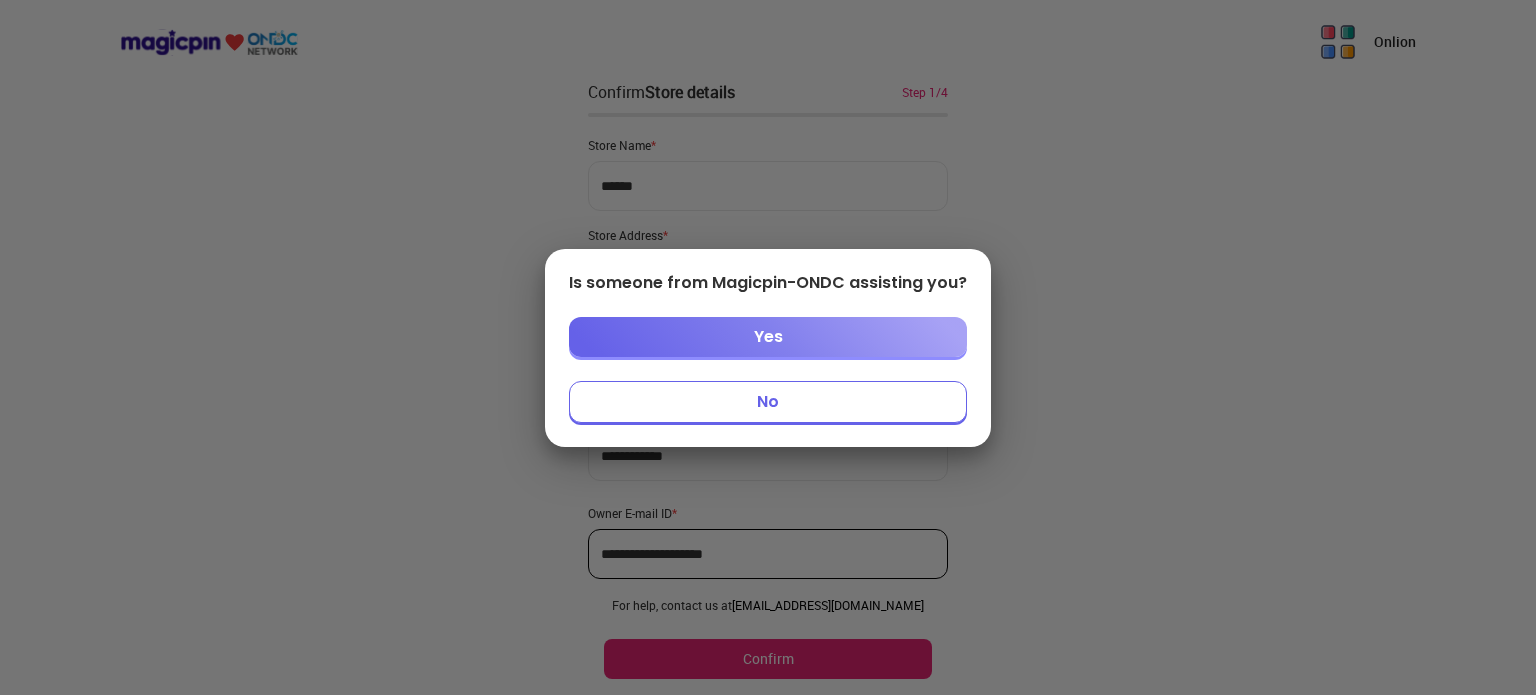 click on "No" at bounding box center [768, 402] 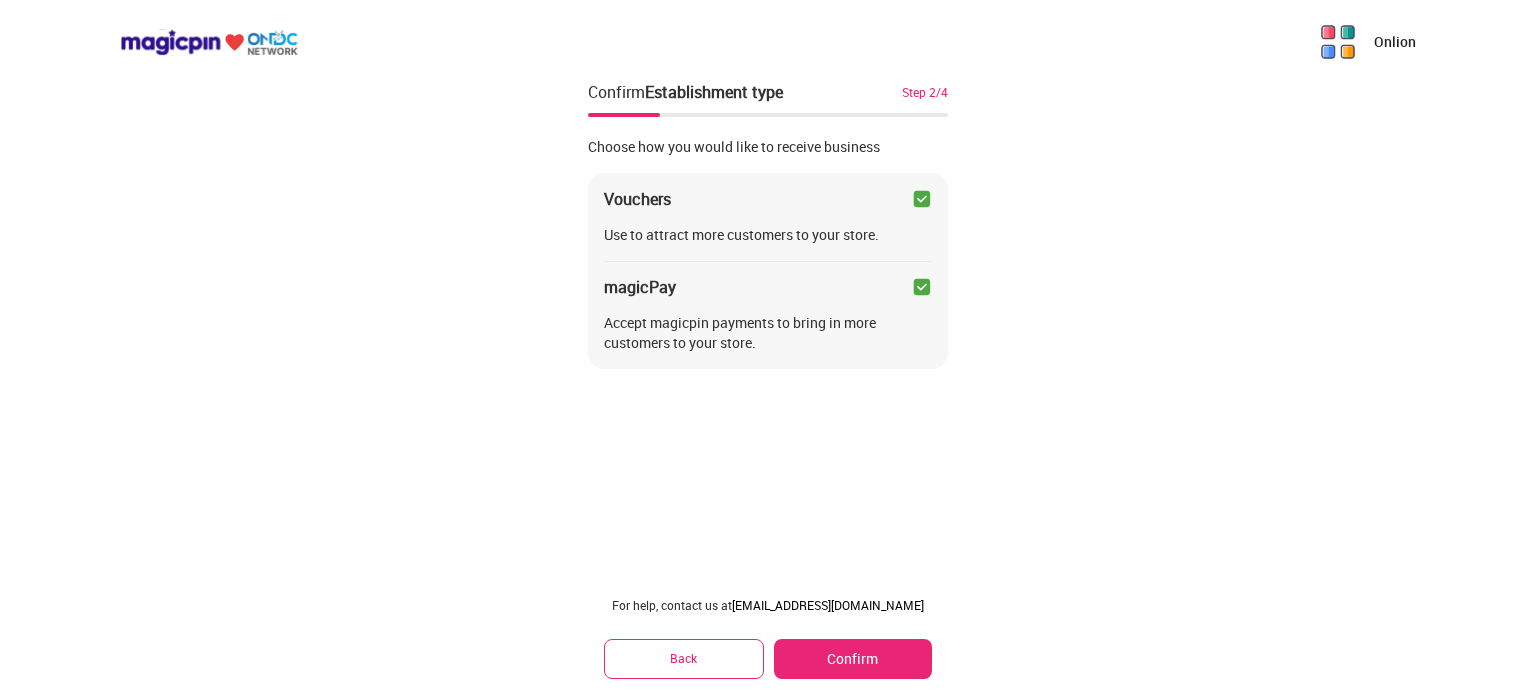 click at bounding box center [922, 199] 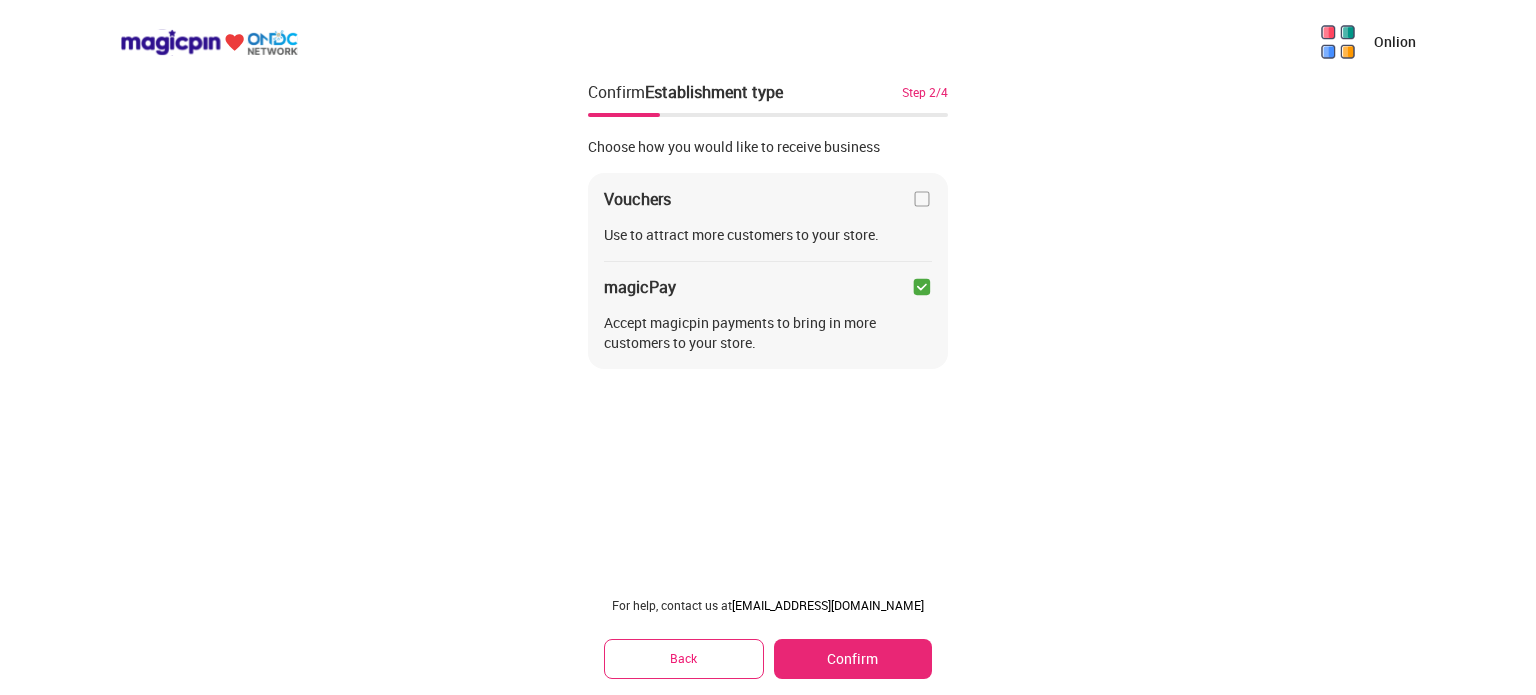 click at bounding box center (922, 287) 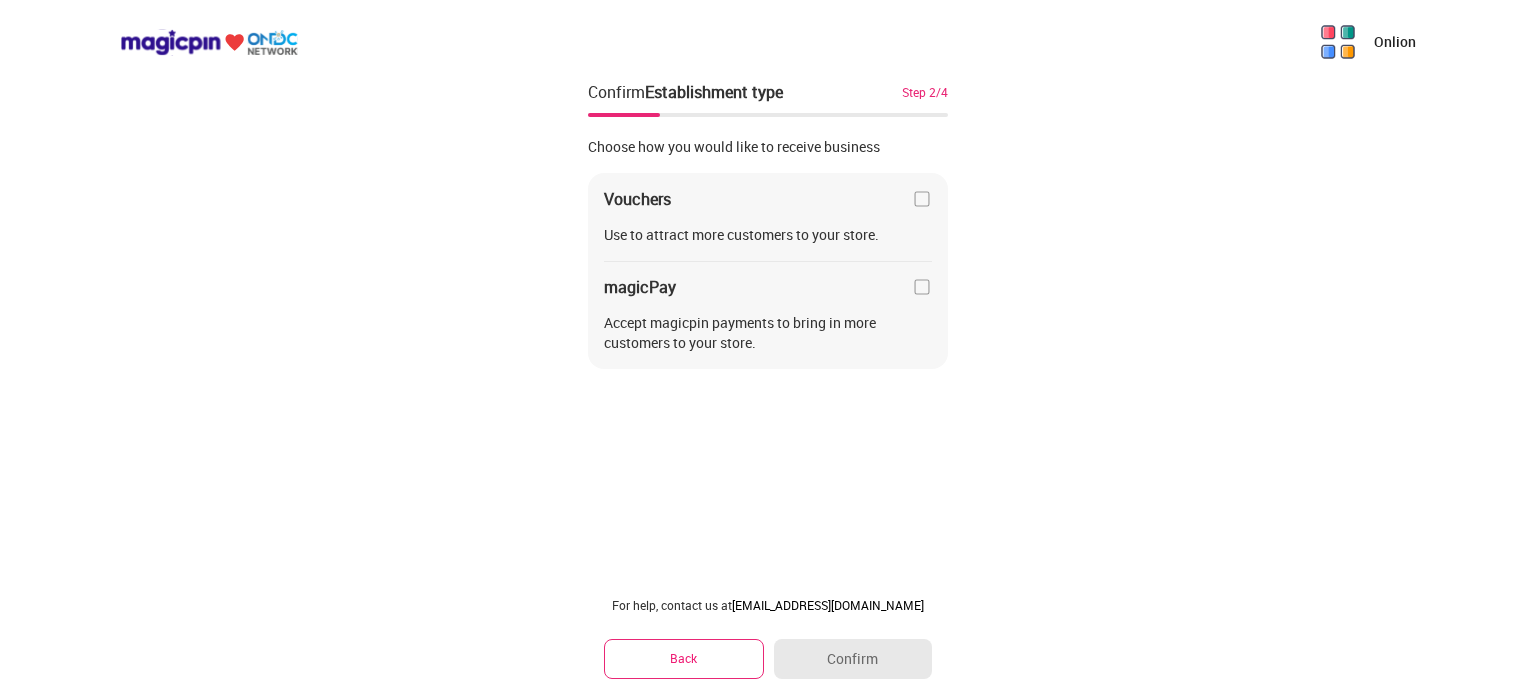 click at bounding box center [922, 287] 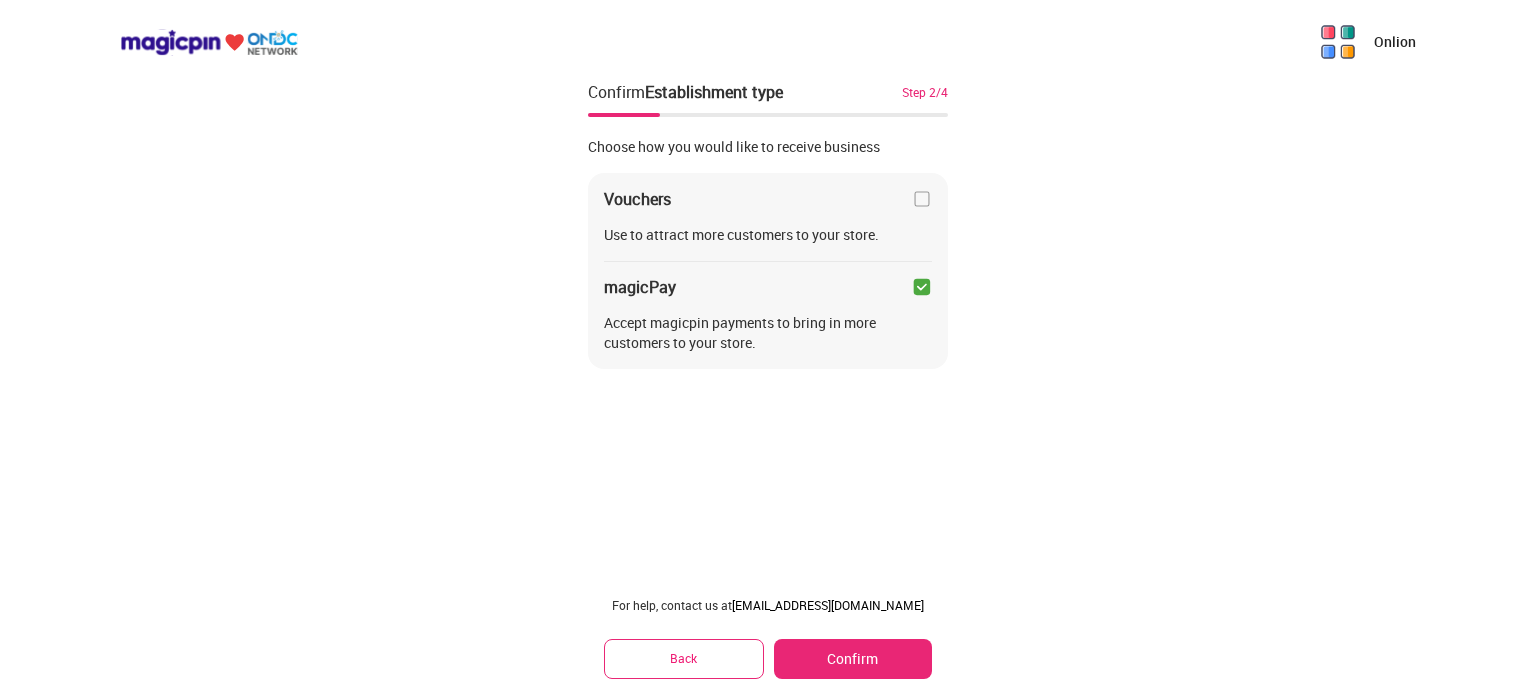 click on "Vouchers Use to attract more customers to your store. magicPay Accept magicpin payments to bring in more customers to your store." at bounding box center (768, 271) 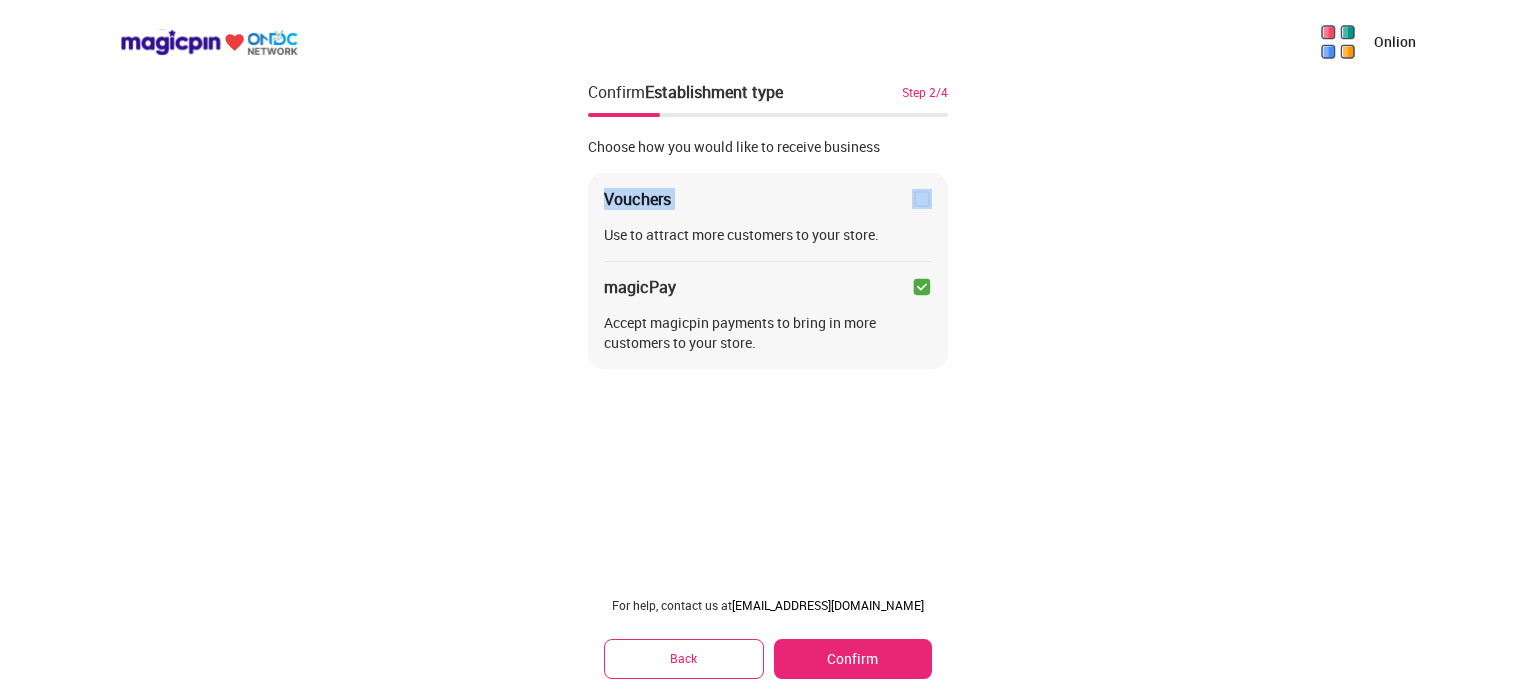 click on "Vouchers Use to attract more customers to your store. magicPay Accept magicpin payments to bring in more customers to your store." at bounding box center (768, 271) 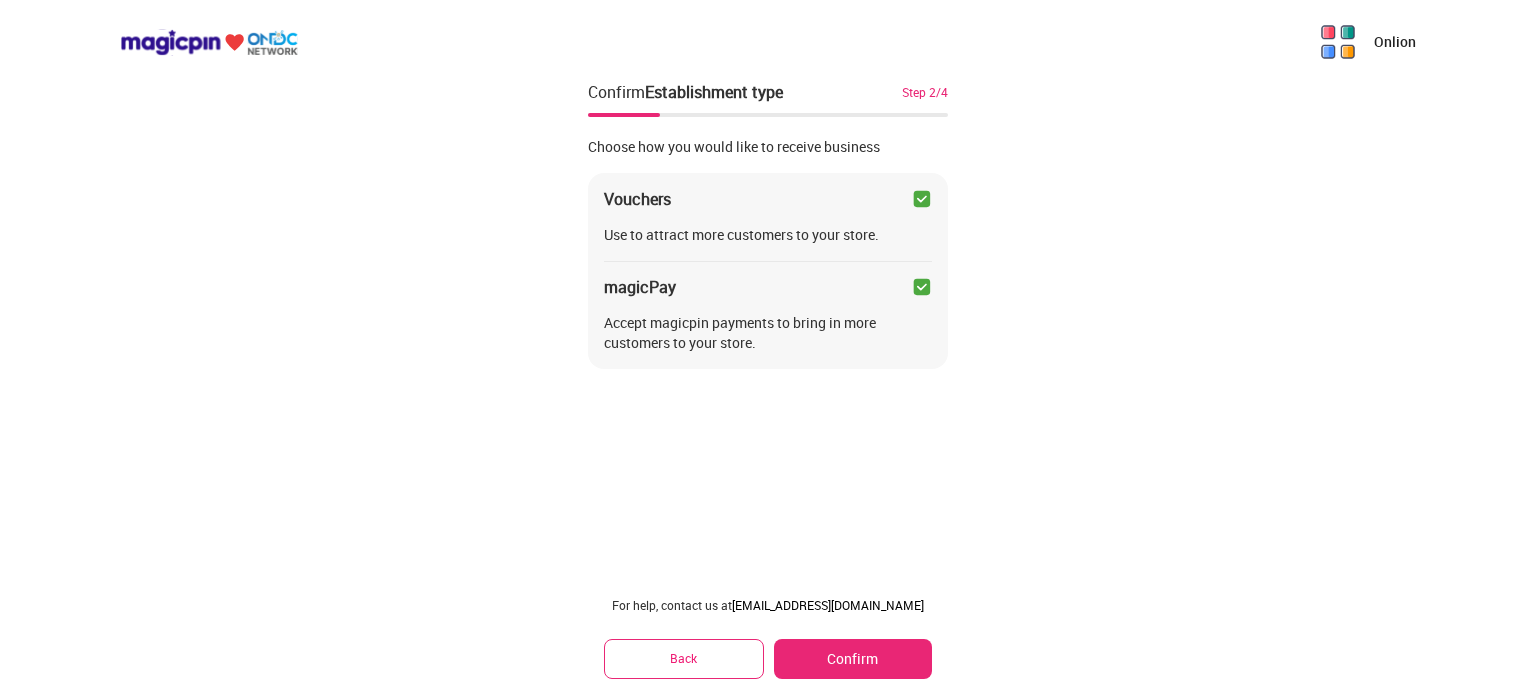click on "Onlion Confirm  Establishment type Step 2/4 Choose how you would like to receive business Vouchers Use to attract more customers to your store. magicPay Accept magicpin payments to bring in more customers to your store. For help, contact us at  [EMAIL_ADDRESS][DOMAIN_NAME] Back Confirm" at bounding box center (768, 347) 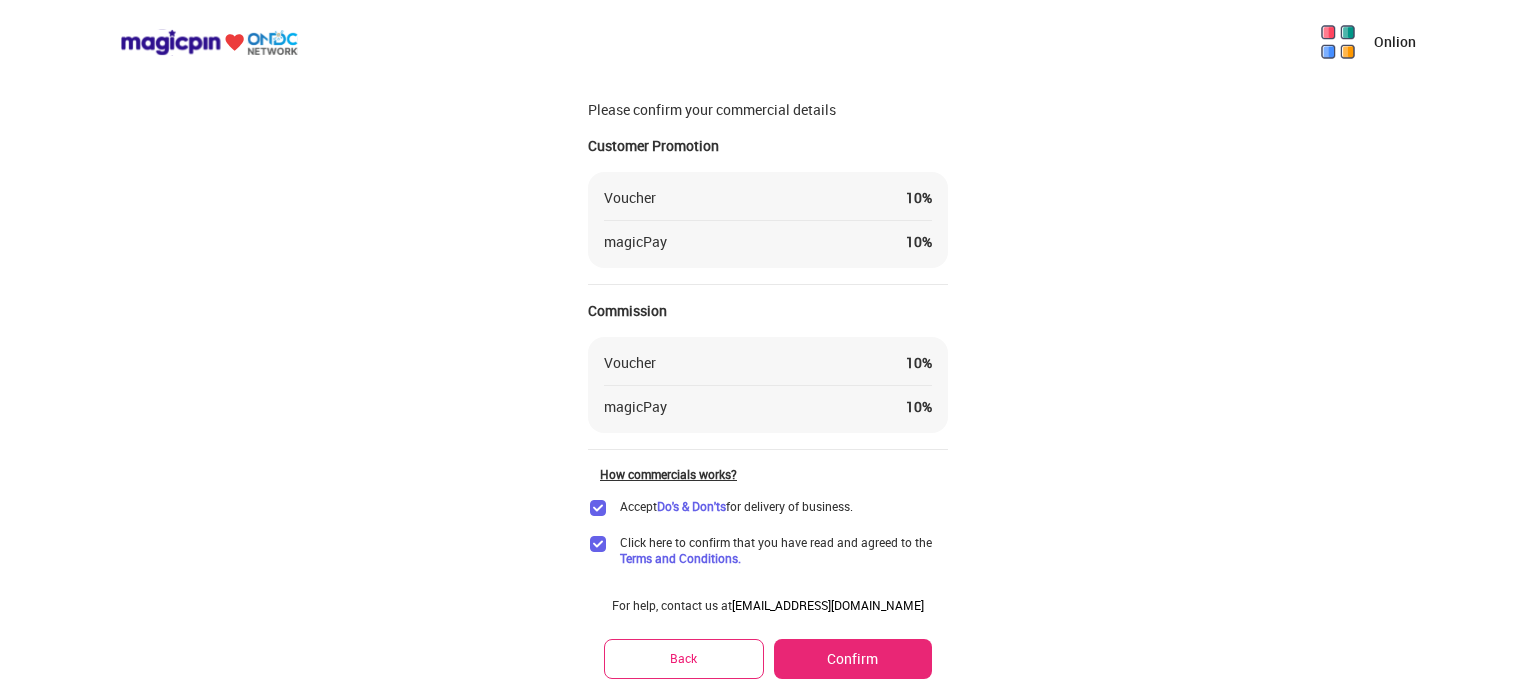 scroll, scrollTop: 87, scrollLeft: 0, axis: vertical 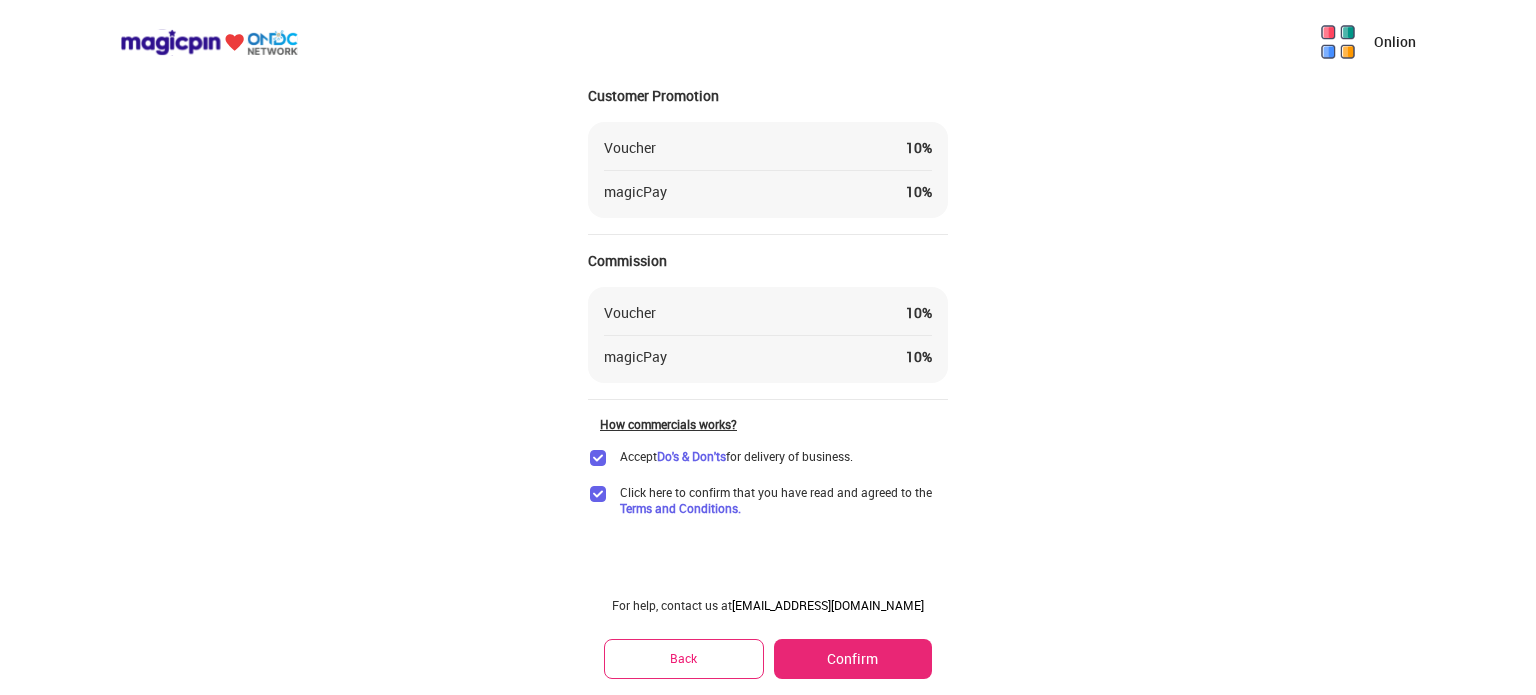 click at bounding box center [598, 494] 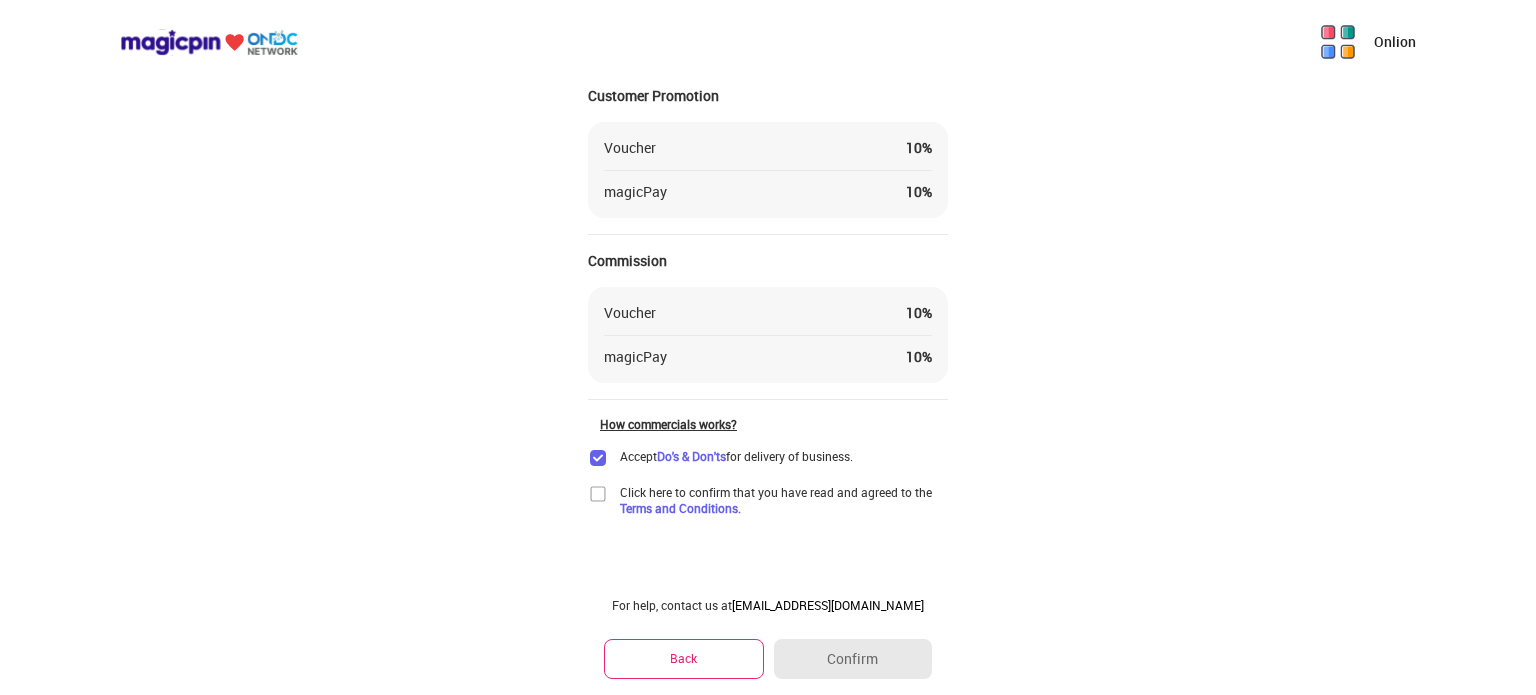 click at bounding box center (598, 458) 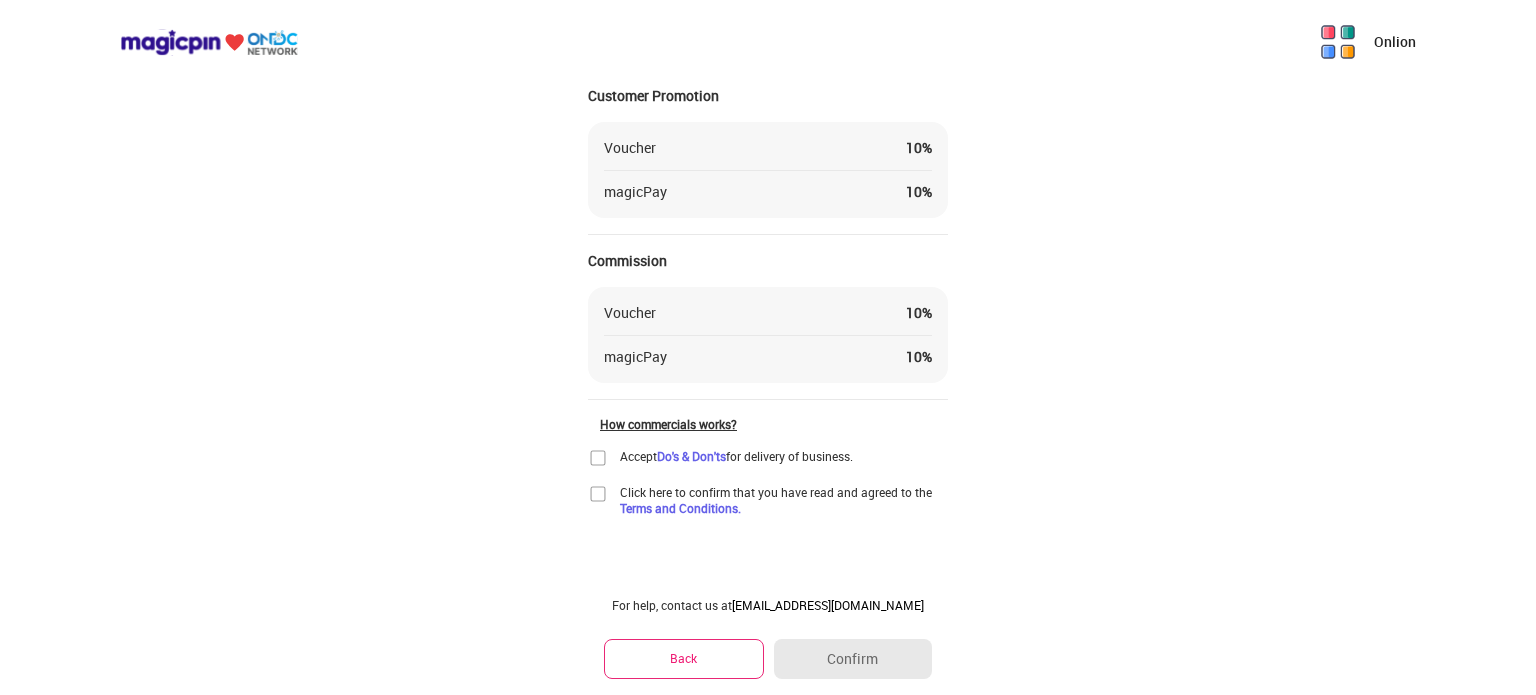 drag, startPoint x: 605, startPoint y: 492, endPoint x: 605, endPoint y: 460, distance: 32 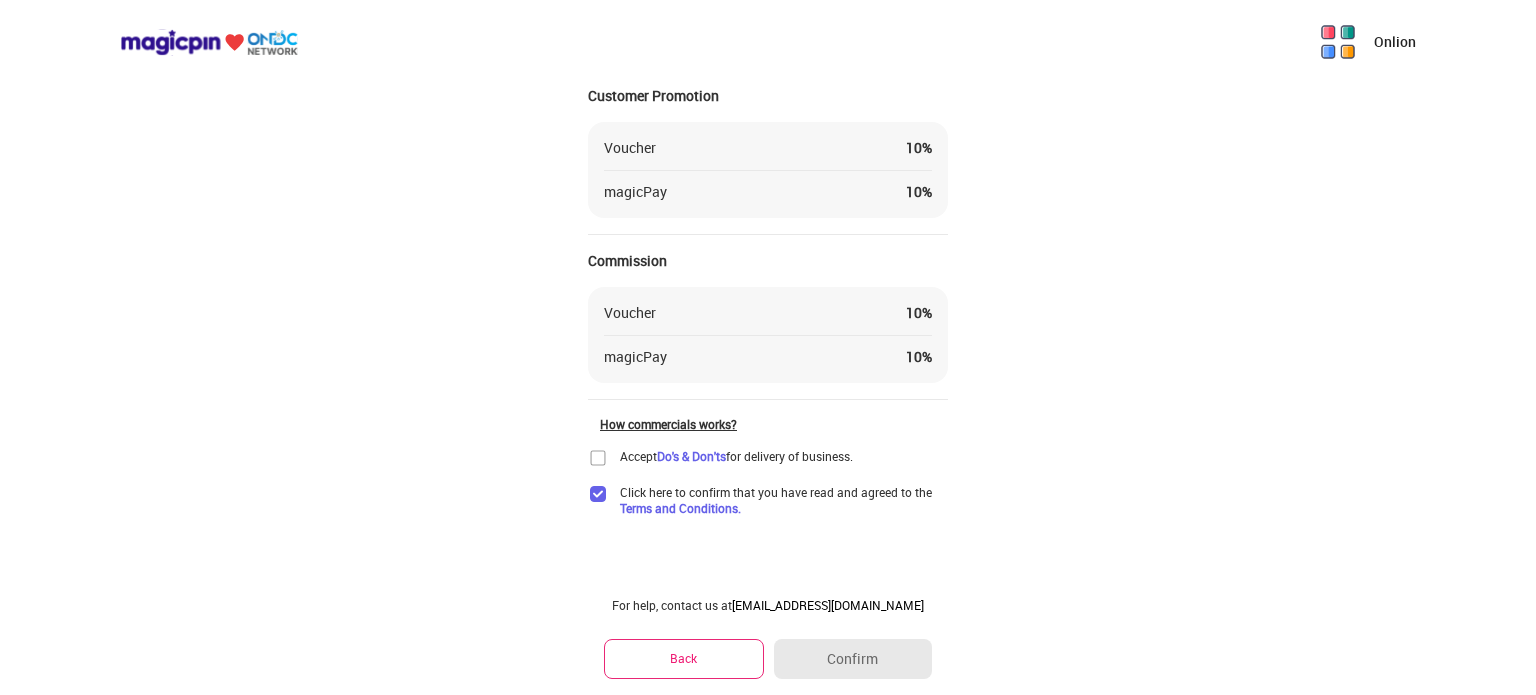 click at bounding box center [598, 458] 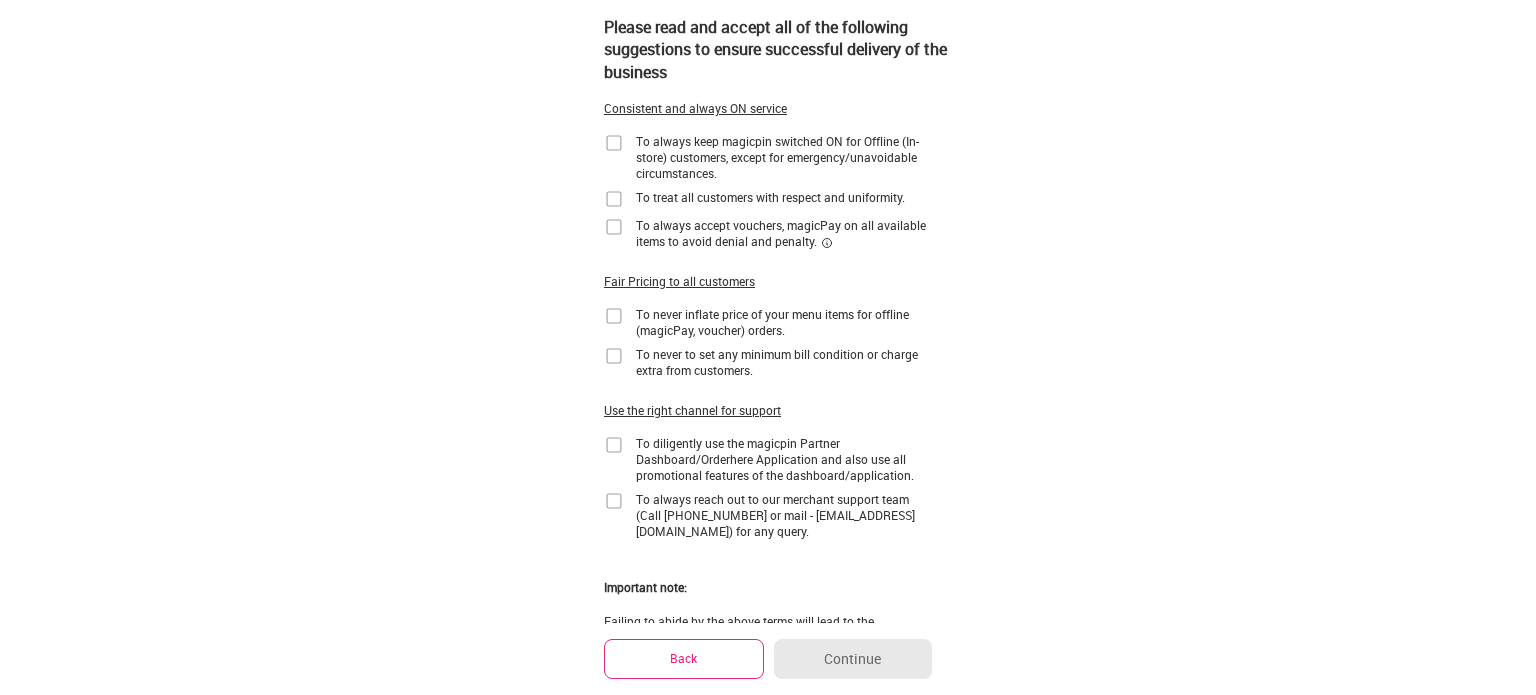 scroll, scrollTop: 0, scrollLeft: 0, axis: both 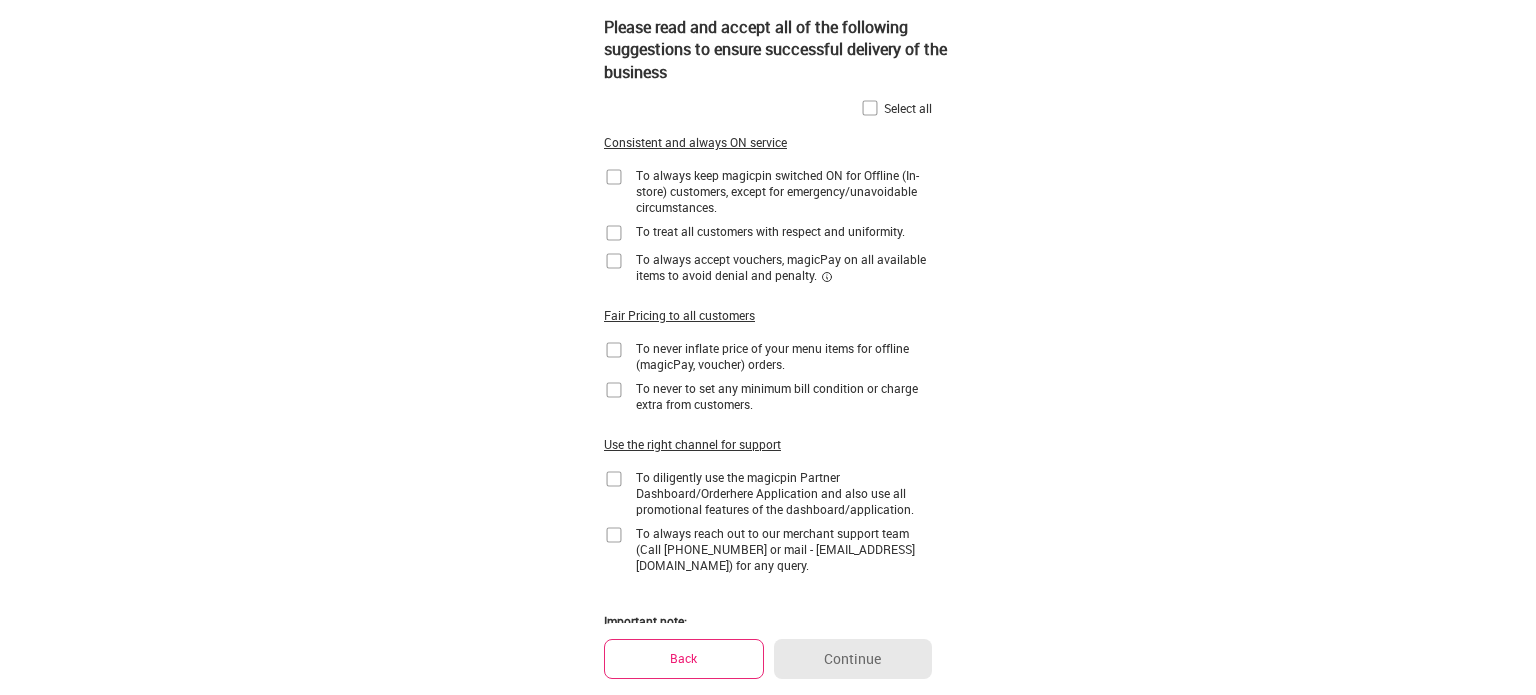 click on "Select all Consistent and always ON service To always keep magicpin switched ON for Offline (In-store) customers, except for emergency/unavoidable circumstances. To treat all customers with respect and uniformity. To always accept vouchers, magicPay on all available items to avoid denial and penalty. Fair Pricing to all customers To never inflate price of your menu items for offline (magicPay, voucher) orders. To never to set any minimum bill condition or charge extra from customers. Use the right channel for support To diligently use the magicpin Partner Dashboard/Orderhere Application and also use all promotional features of the dashboard/application. To always reach out to our merchant support team (Call [PHONE_NUMBER] or mail - [EMAIL_ADDRESS][DOMAIN_NAME]) for any query. Important note: Failing to abide by the above terms will lead to the termination of your association with magicpin" at bounding box center (768, 379) 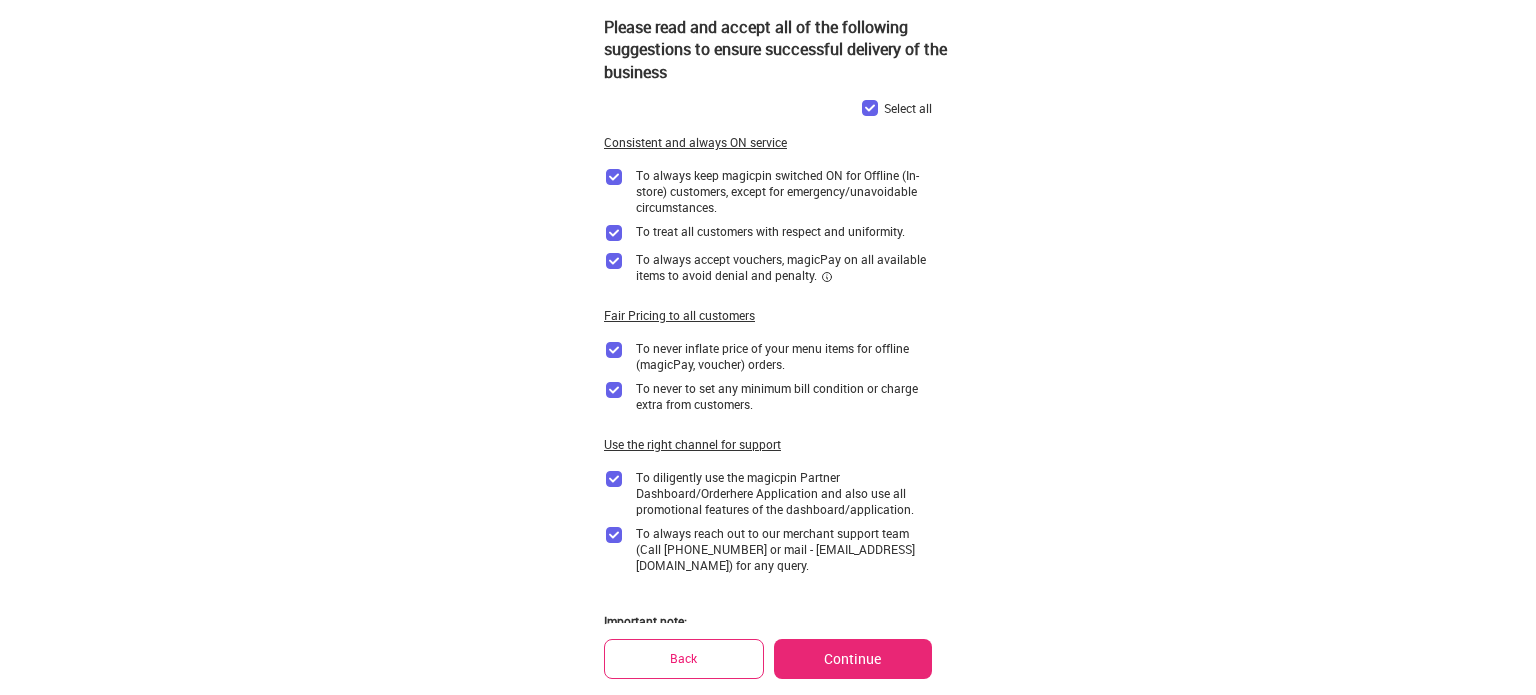 click on "Continue" at bounding box center [853, 659] 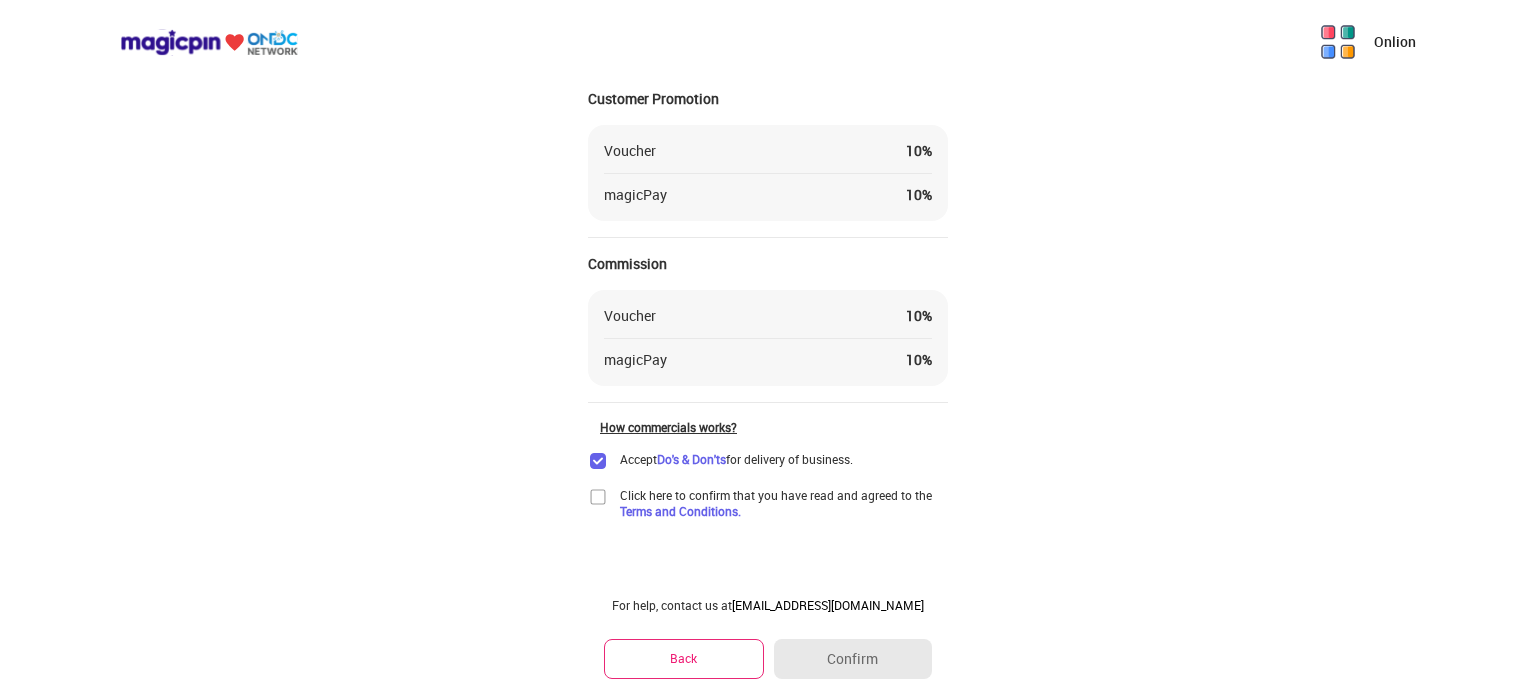 scroll, scrollTop: 87, scrollLeft: 0, axis: vertical 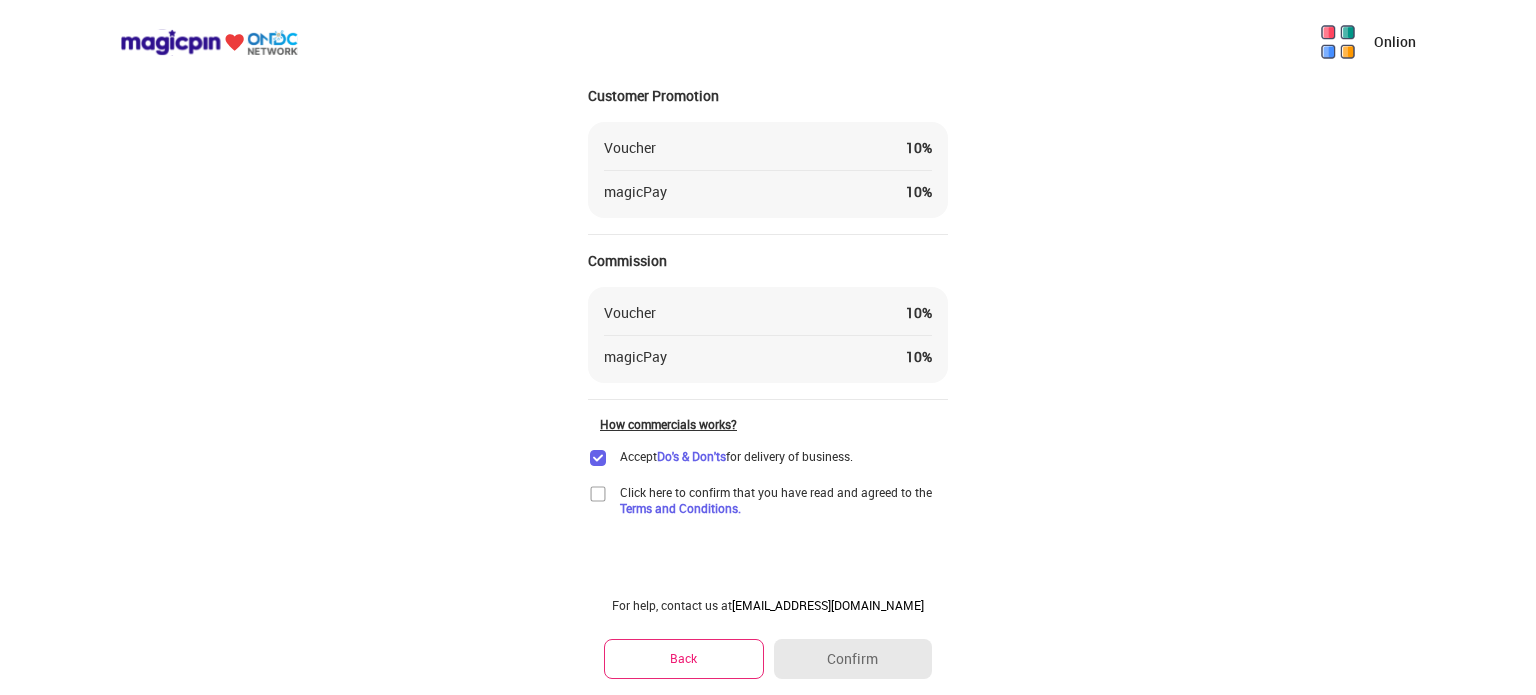 click at bounding box center [598, 494] 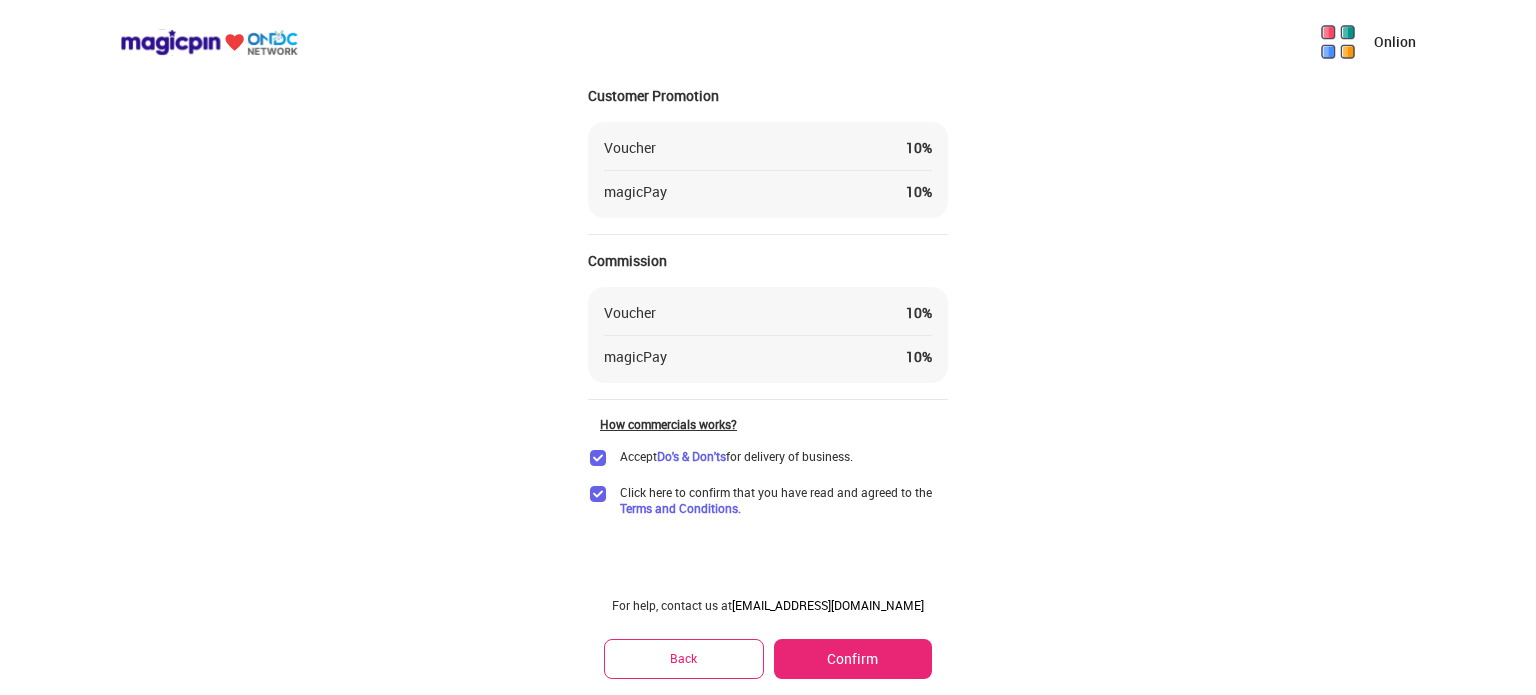 click on "Confirm" at bounding box center [853, 659] 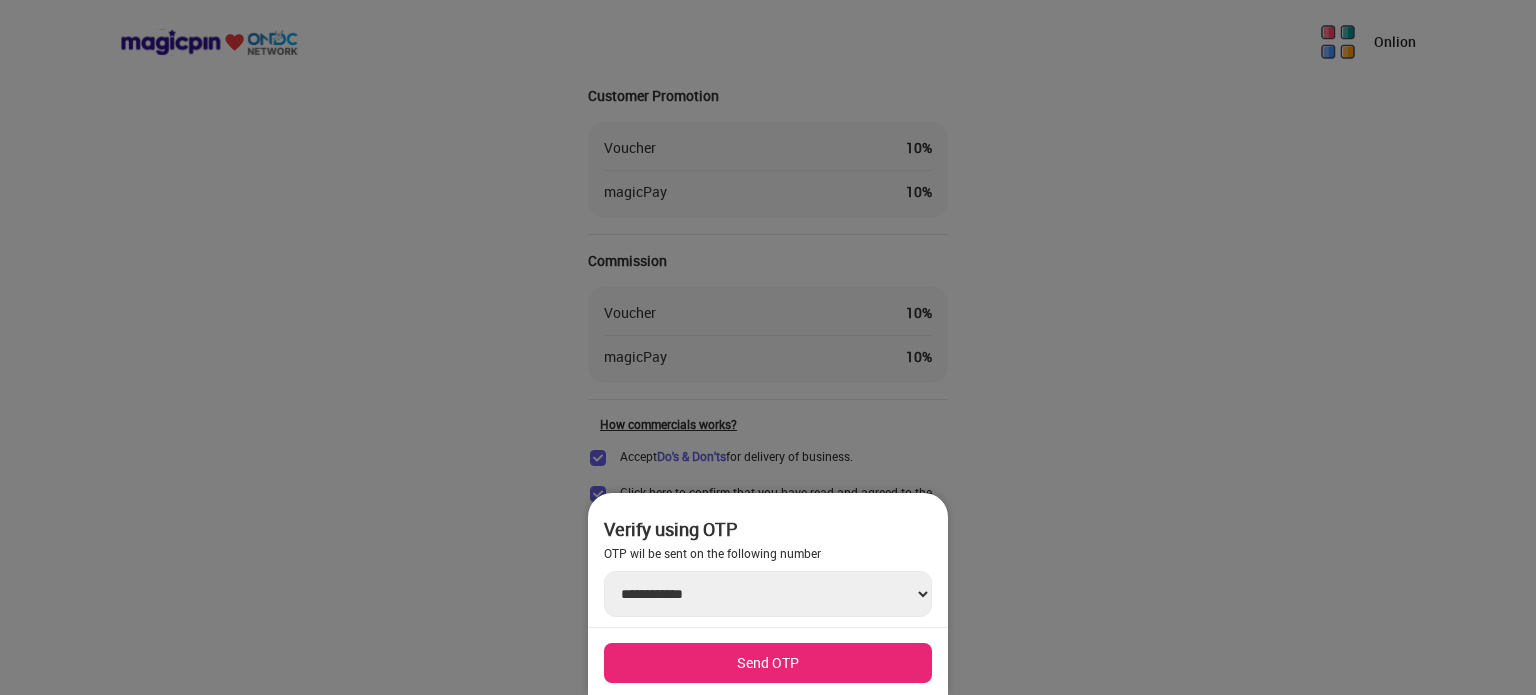 click on "Send OTP" at bounding box center [768, 663] 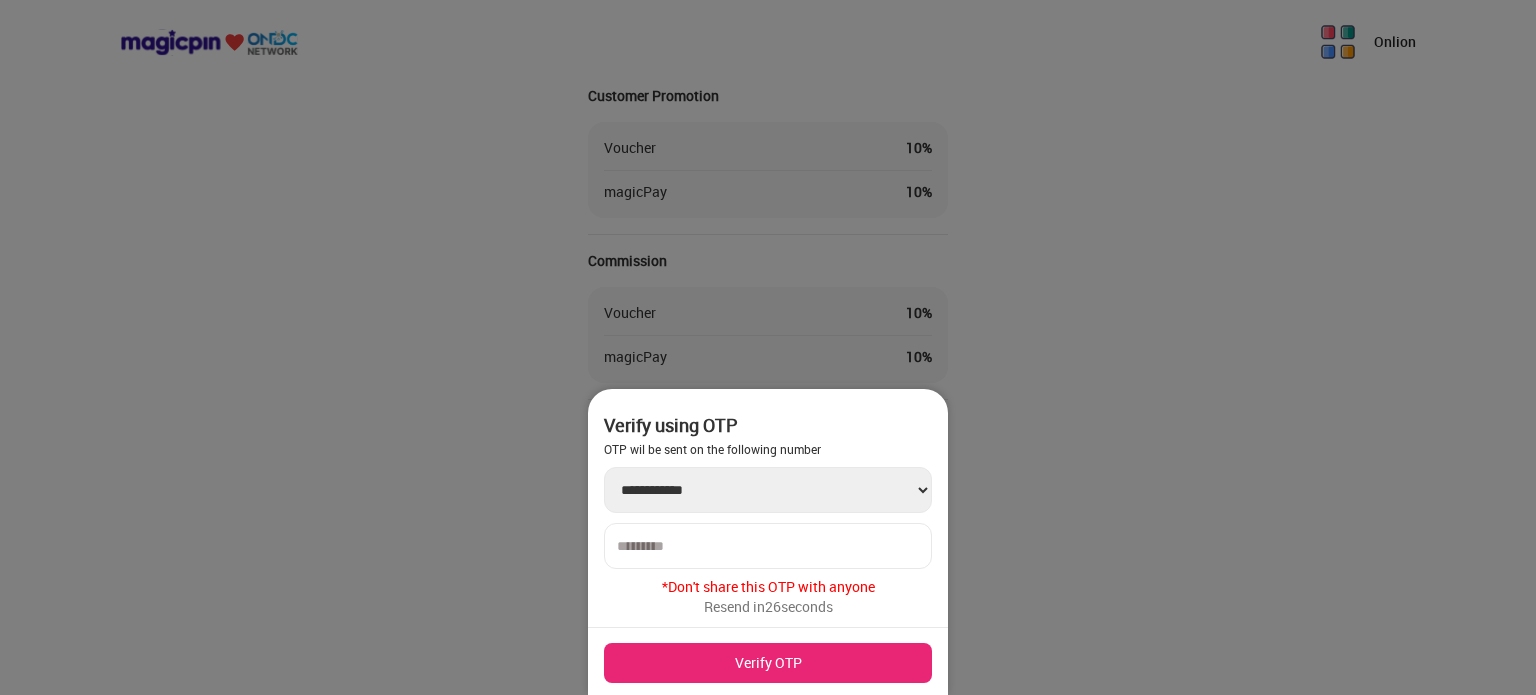 click at bounding box center [768, 546] 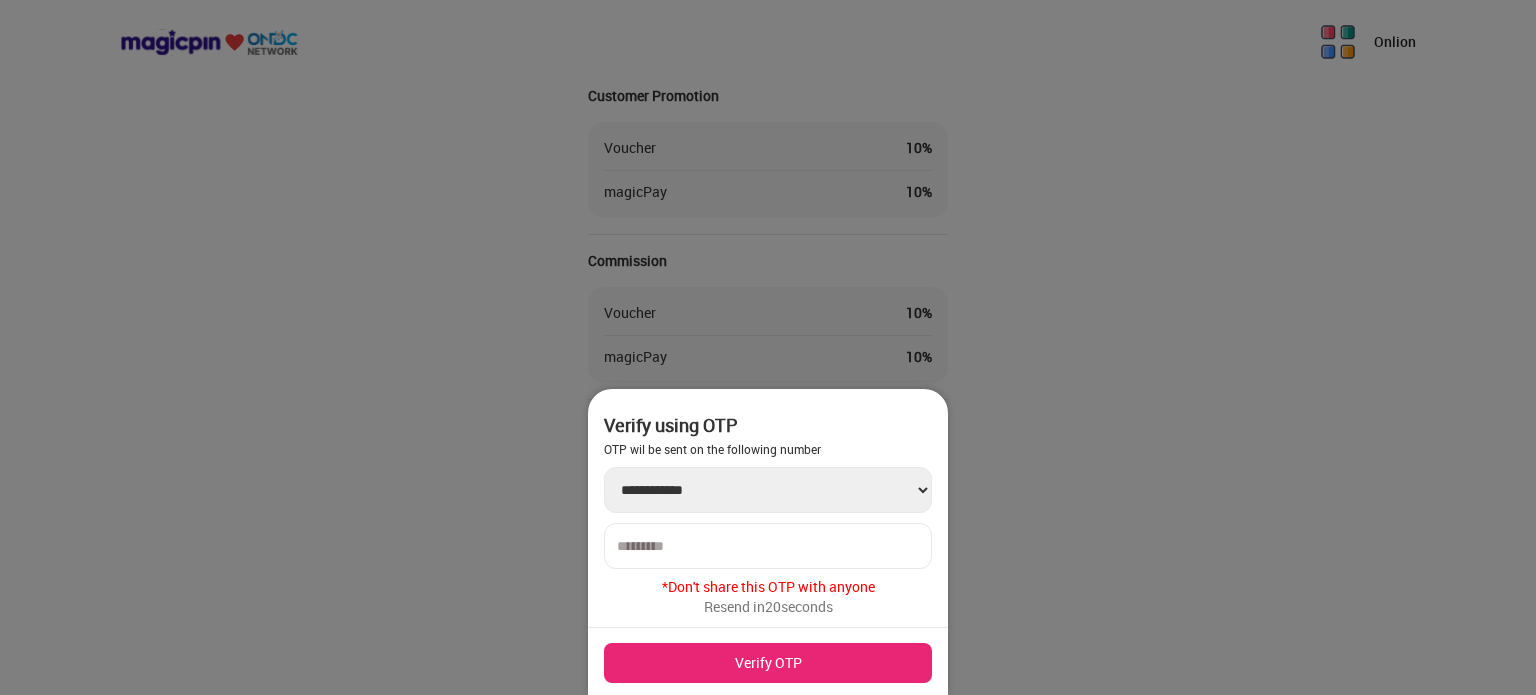 type on "******" 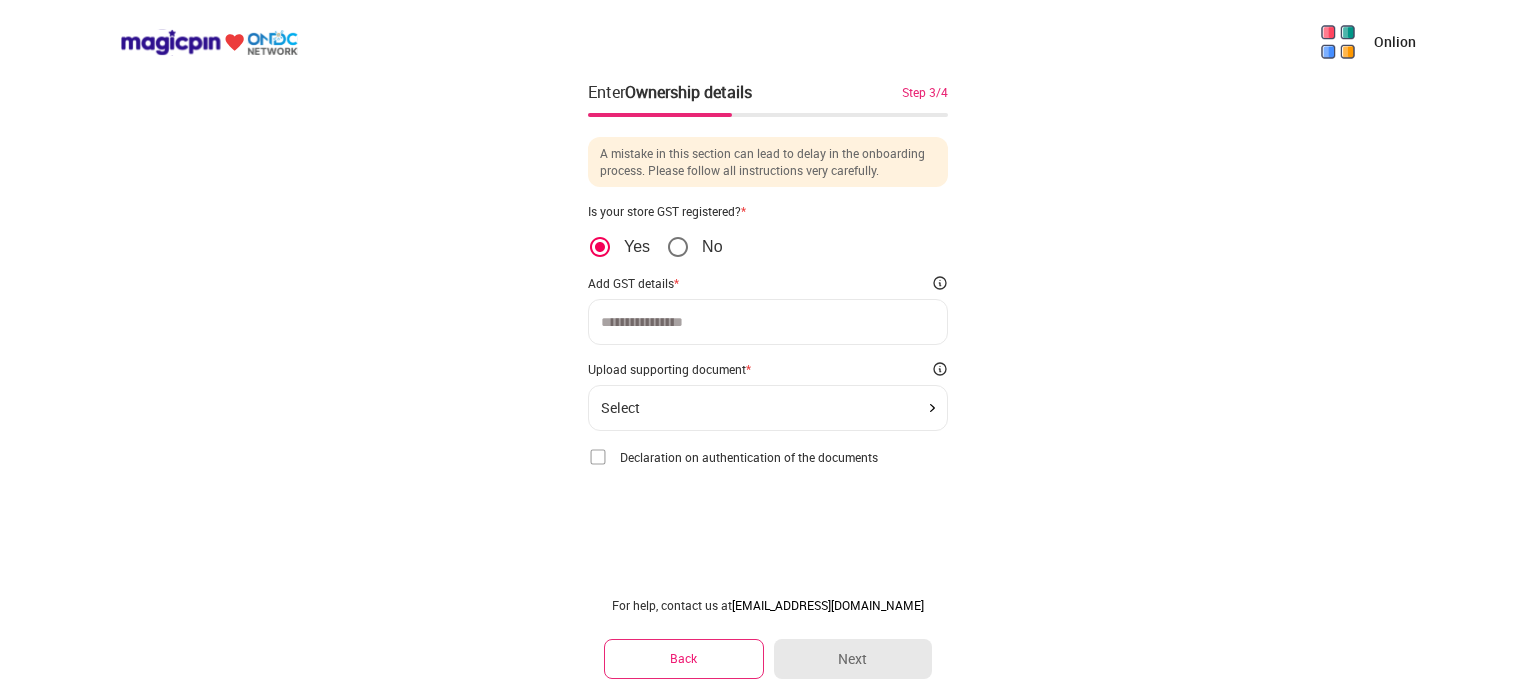 scroll, scrollTop: 0, scrollLeft: 0, axis: both 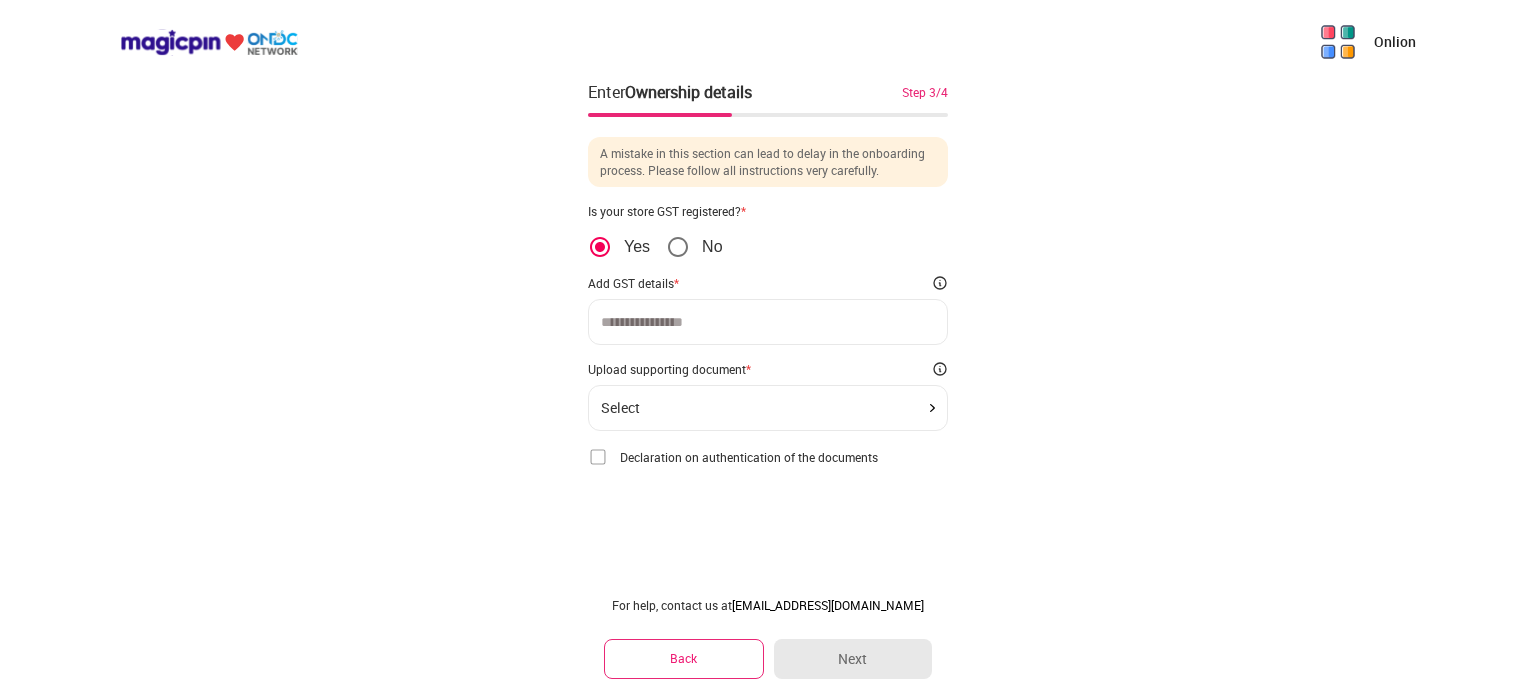 click at bounding box center (768, 322) 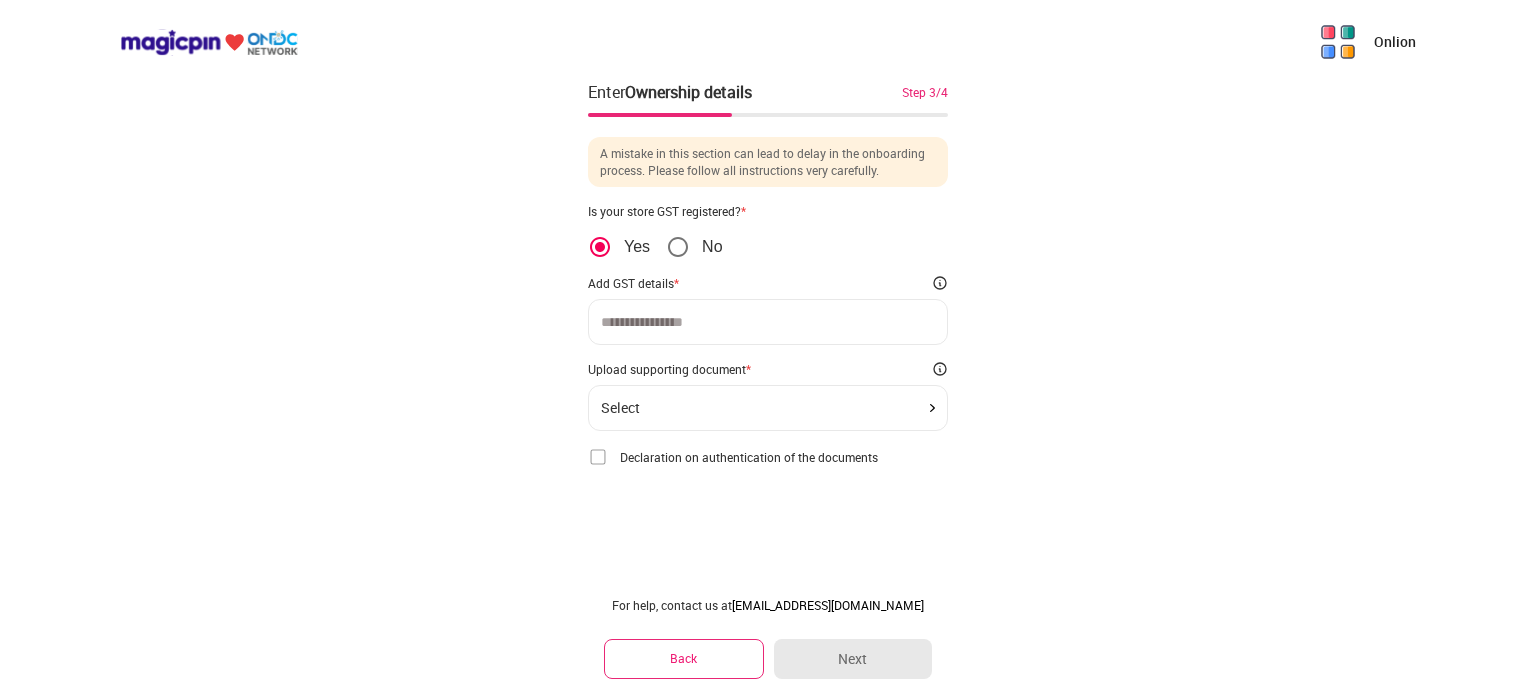 click on "Select" 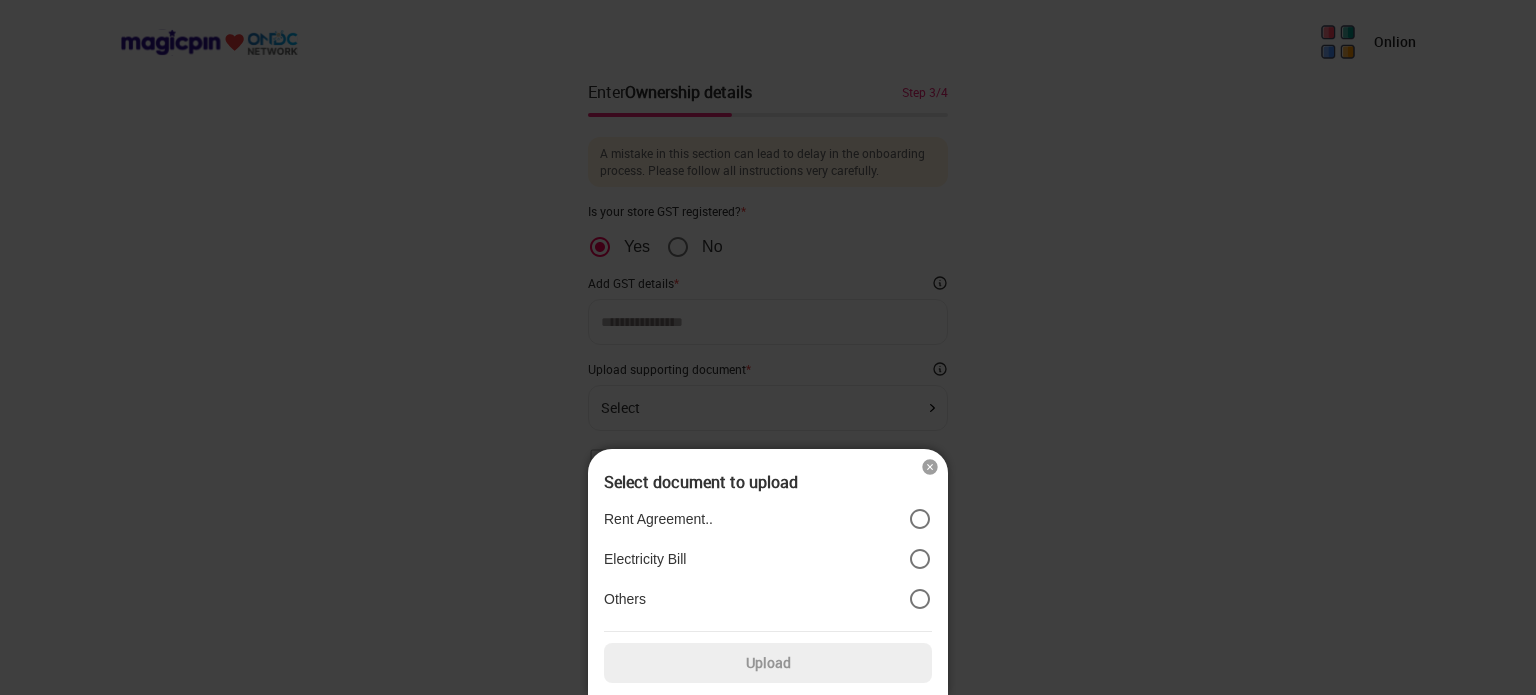 click at bounding box center [768, 347] 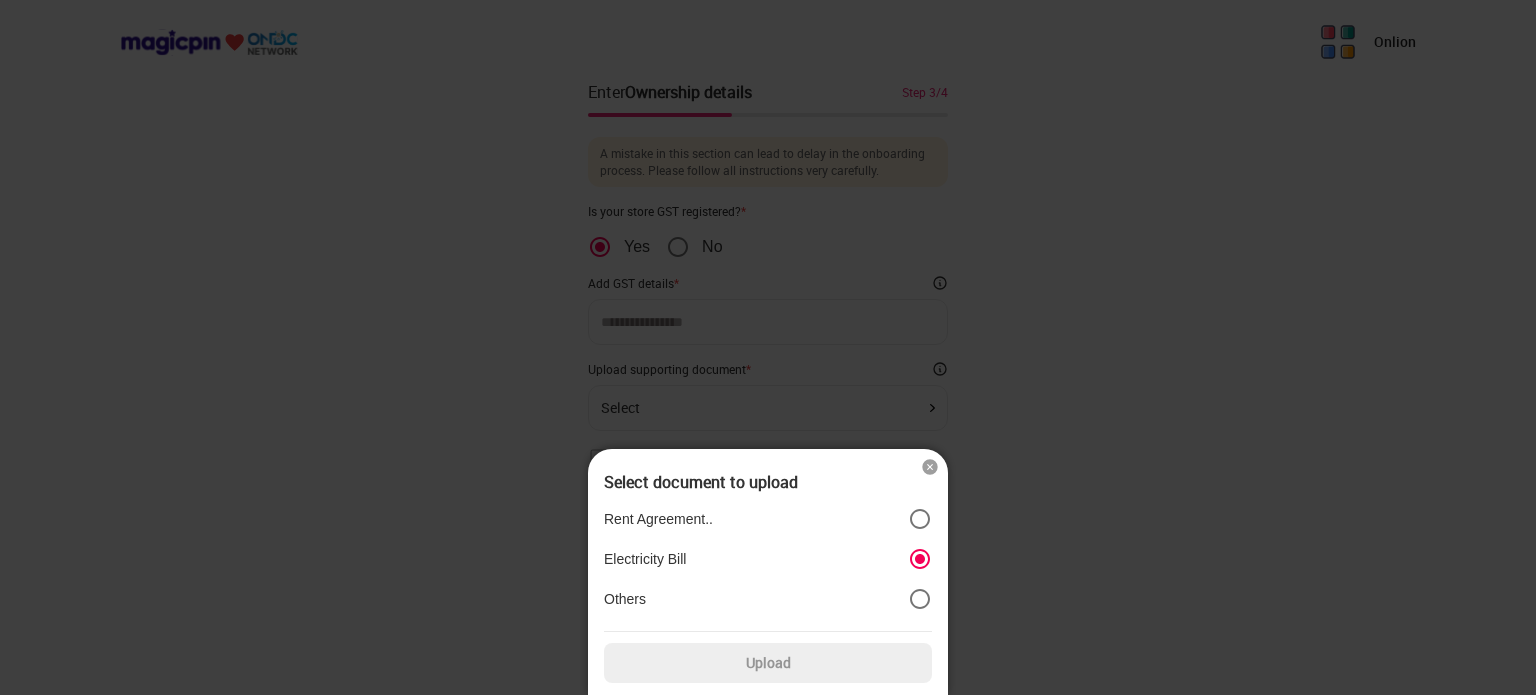 click on "Rent Agreement.. Electricity Bill Others" at bounding box center [768, 559] 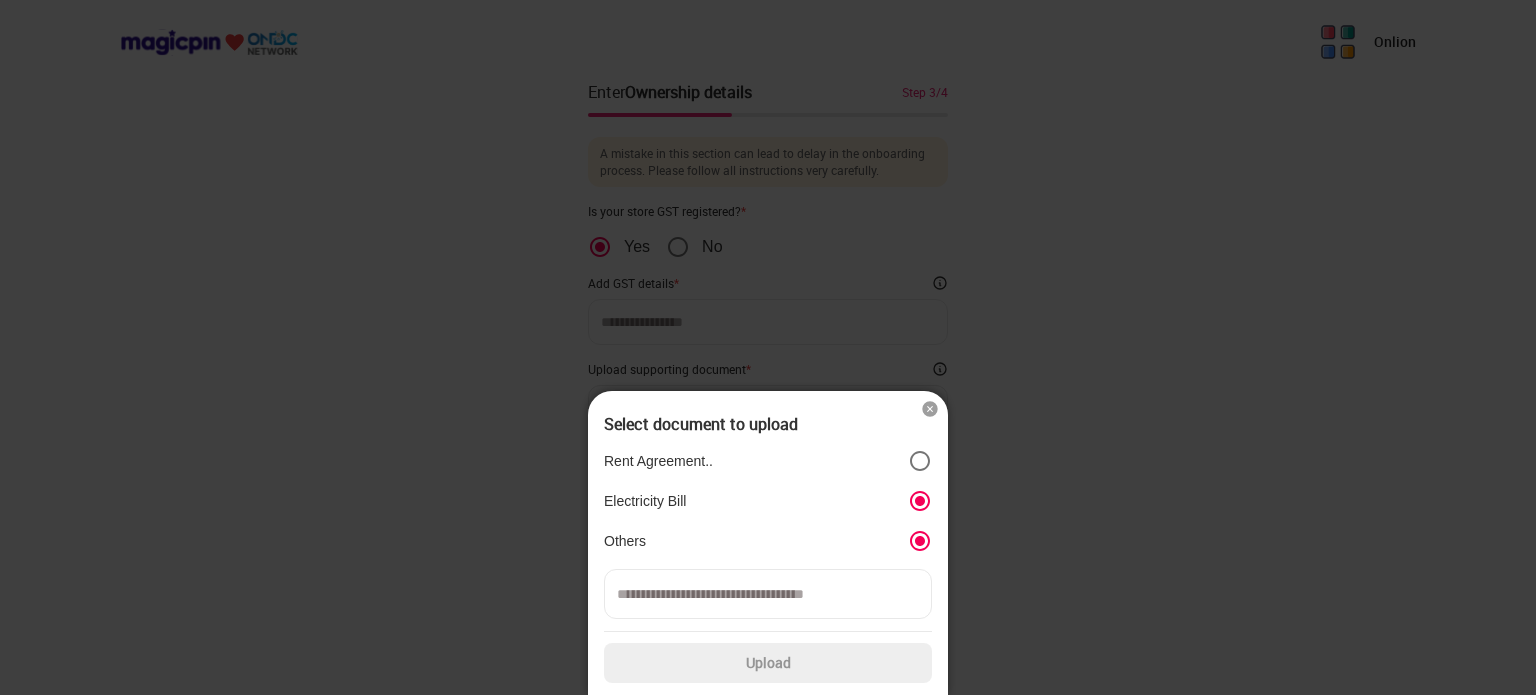 click at bounding box center (768, 594) 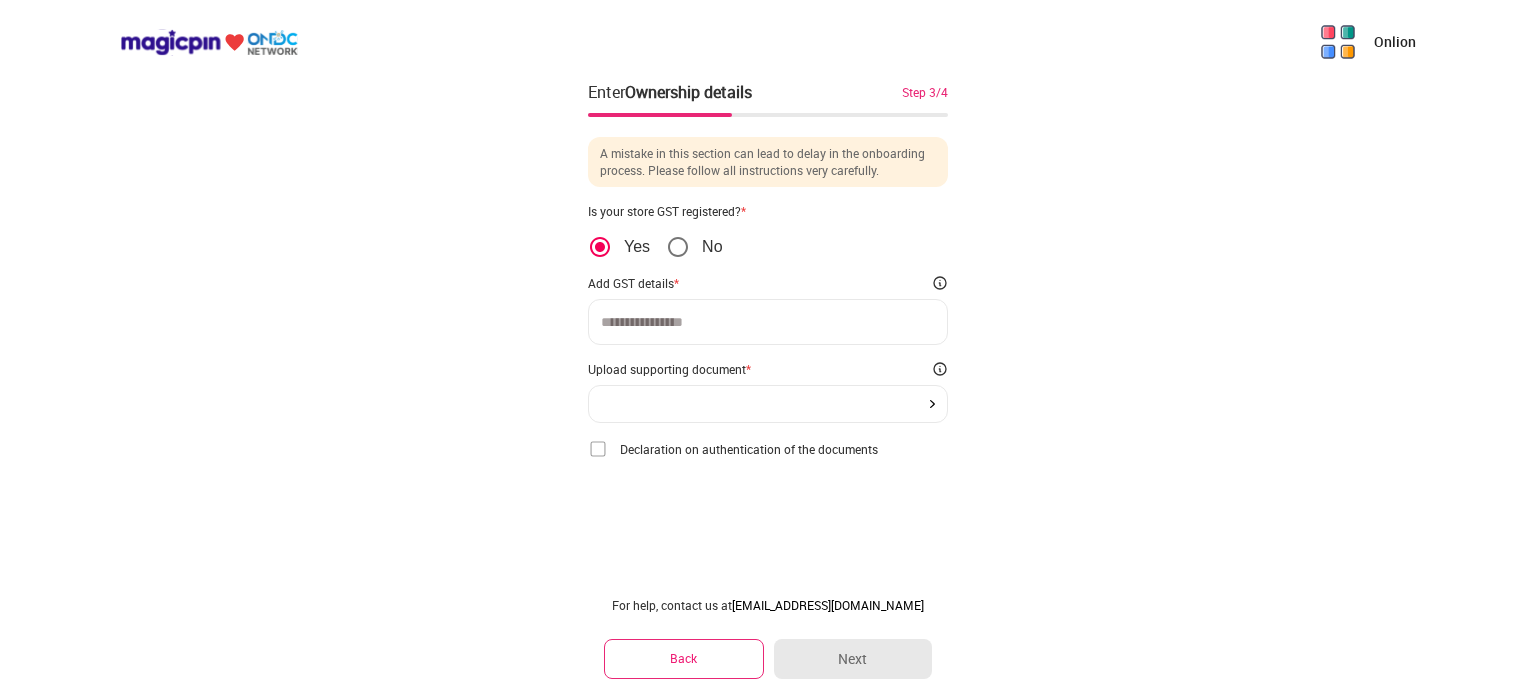 click at bounding box center [768, 322] 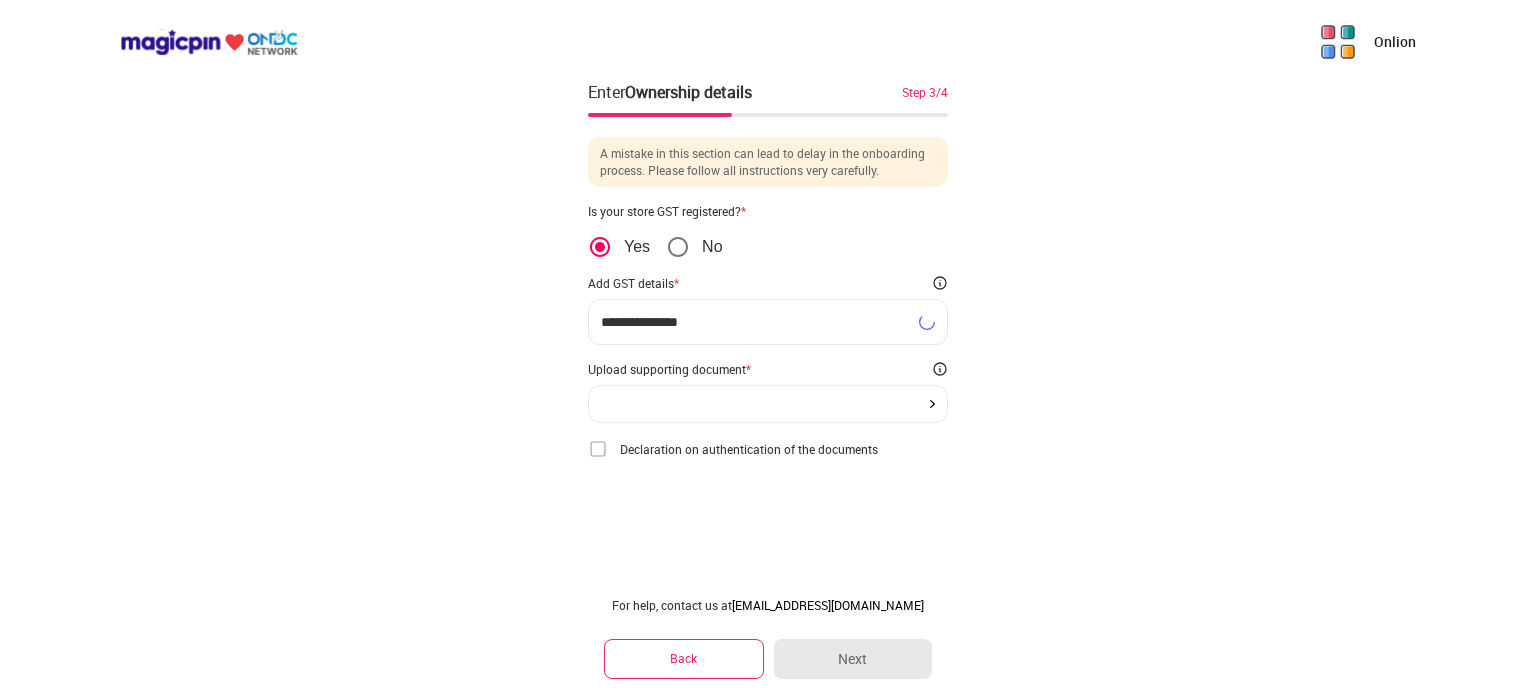 type on "**********" 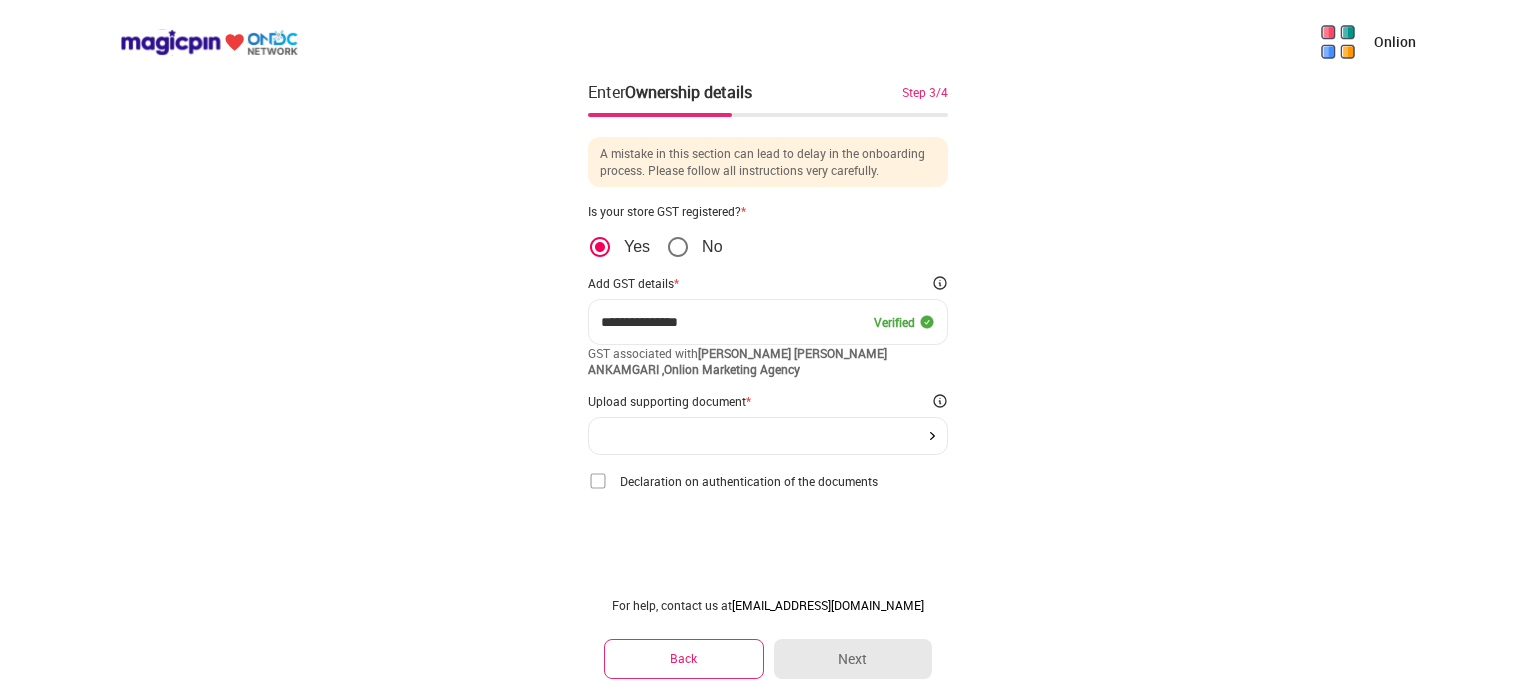click at bounding box center [768, 436] 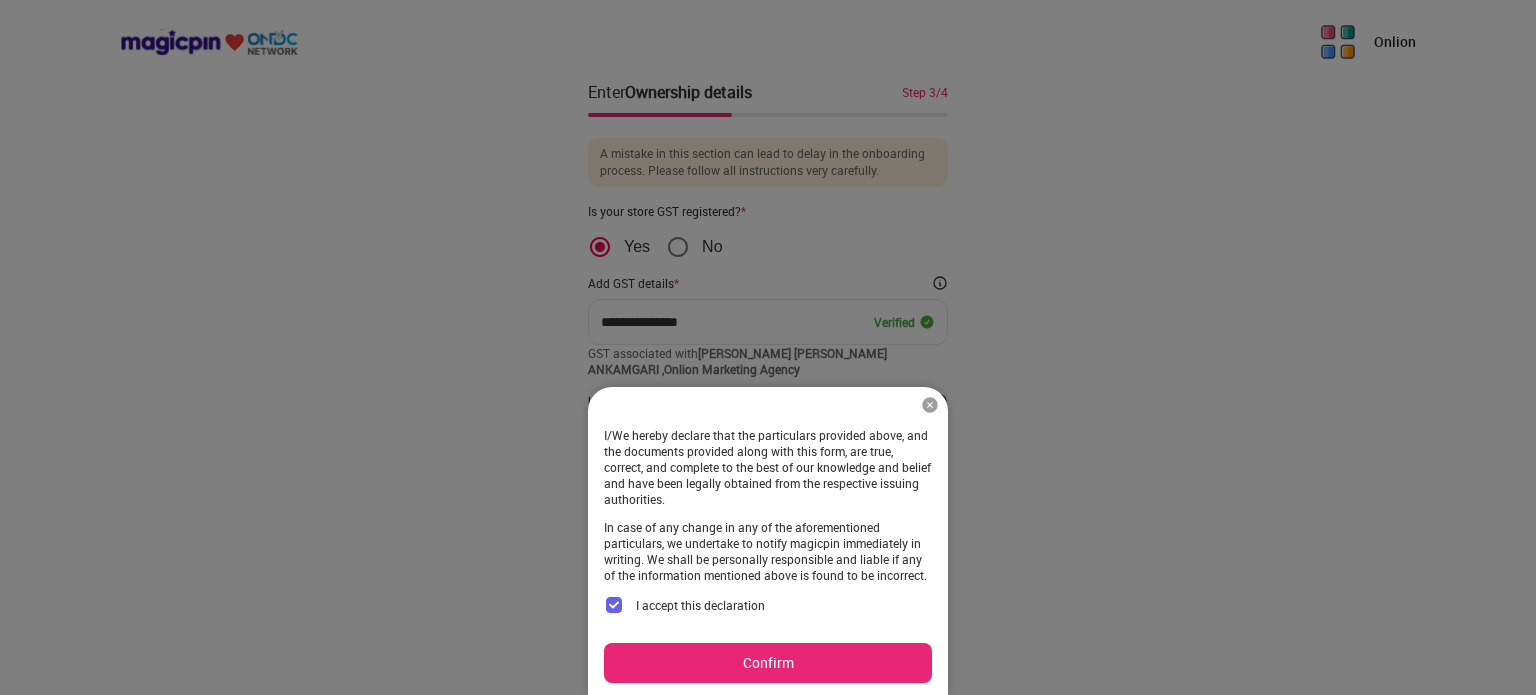 drag, startPoint x: 800, startPoint y: 672, endPoint x: 809, endPoint y: 663, distance: 12.727922 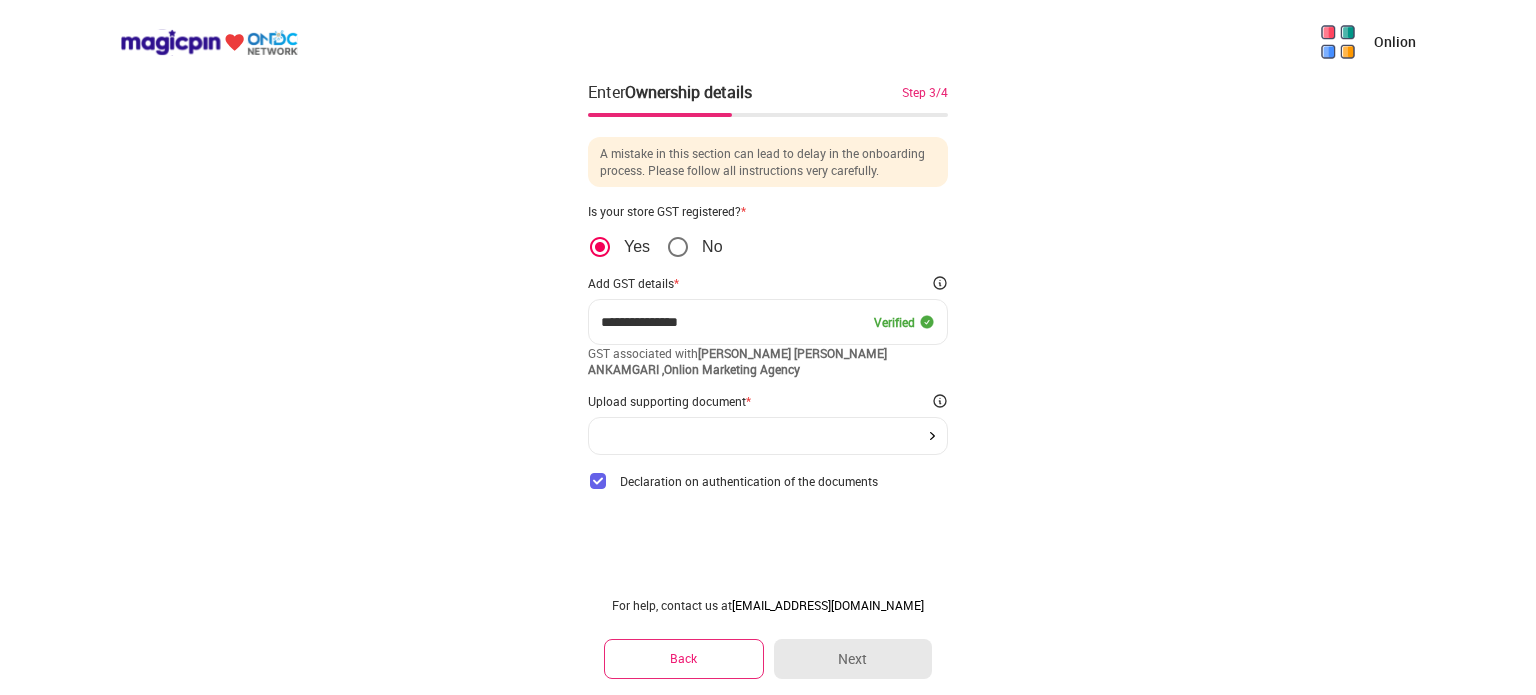 click at bounding box center (768, 436) 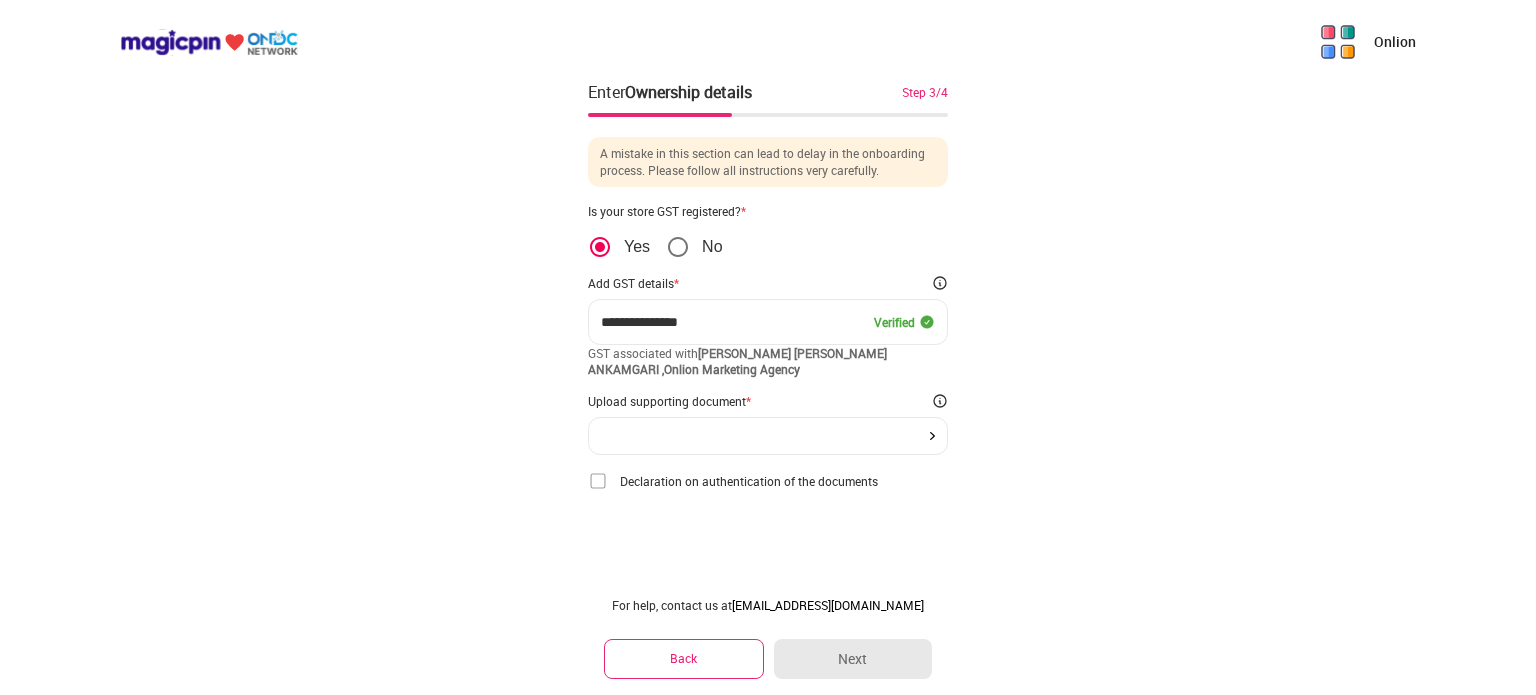 click at bounding box center [598, 481] 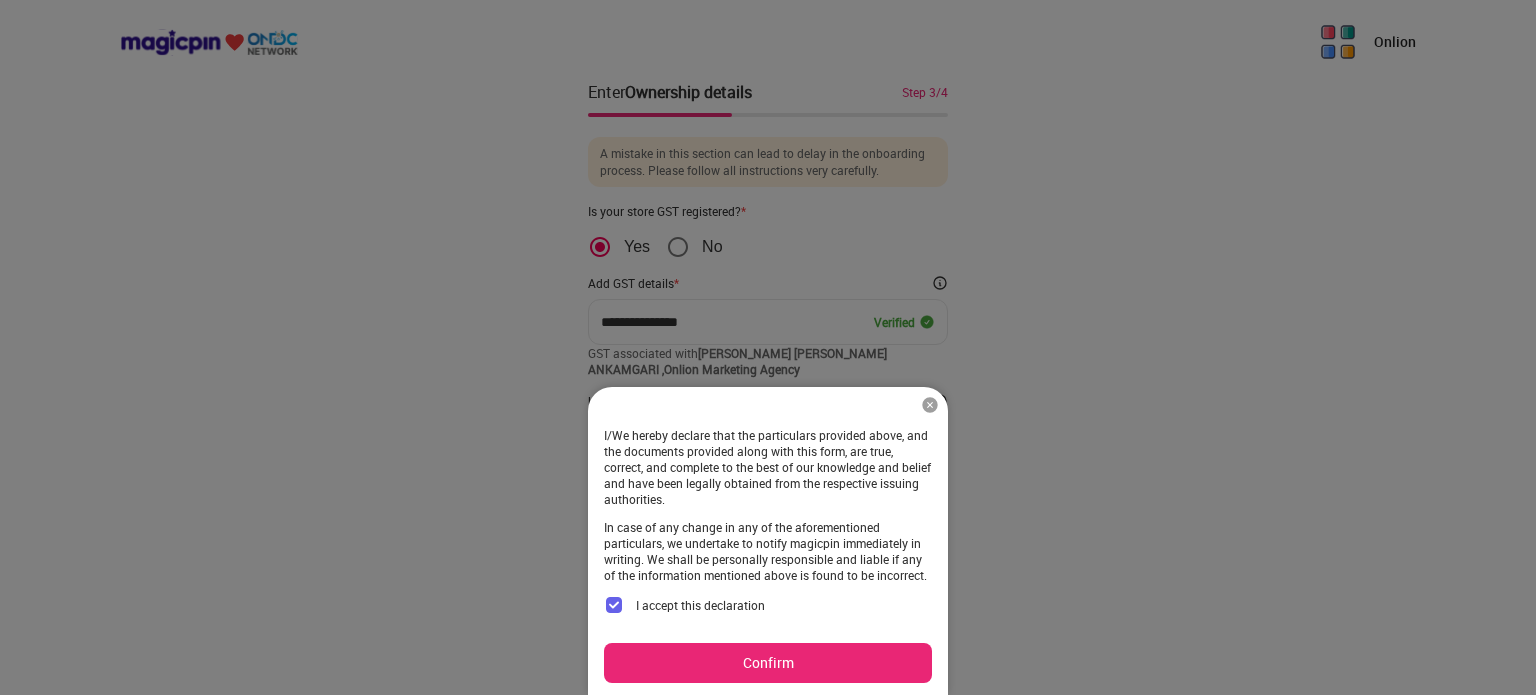 drag, startPoint x: 785, startPoint y: 651, endPoint x: 784, endPoint y: 606, distance: 45.01111 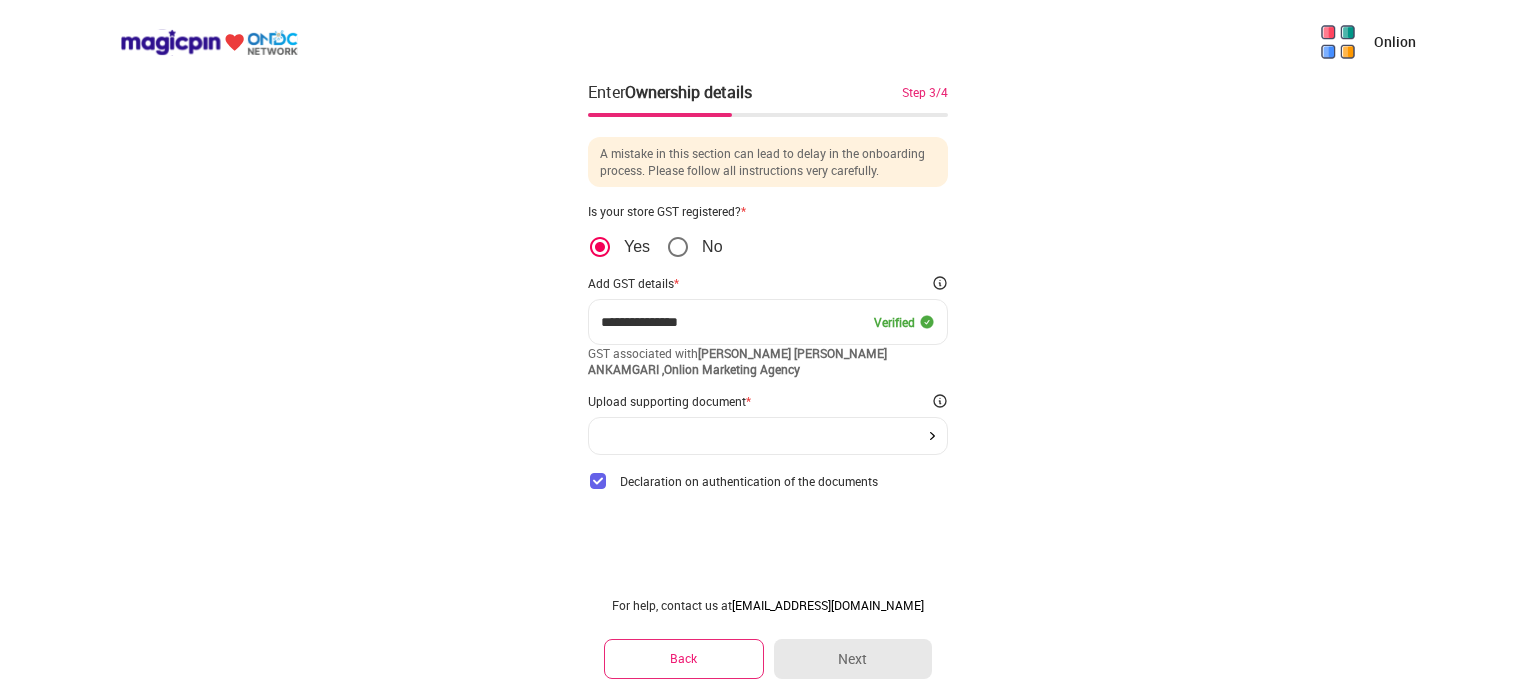 click at bounding box center (768, 436) 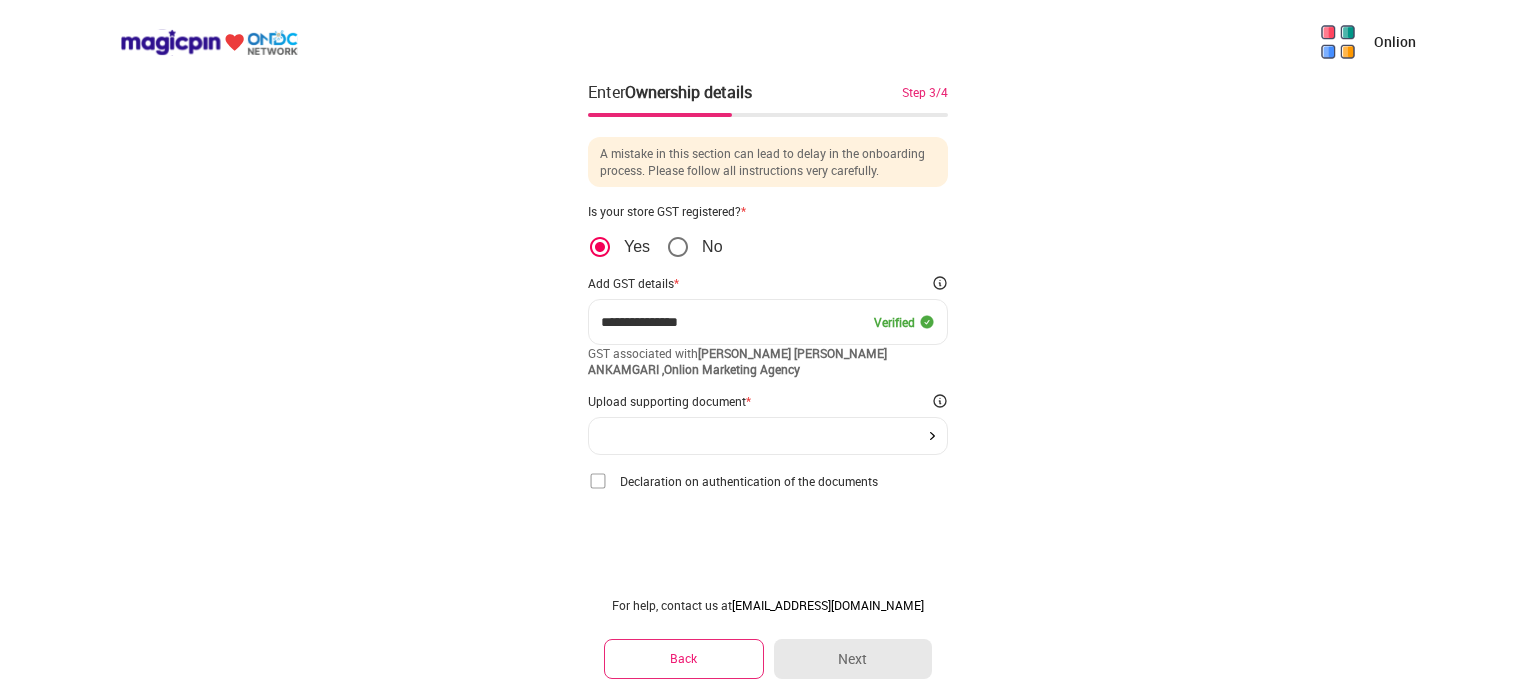 click 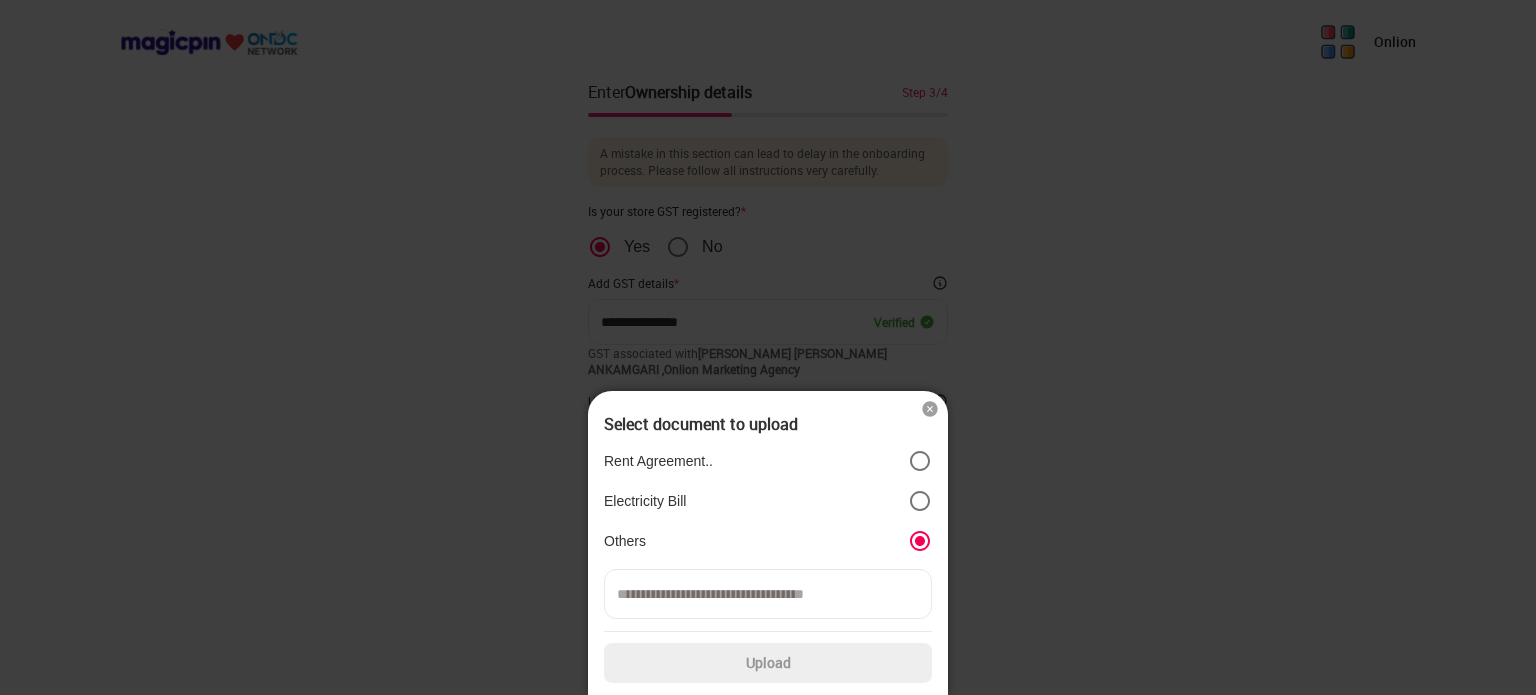 click at bounding box center [768, 594] 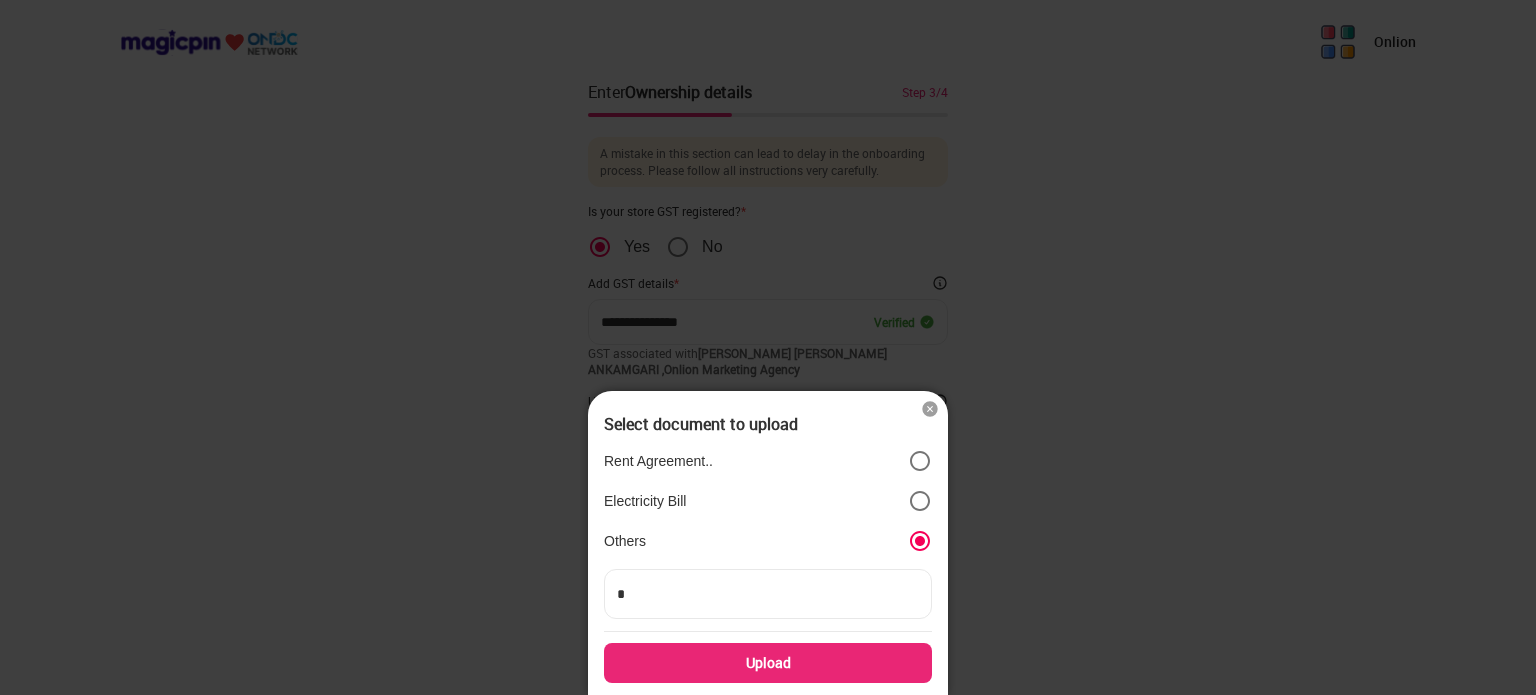 type on "**" 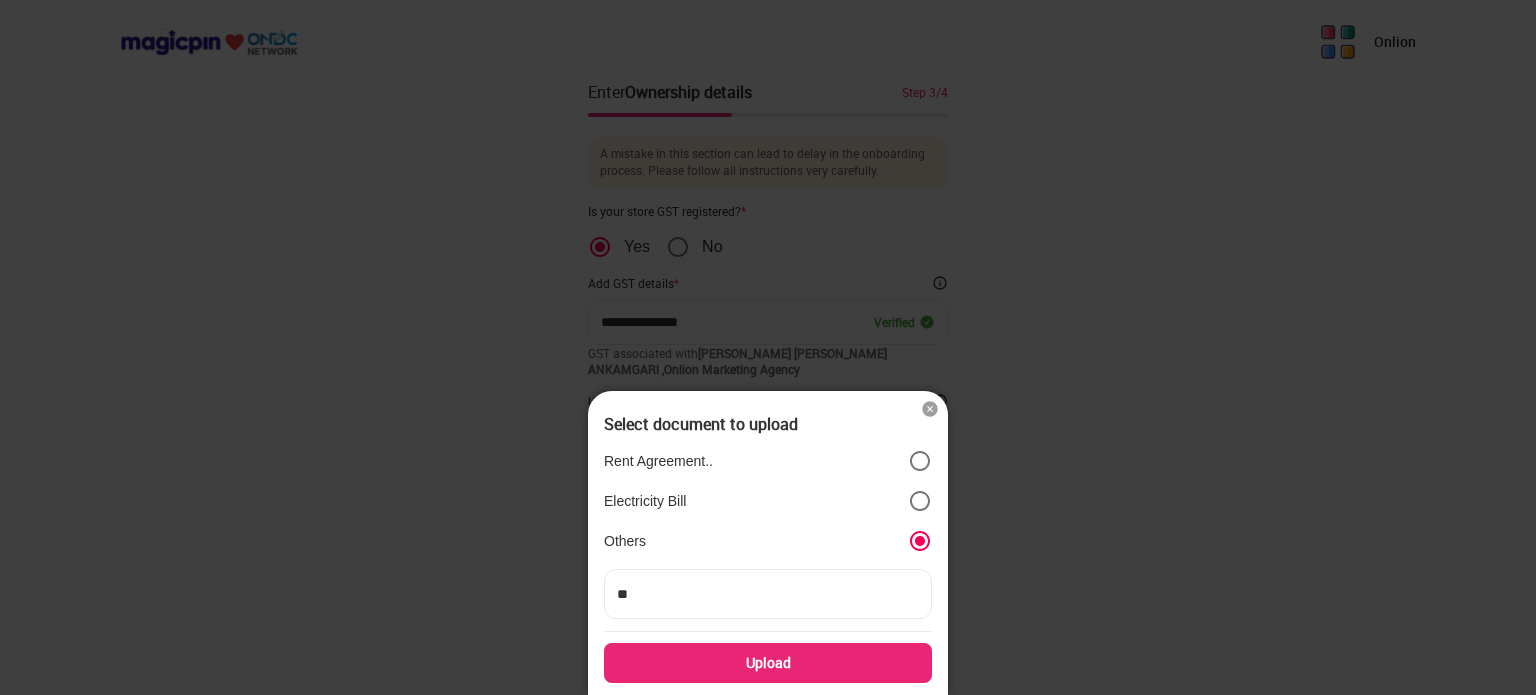 type on "***" 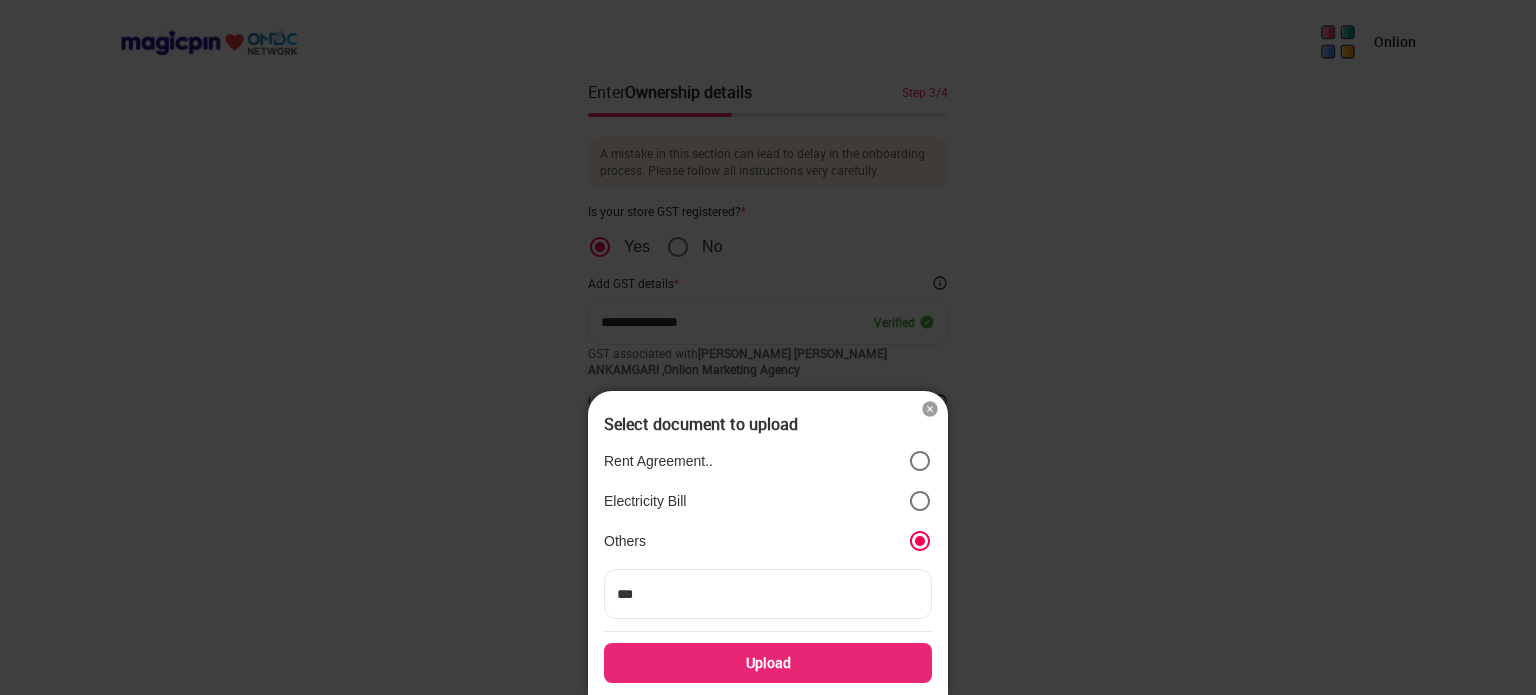 type on "***" 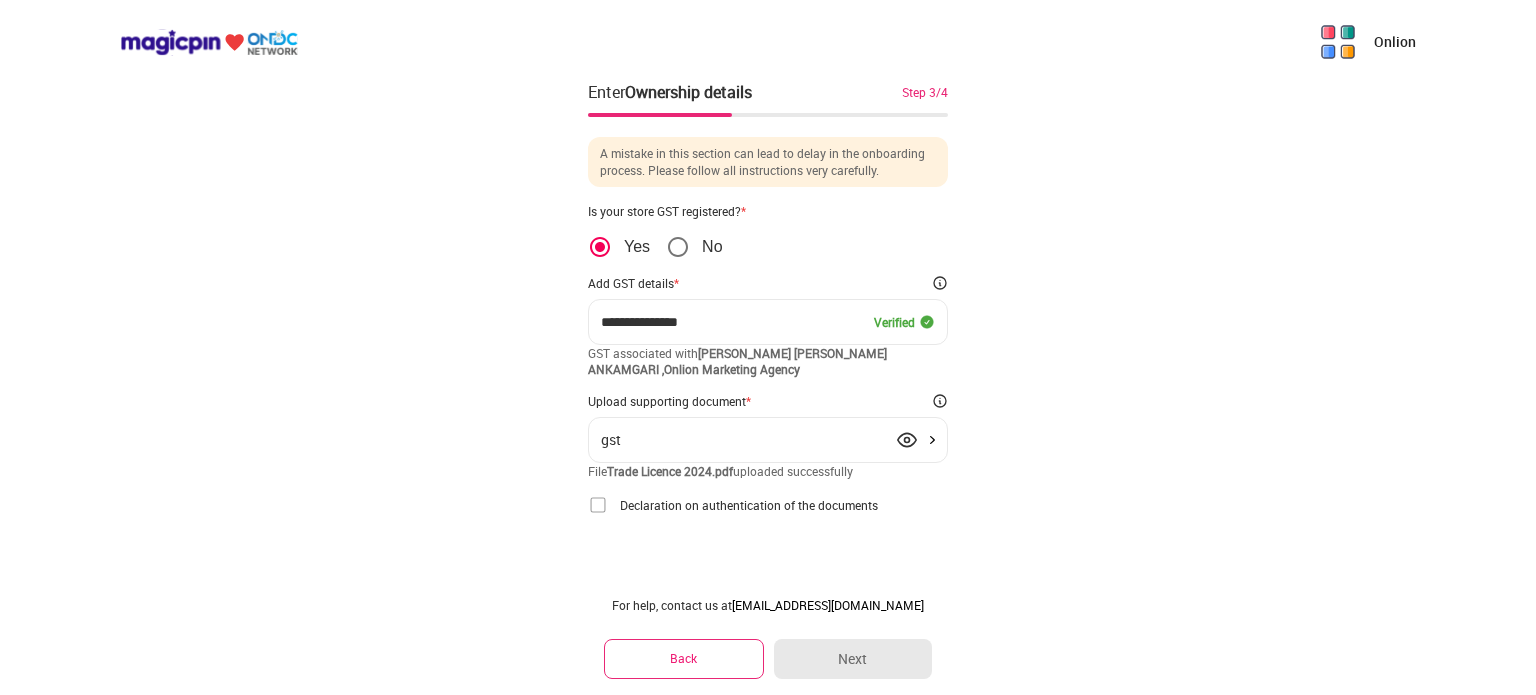 click on "Declaration on authentication of the documents" at bounding box center [749, 505] 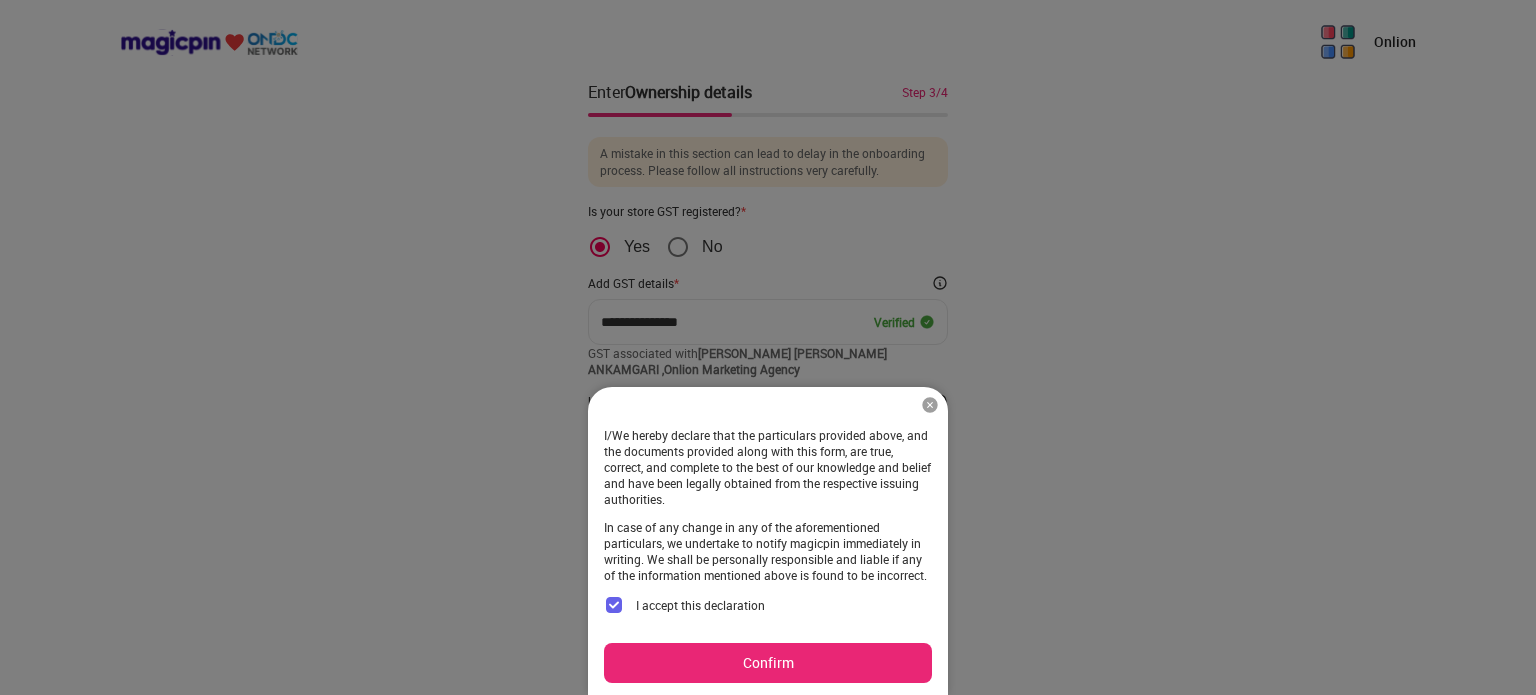 click on "Confirm" at bounding box center [768, 663] 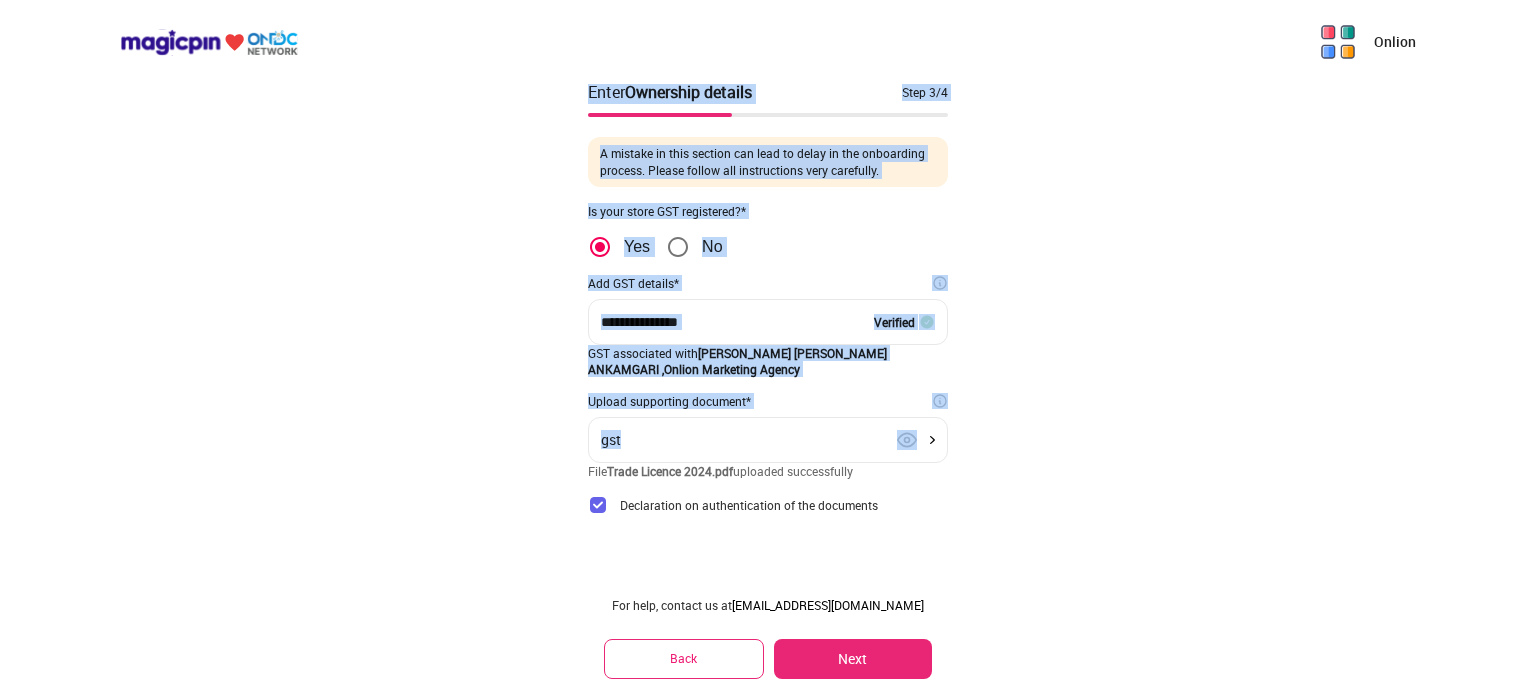 drag, startPoint x: 690, startPoint y: 450, endPoint x: 553, endPoint y: 435, distance: 137.81873 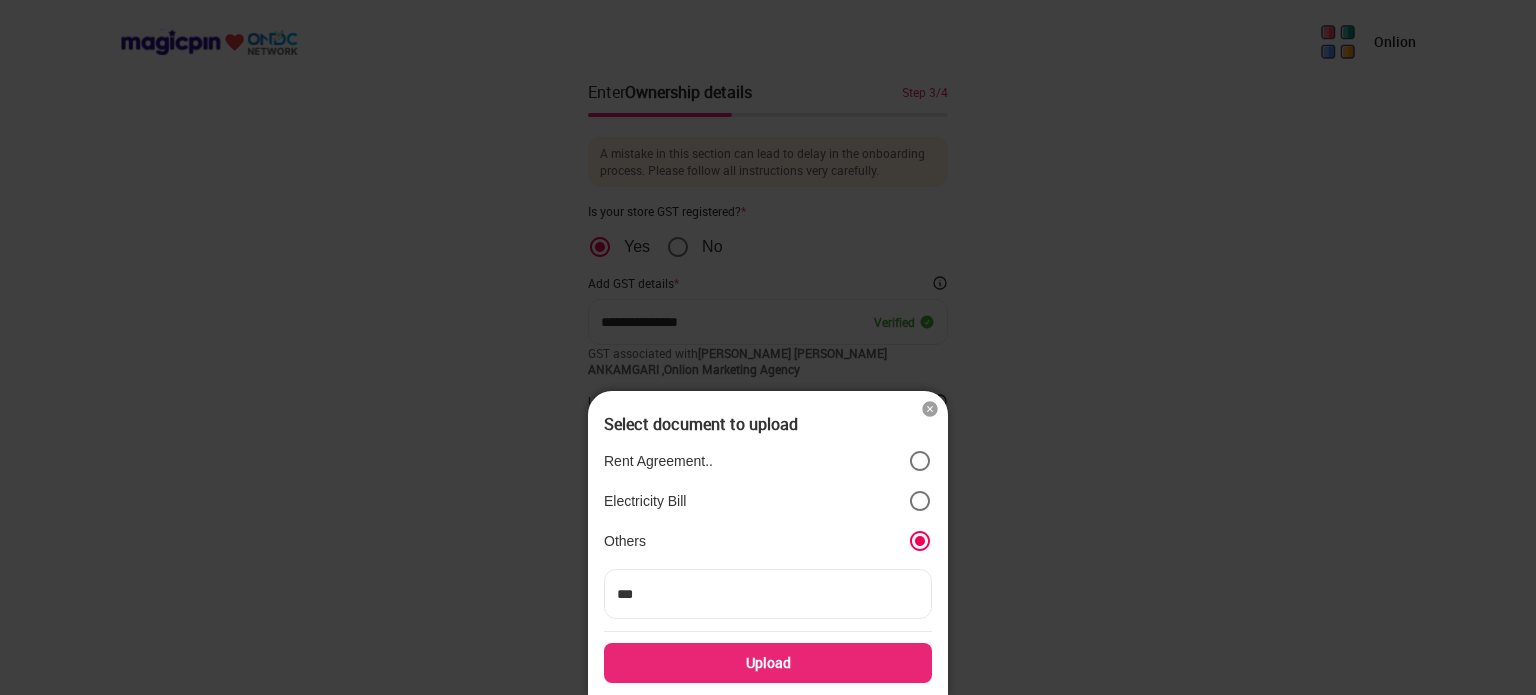 drag, startPoint x: 683, startPoint y: 599, endPoint x: 598, endPoint y: 604, distance: 85.146935 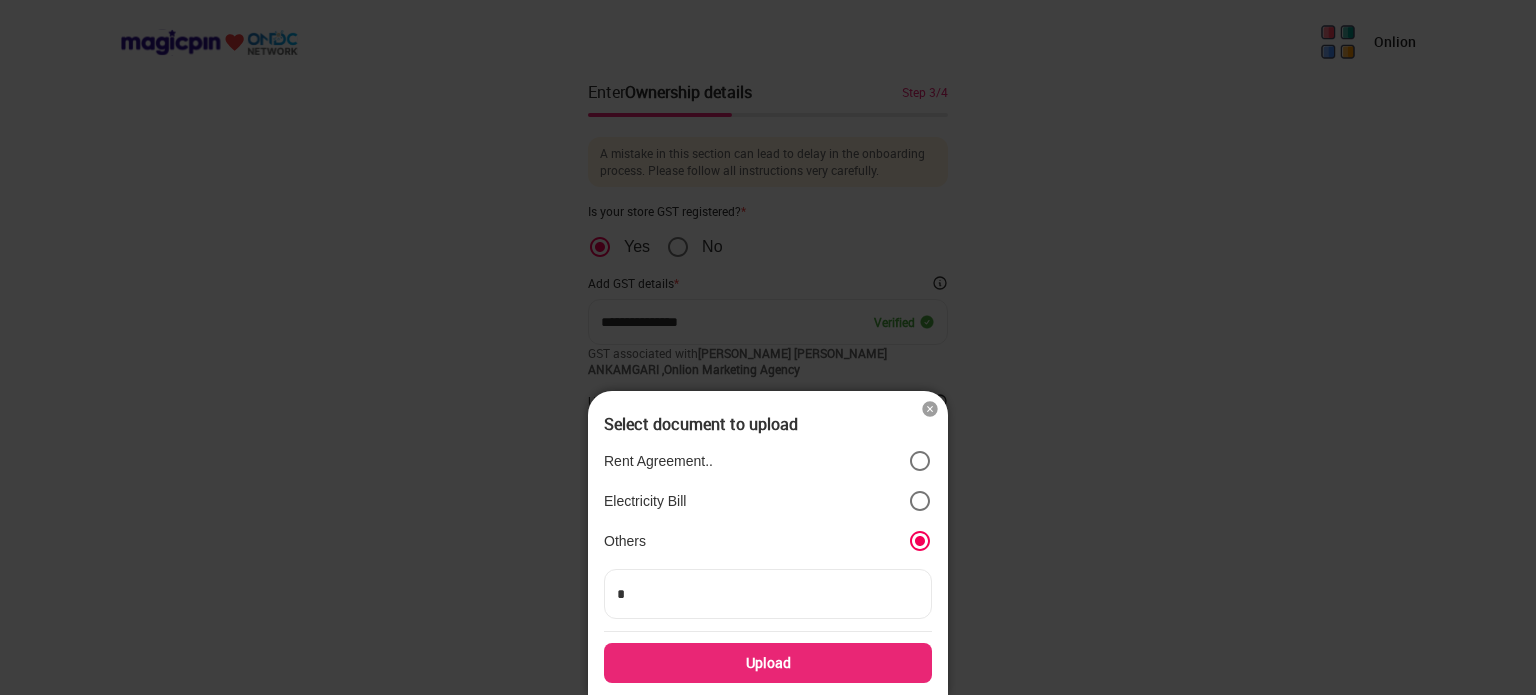 type on "**" 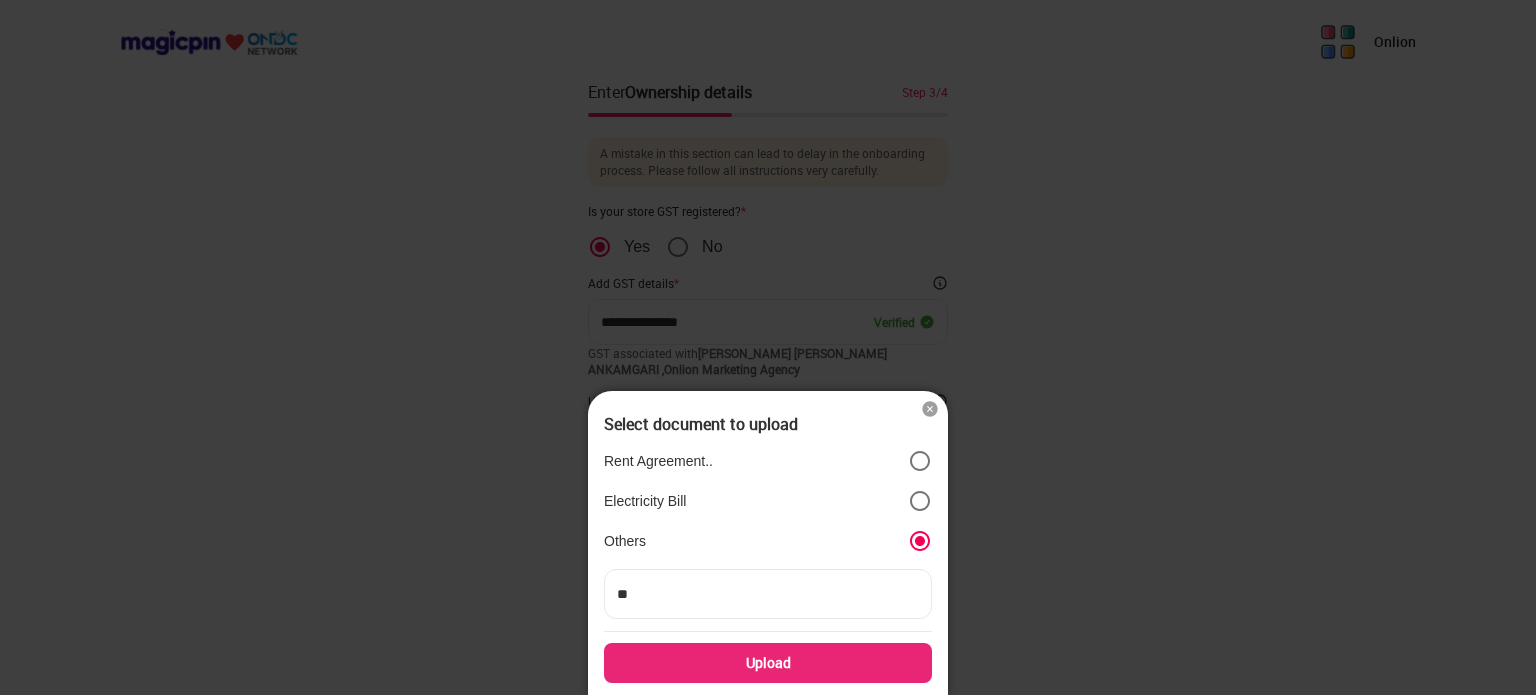type on "***" 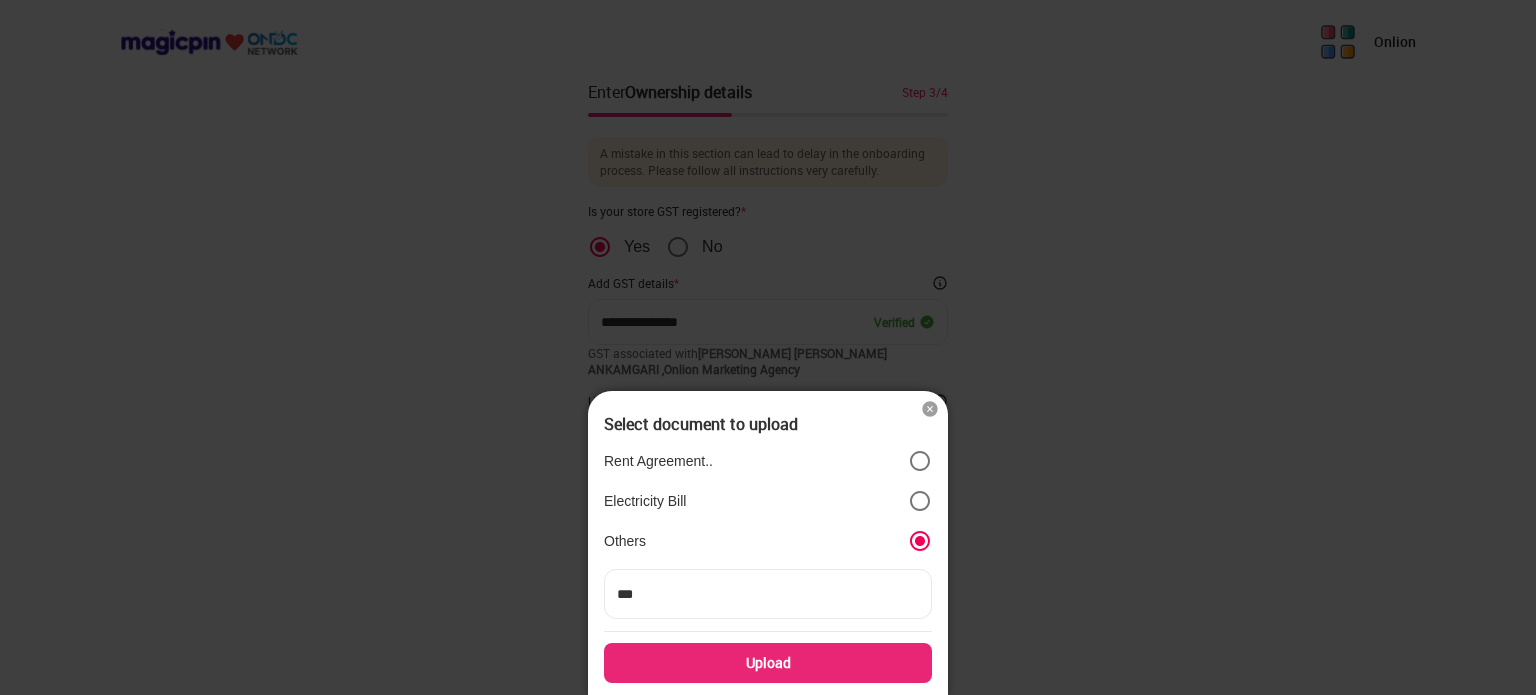 type on "****" 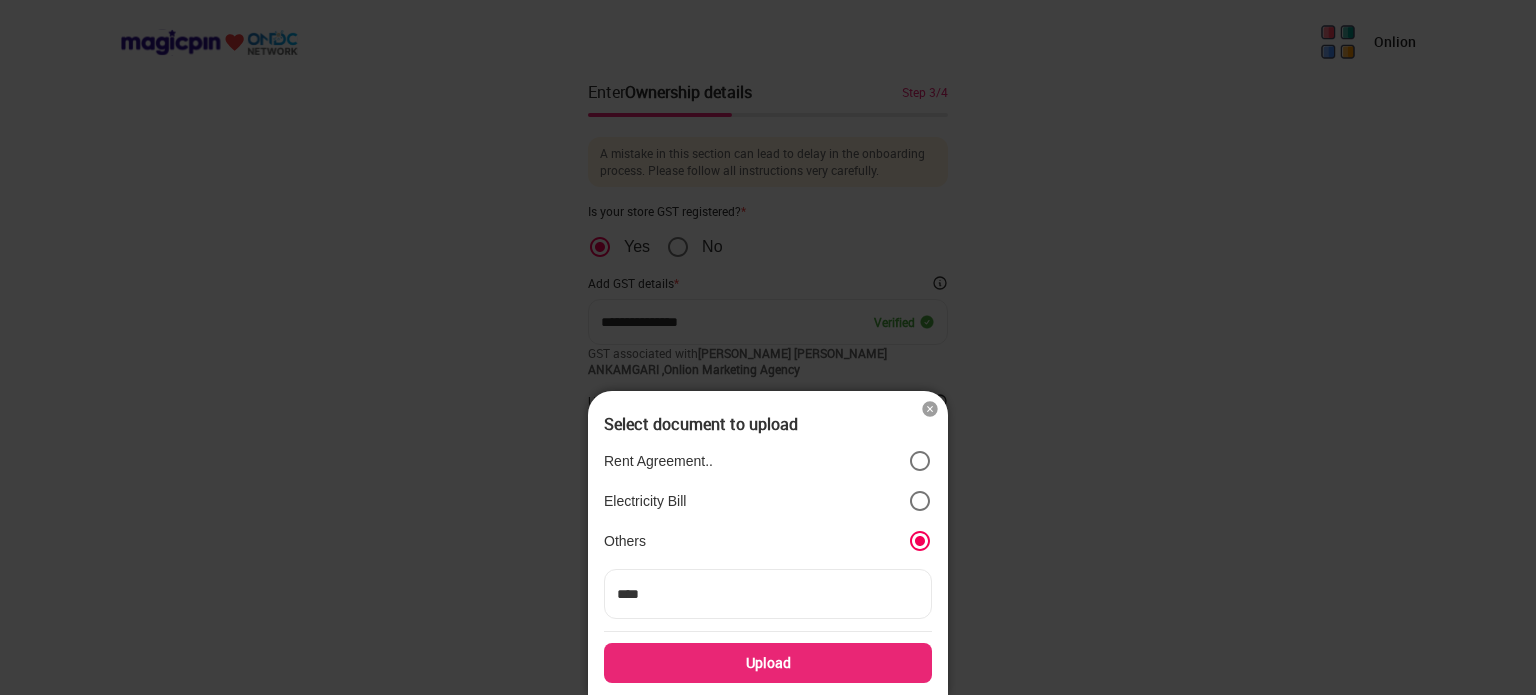type on "*****" 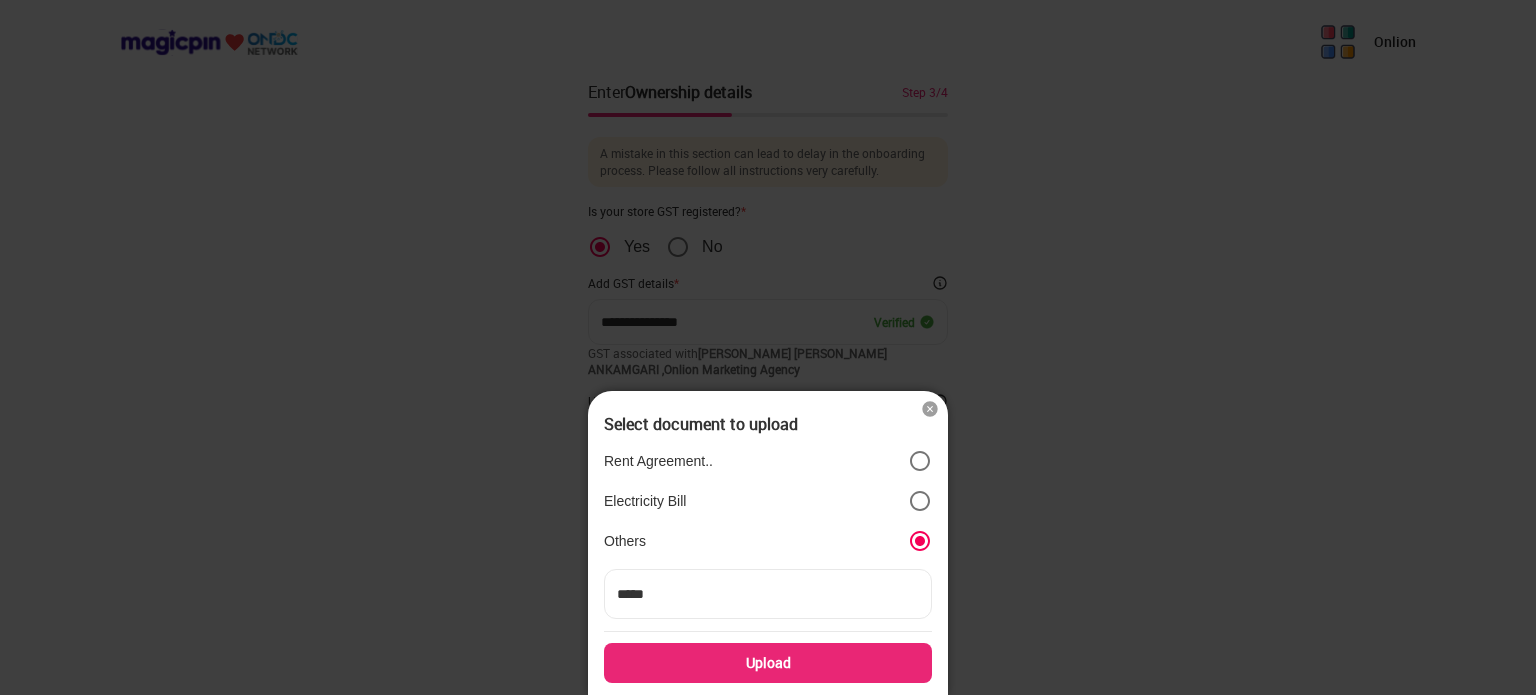 type on "*****" 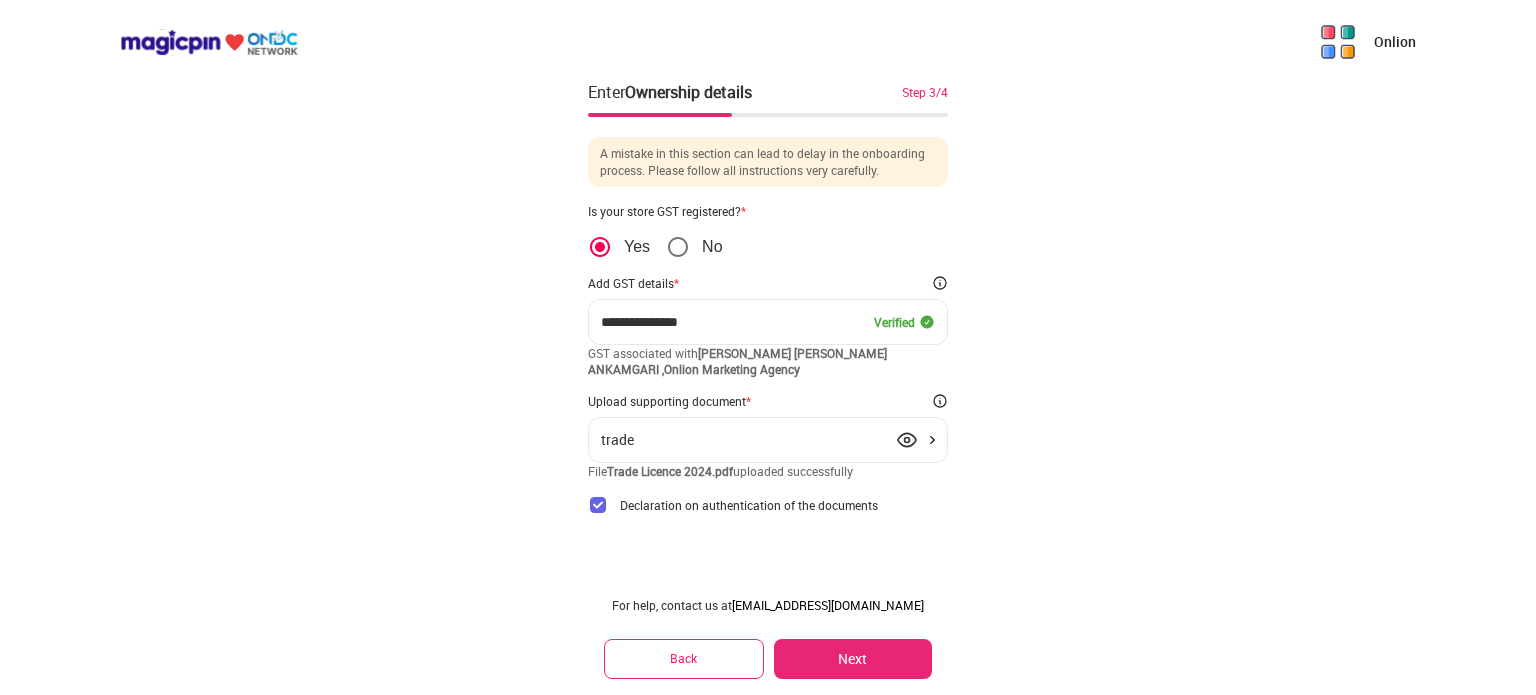 click on "Next" at bounding box center [853, 659] 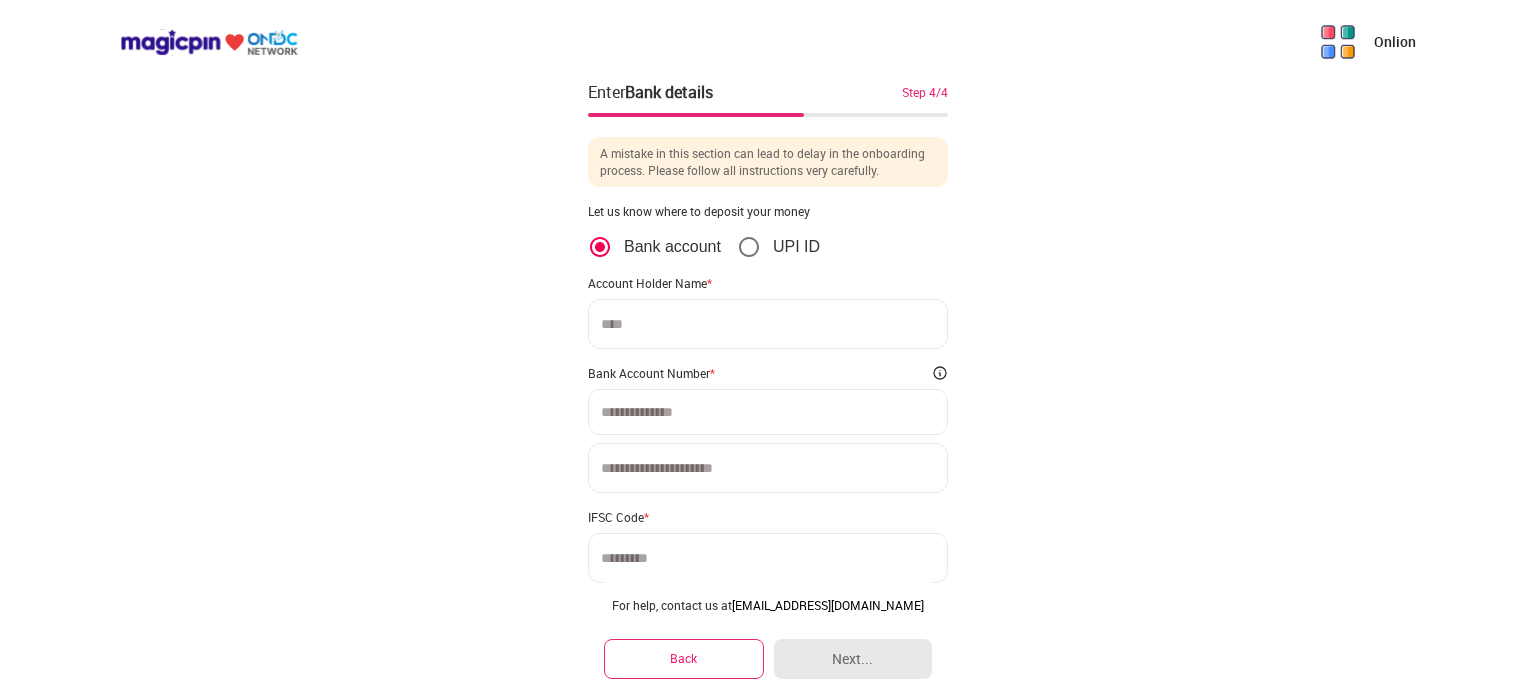 click at bounding box center (768, 324) 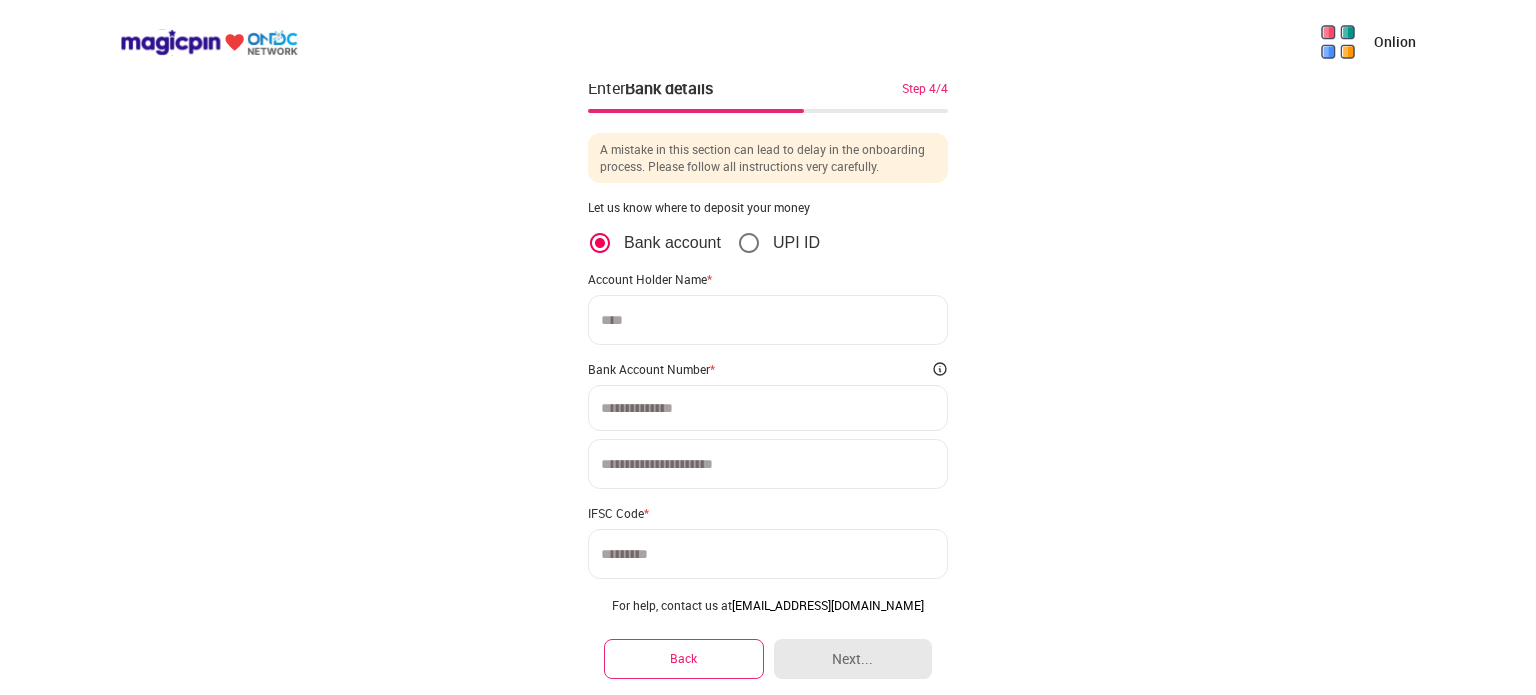 scroll, scrollTop: 0, scrollLeft: 0, axis: both 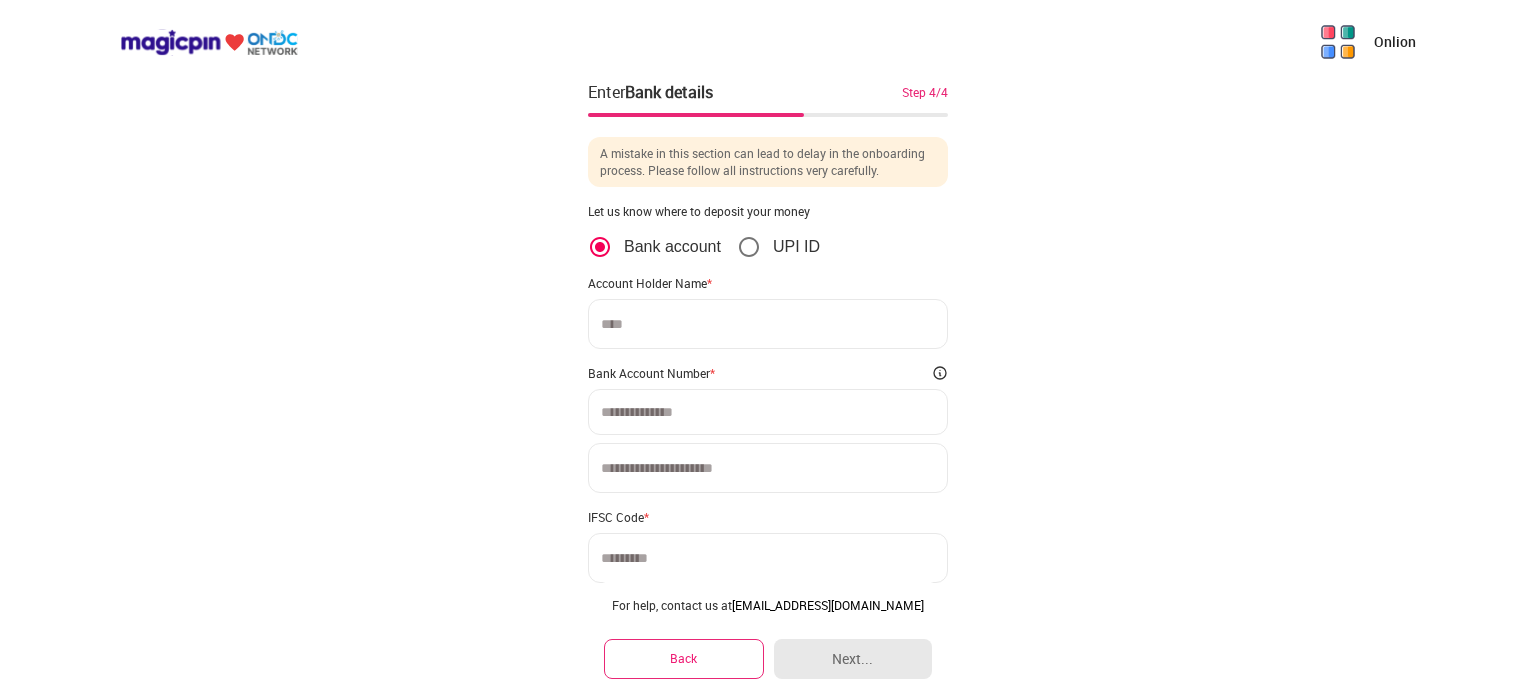 click on "UPI ID" at bounding box center [790, 247] 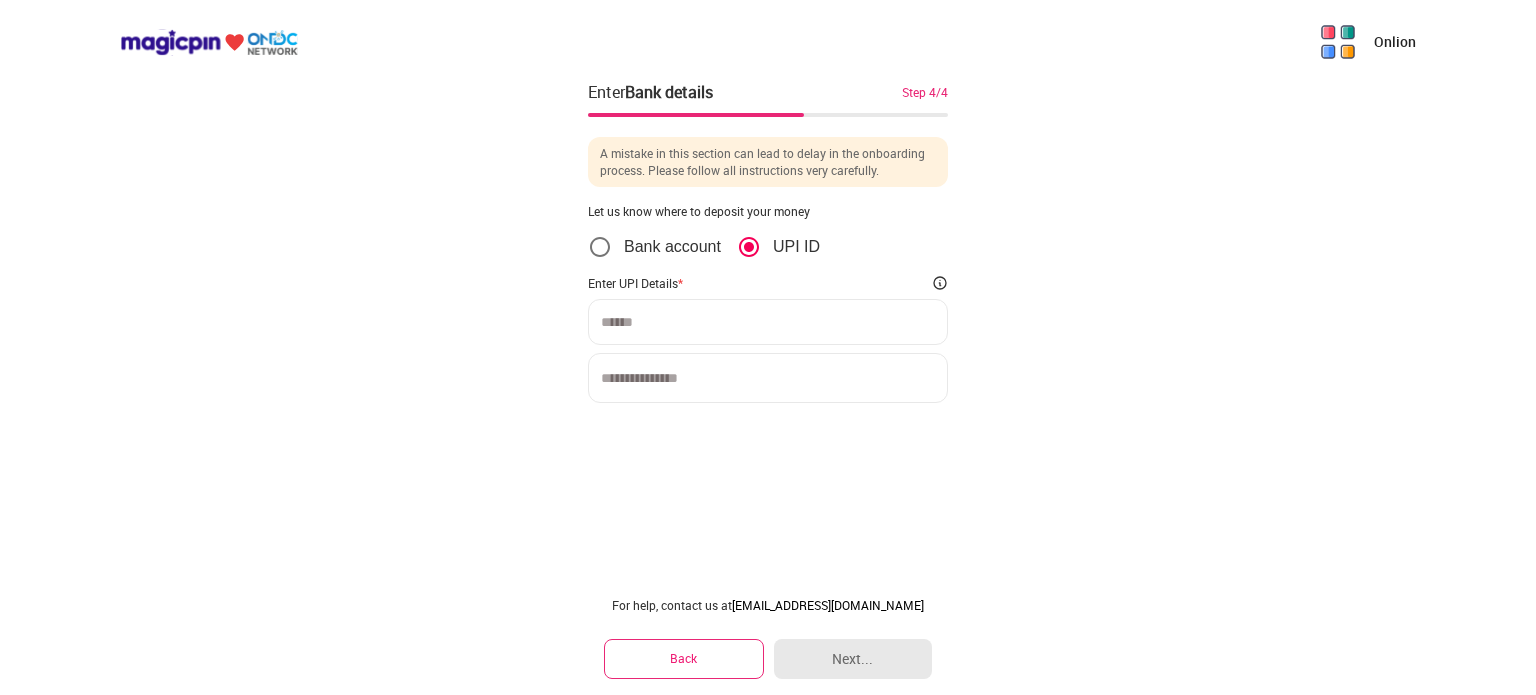 click at bounding box center [768, 322] 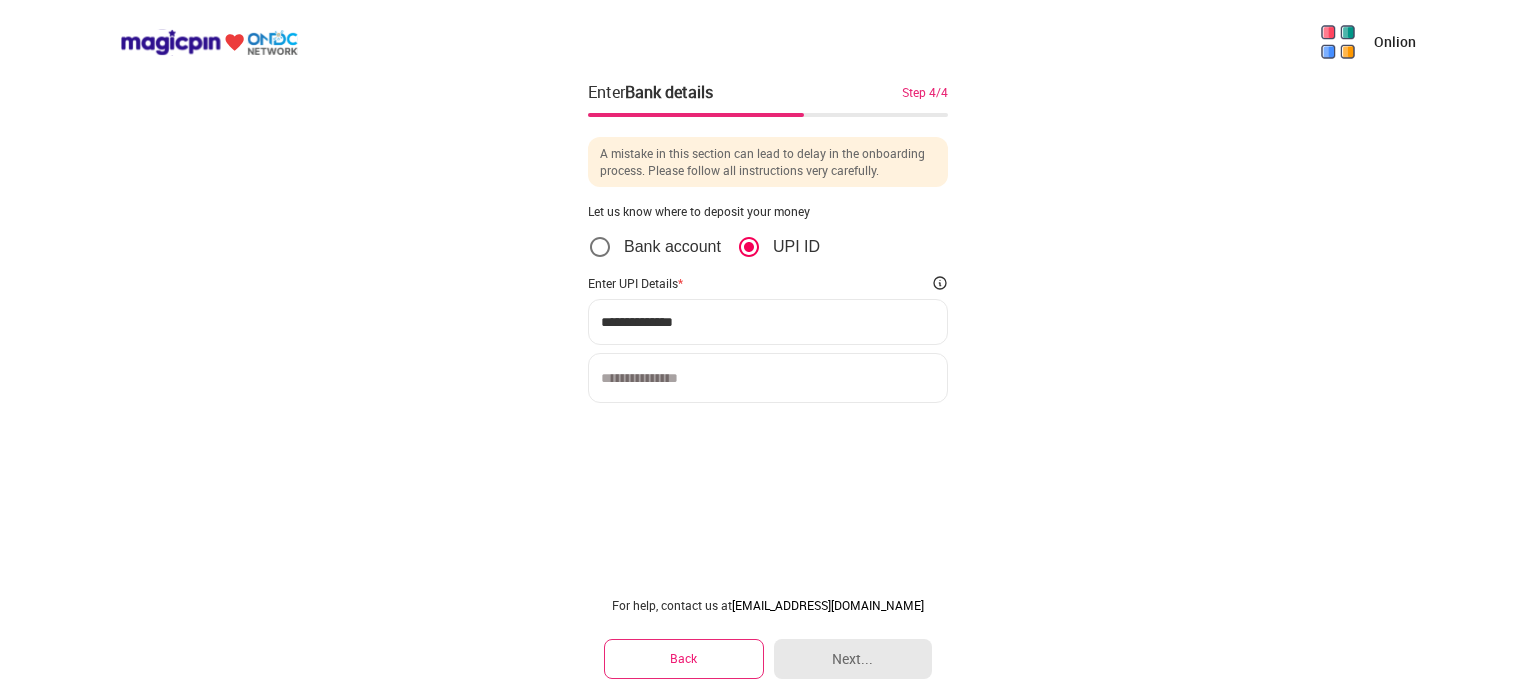 type on "**********" 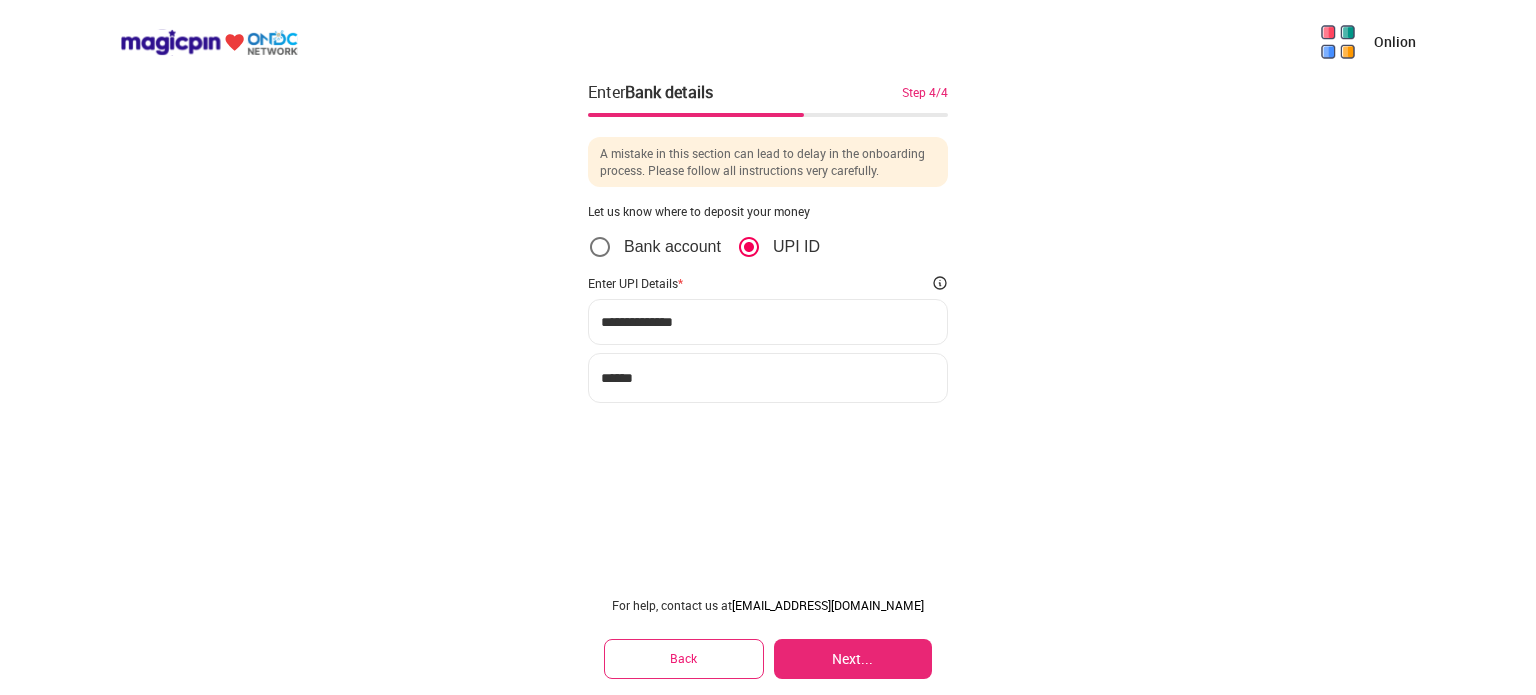 type on "******" 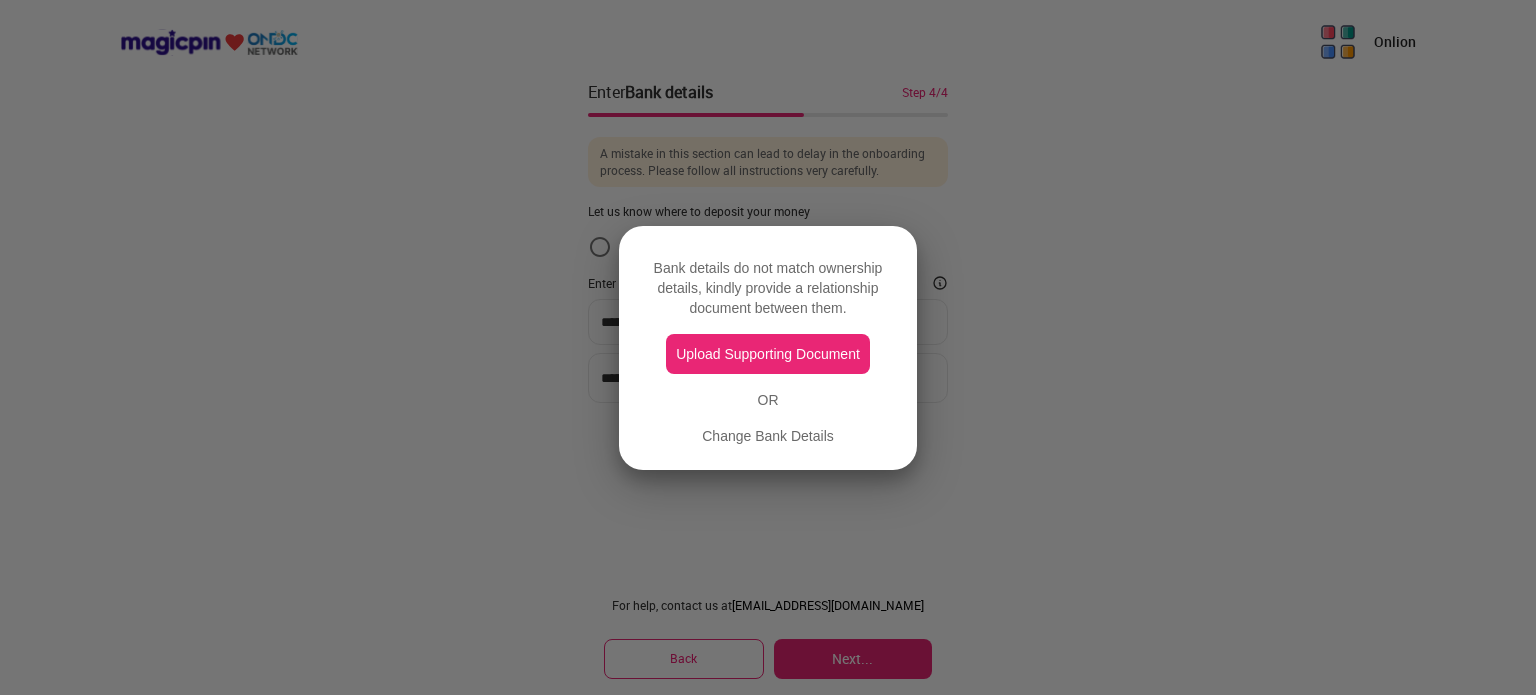 click on "Upload Supporting Document" at bounding box center [768, 354] 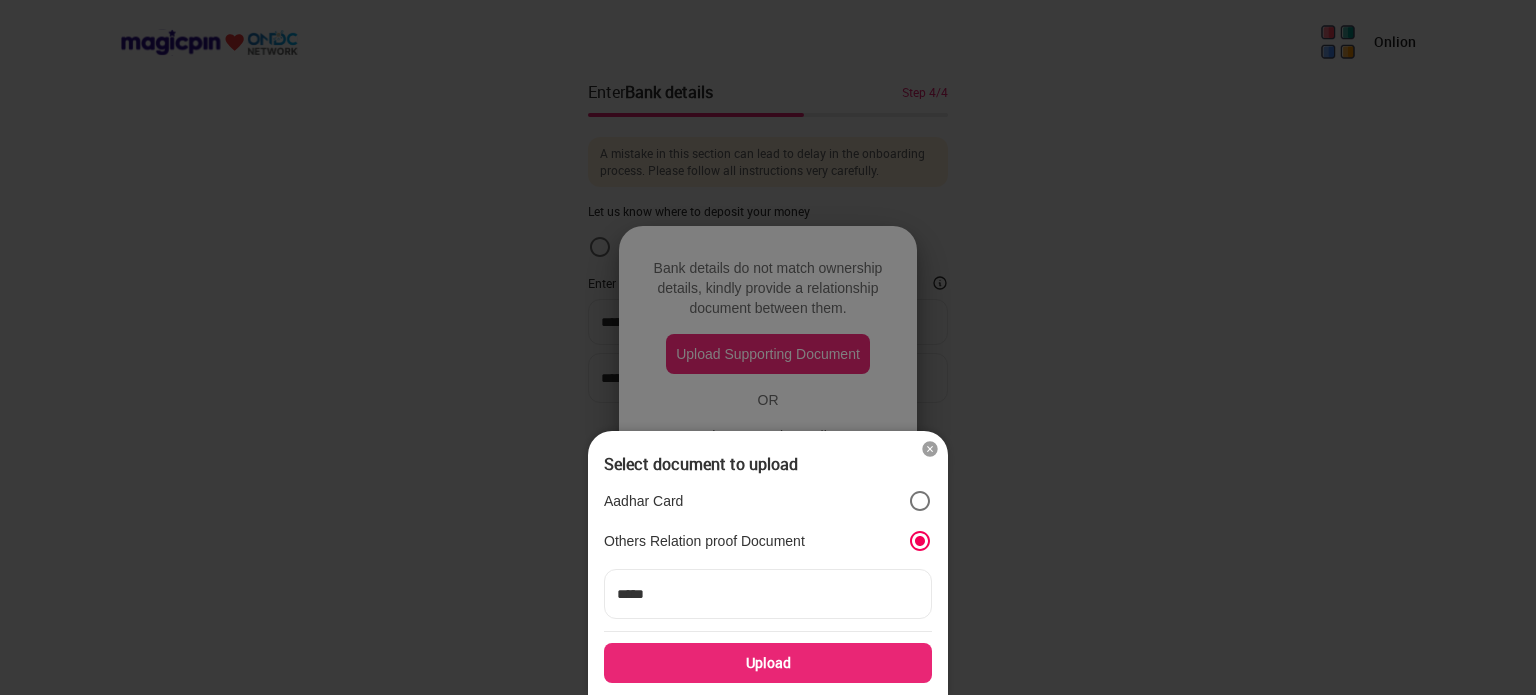 click on "Upload" at bounding box center [768, 663] 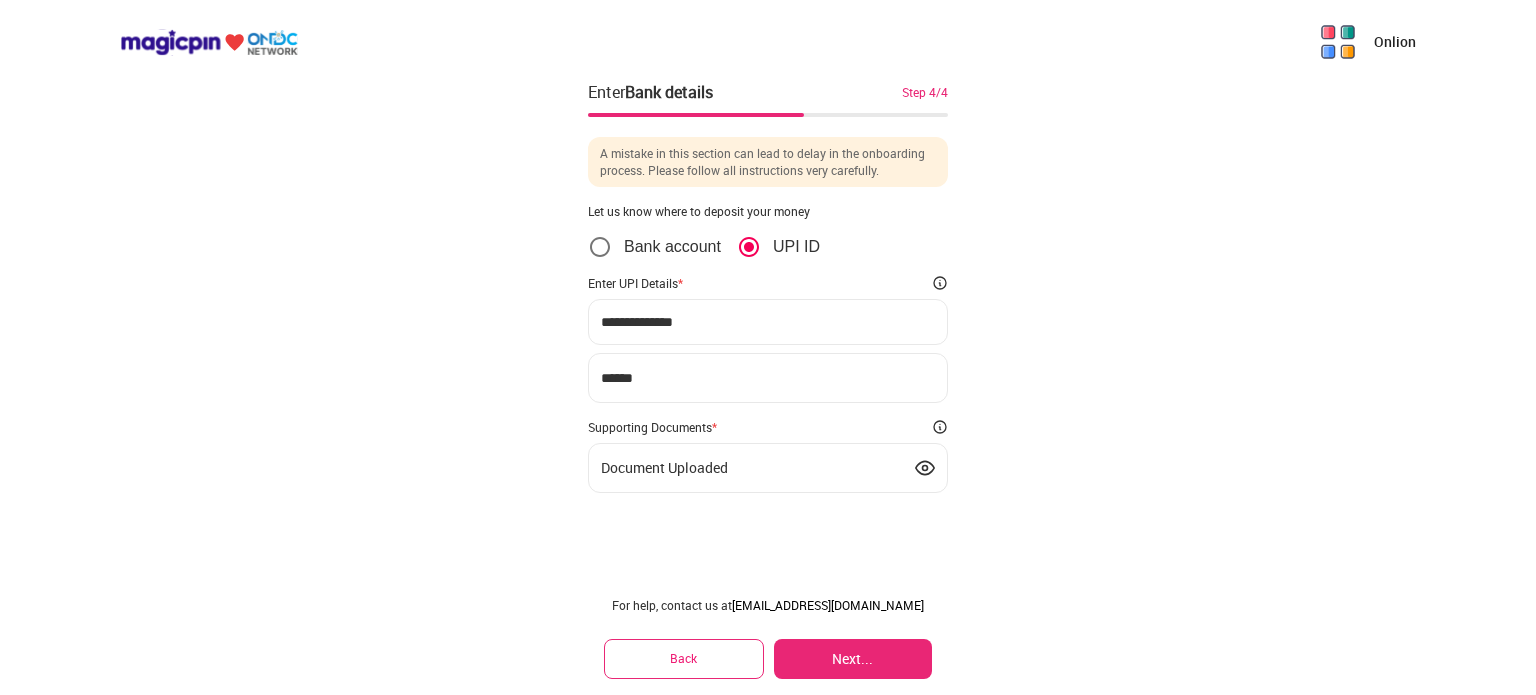 click on "Next..." at bounding box center [853, 659] 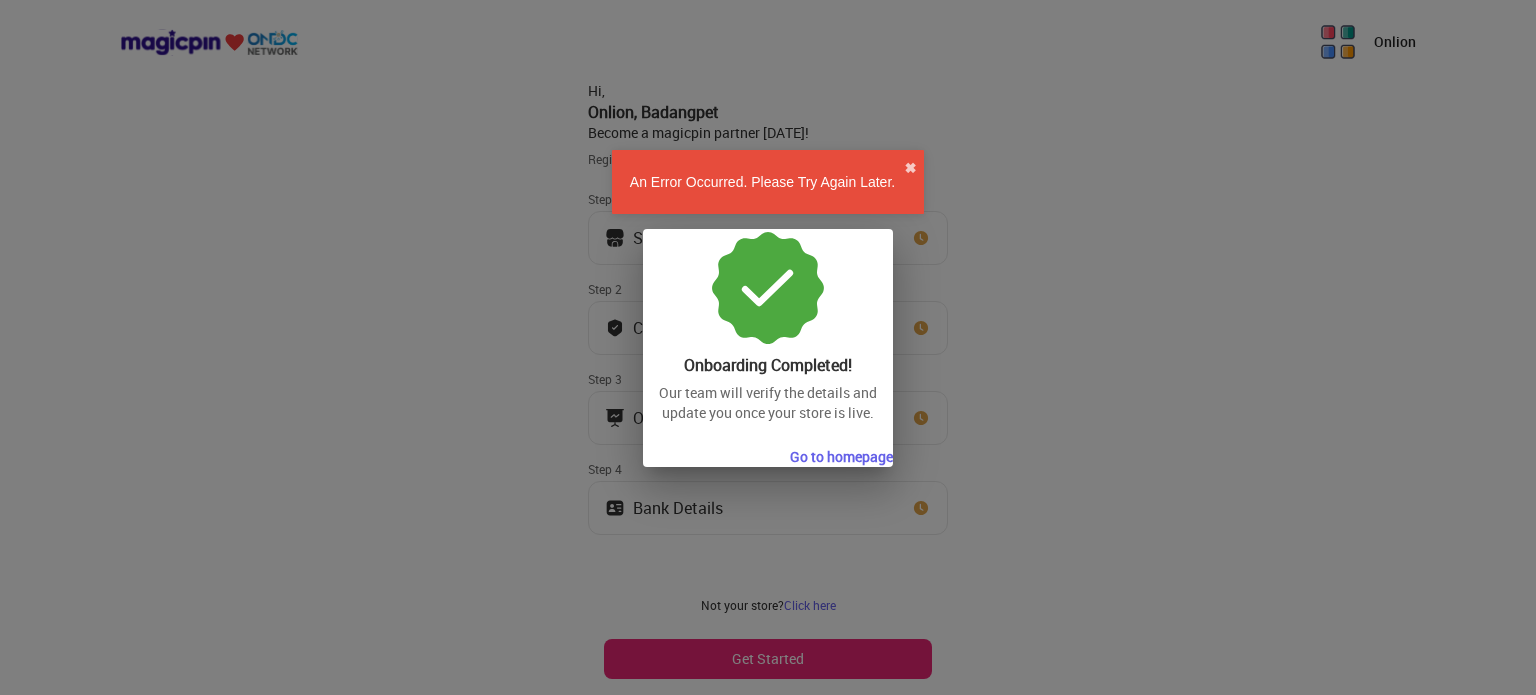 click at bounding box center [768, 347] 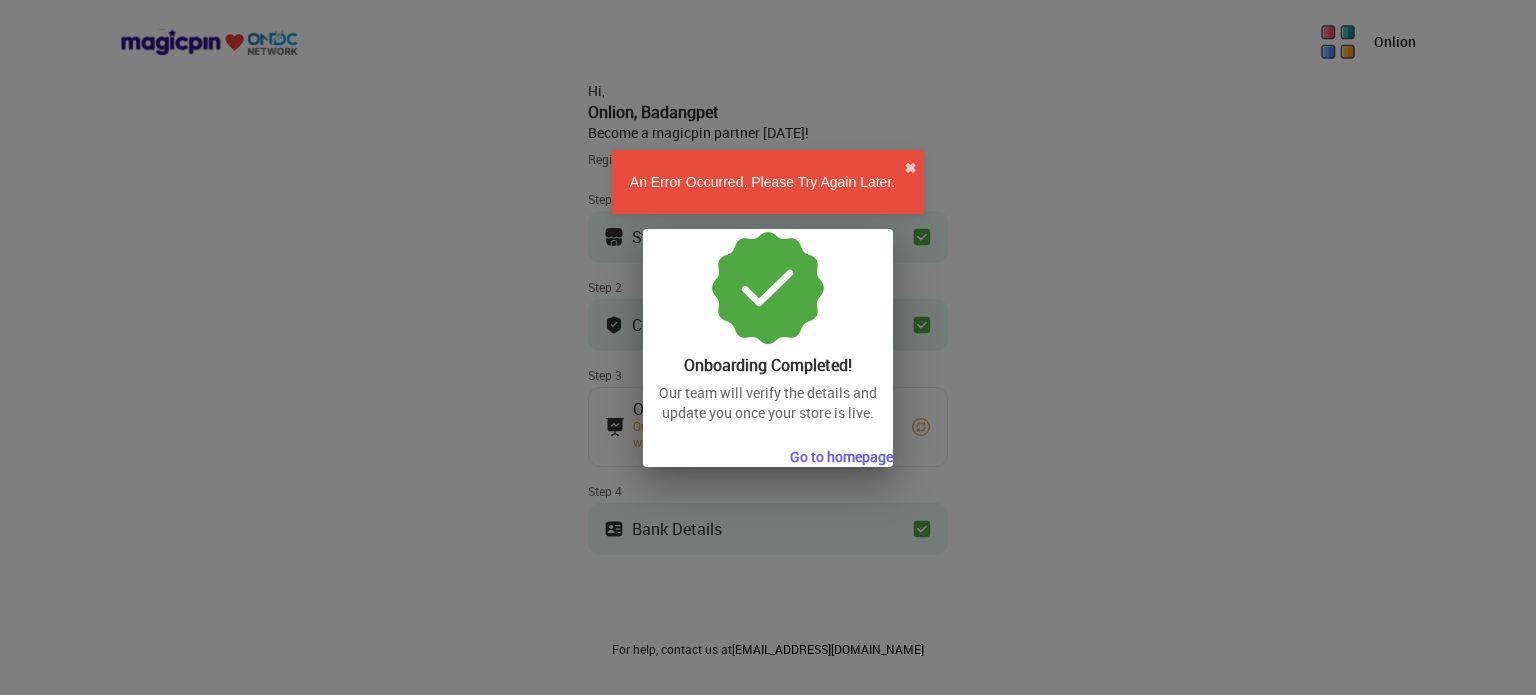 click on "An Error Occurred. Please Try Again Later. ✖" at bounding box center (768, 182) 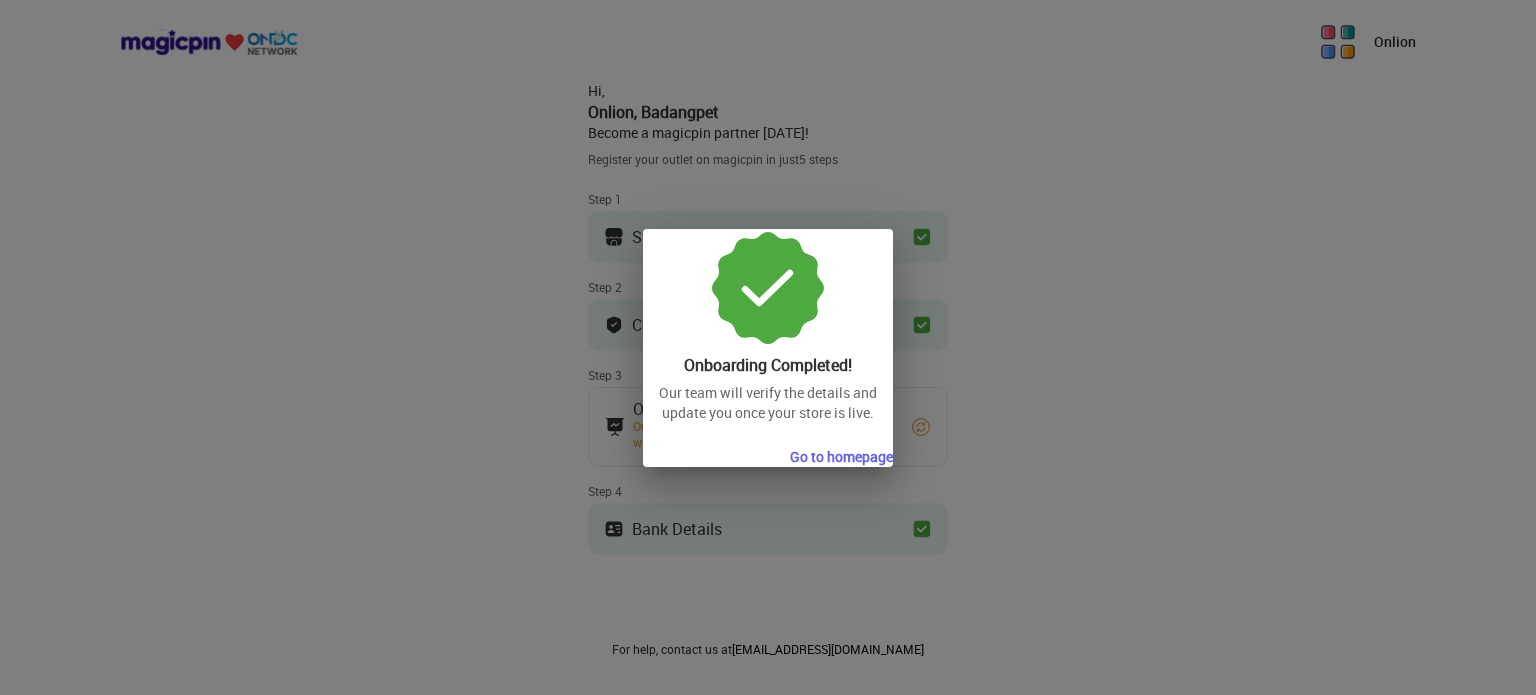 click on "Go to homepage" at bounding box center (841, 457) 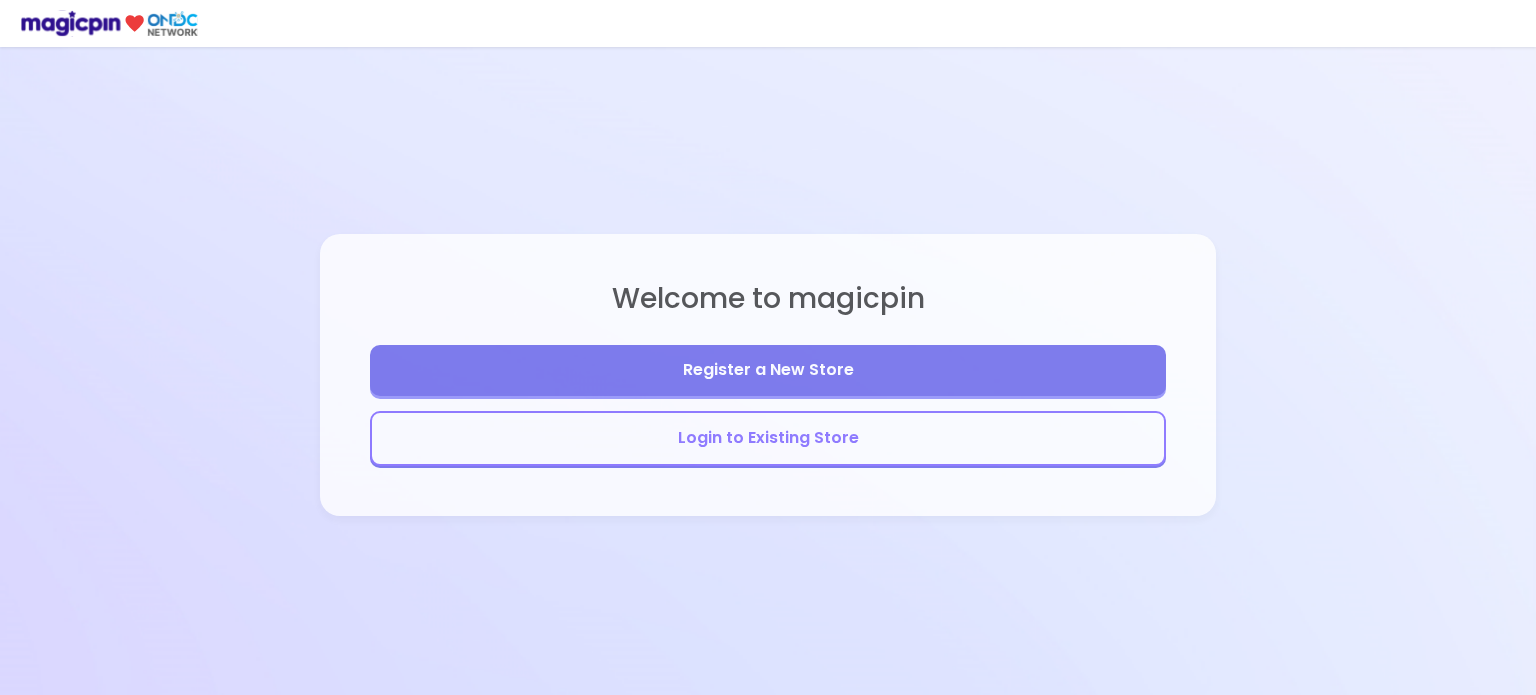 click on "Login to Existing Store" at bounding box center (768, 438) 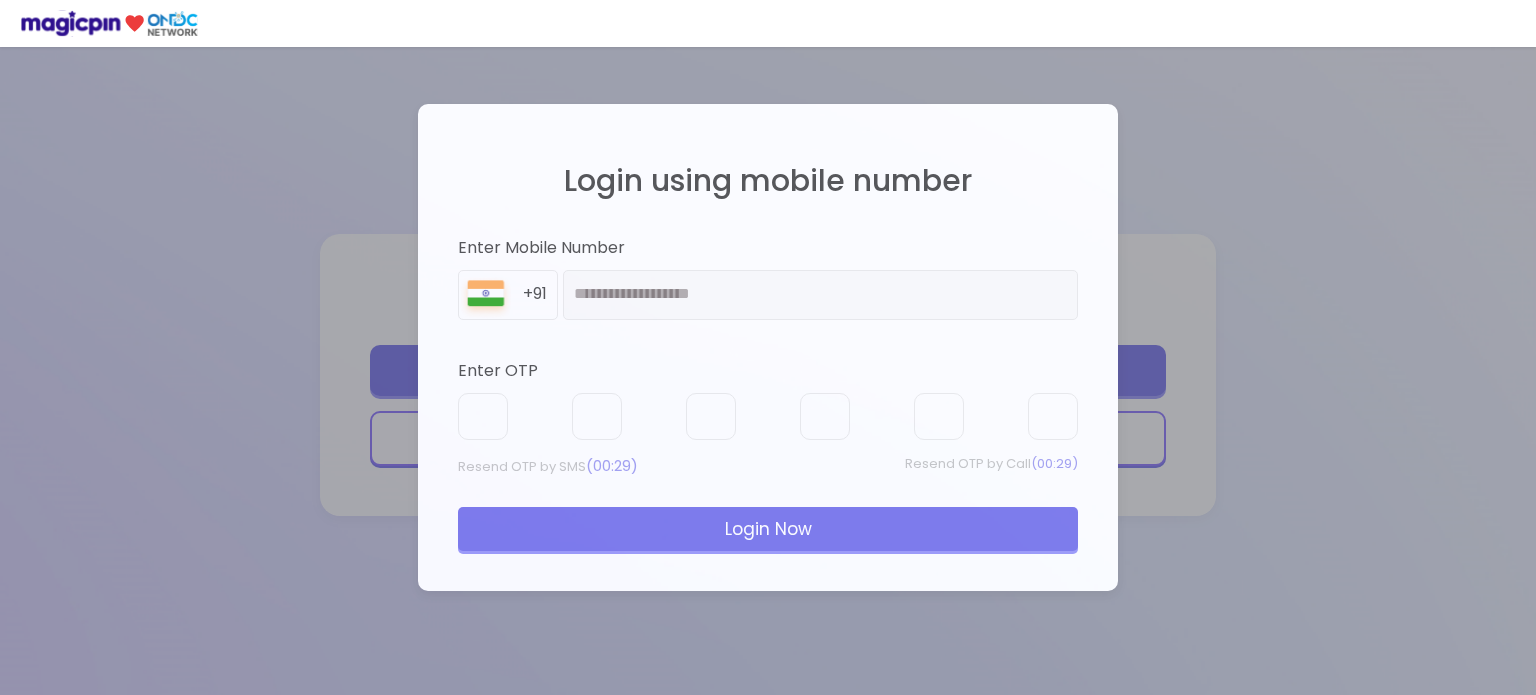 click at bounding box center [768, 417] 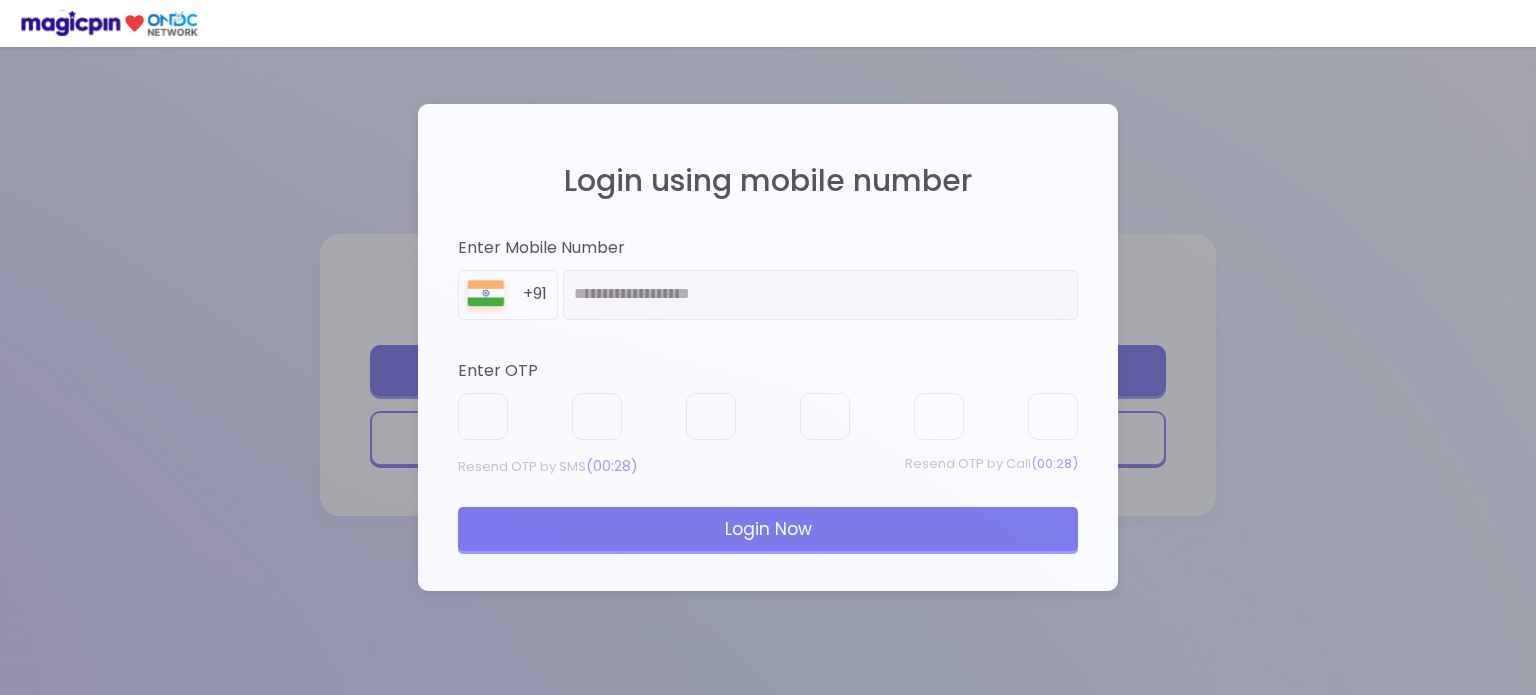 click at bounding box center [768, 417] 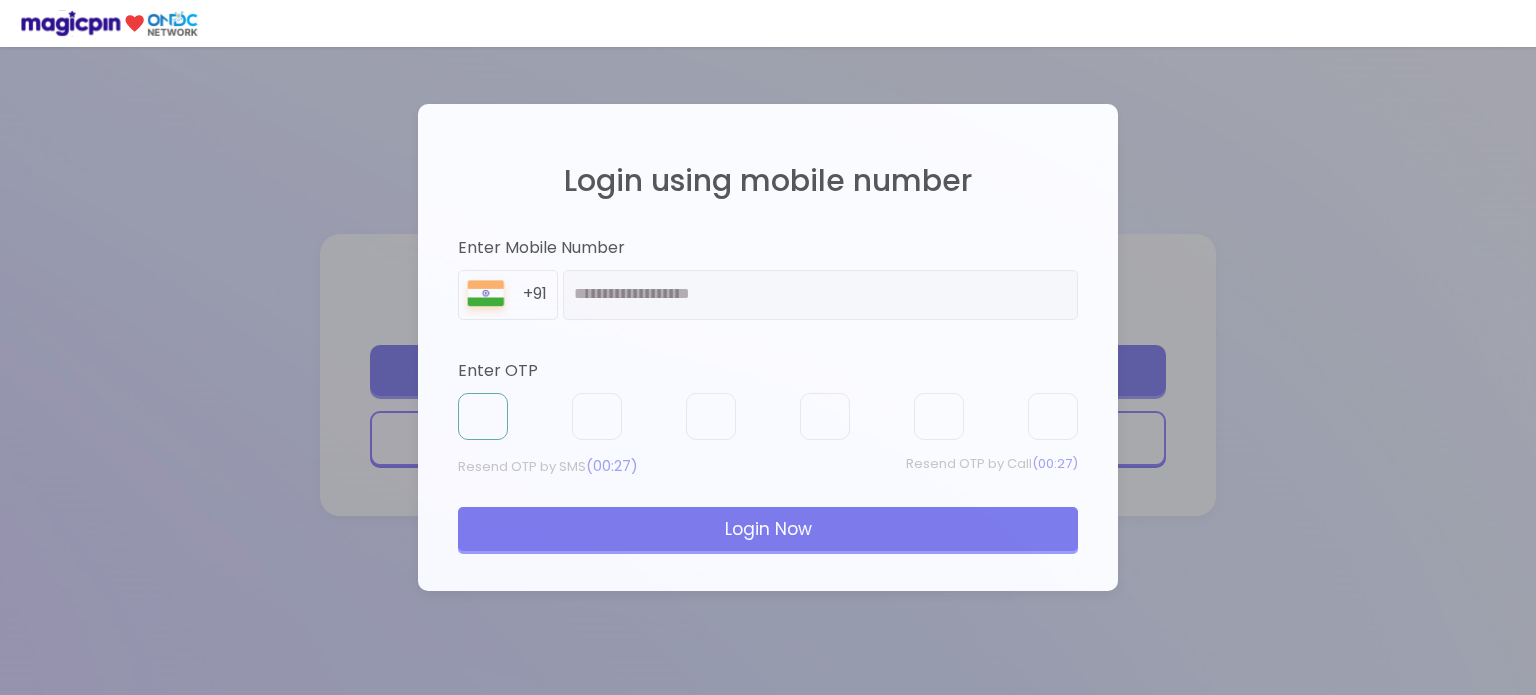 click at bounding box center (483, 417) 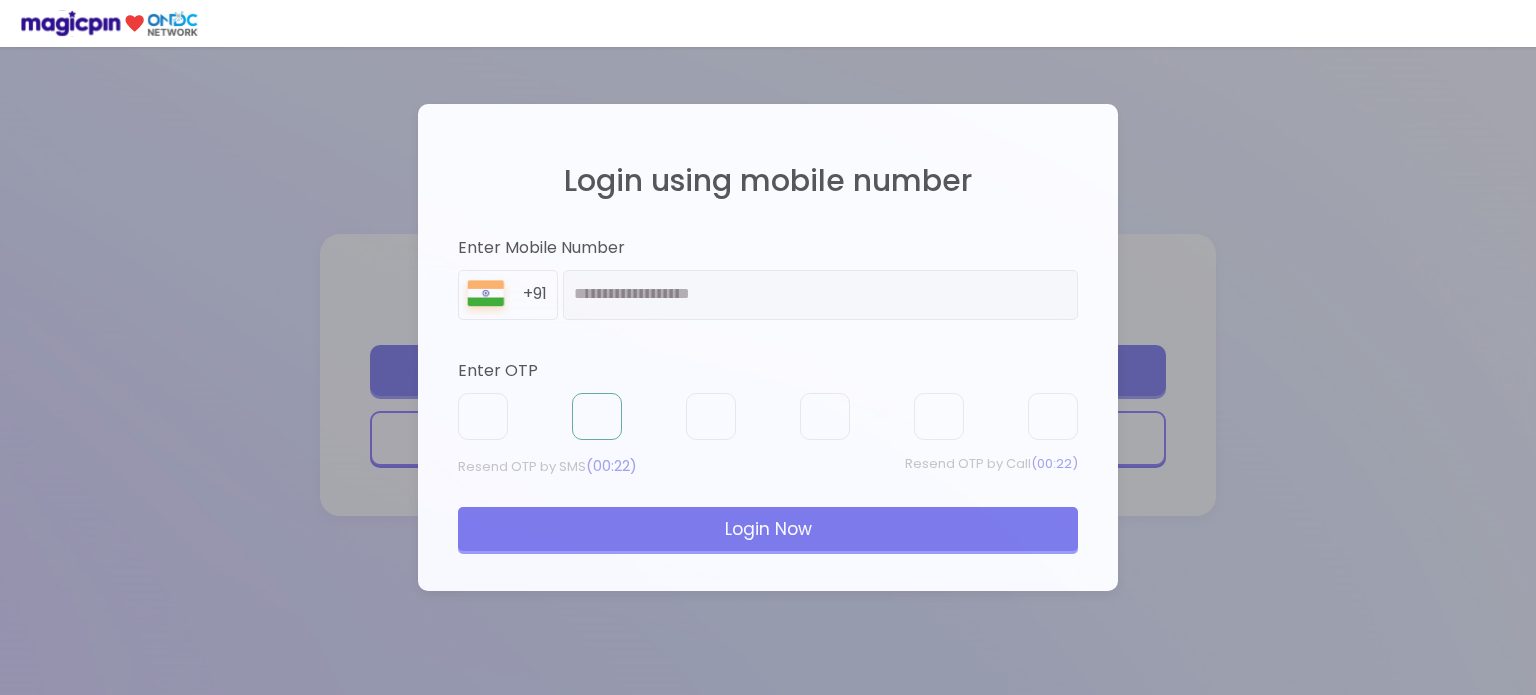 type on "*" 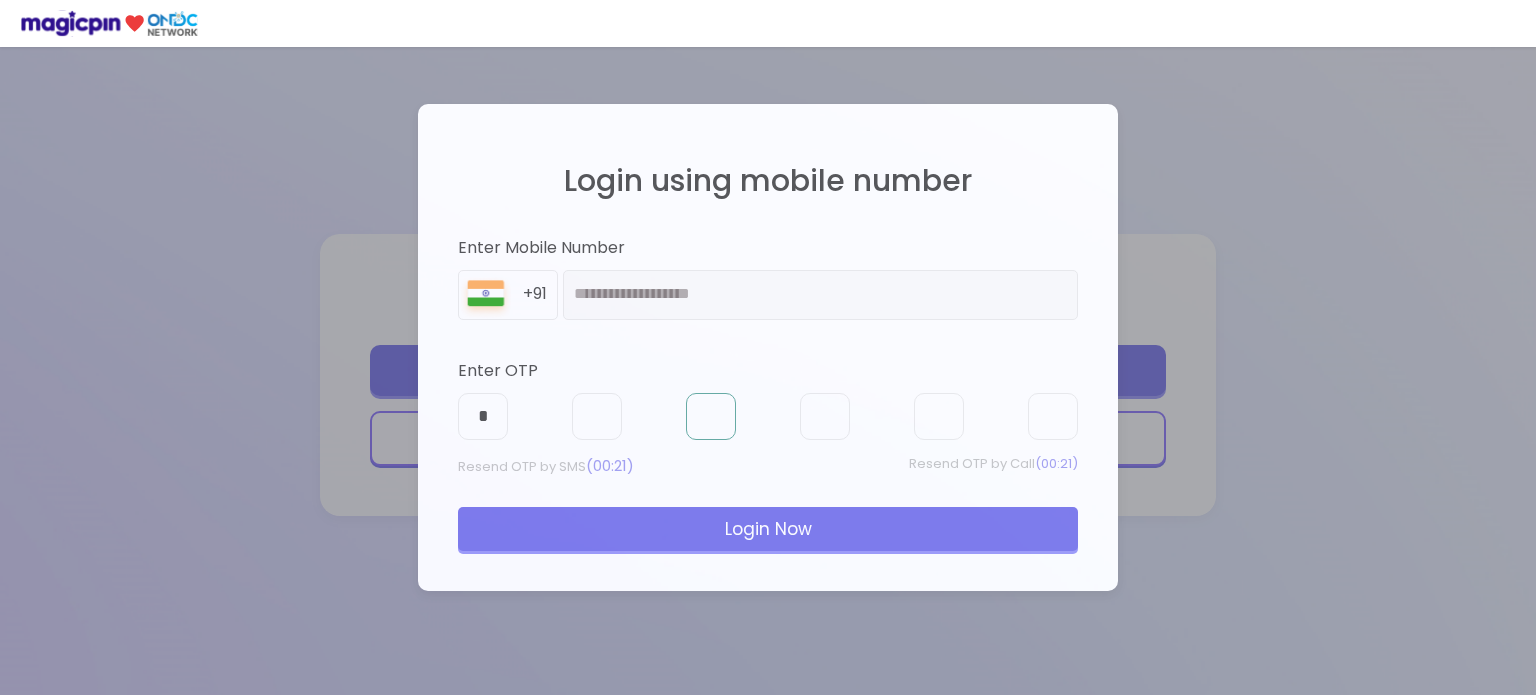 type on "*" 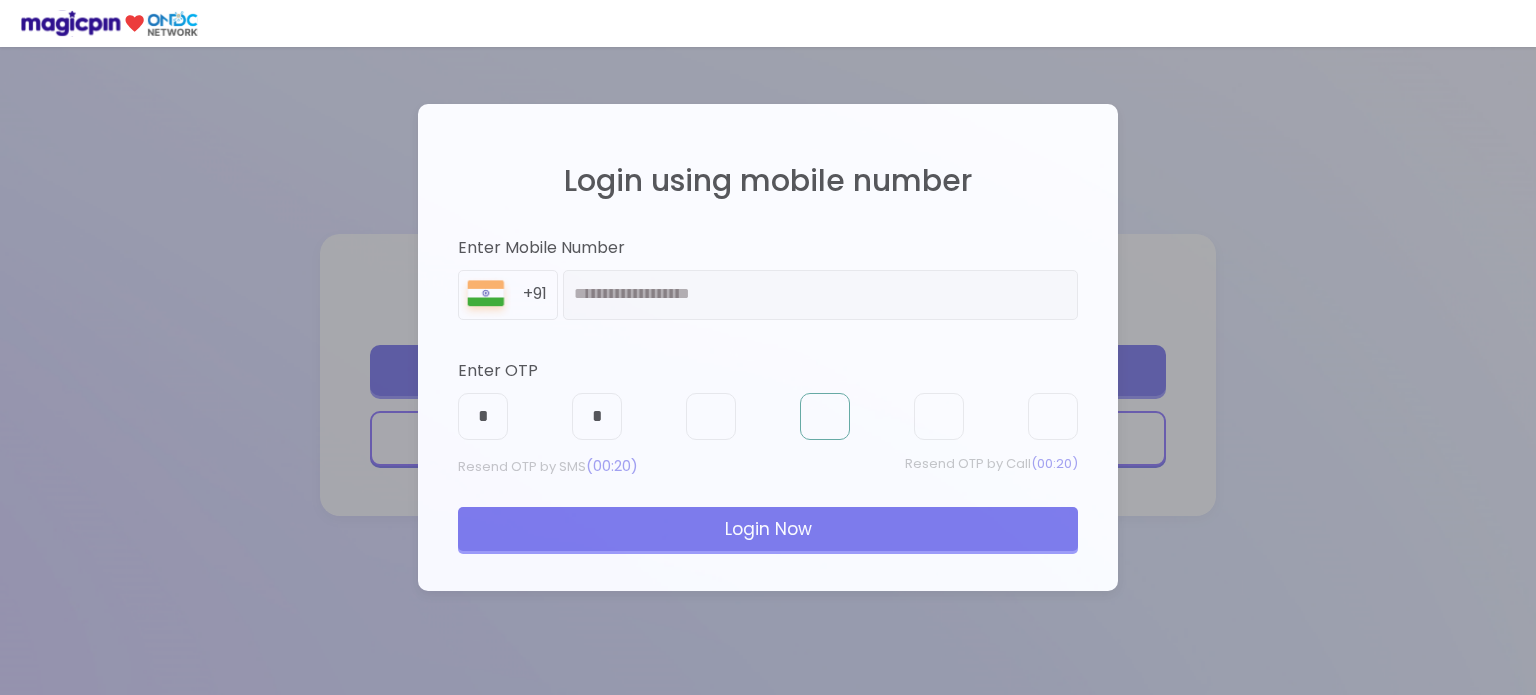 type on "*" 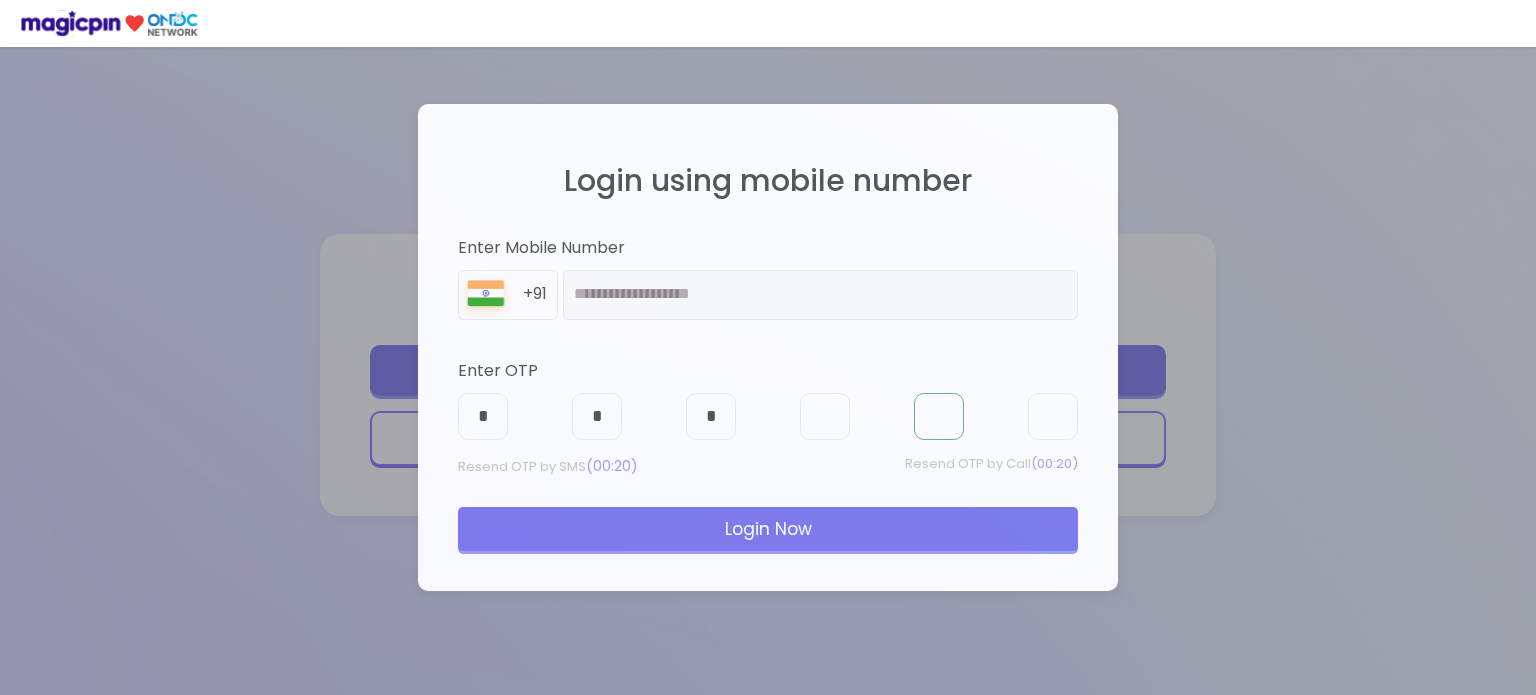 type on "*" 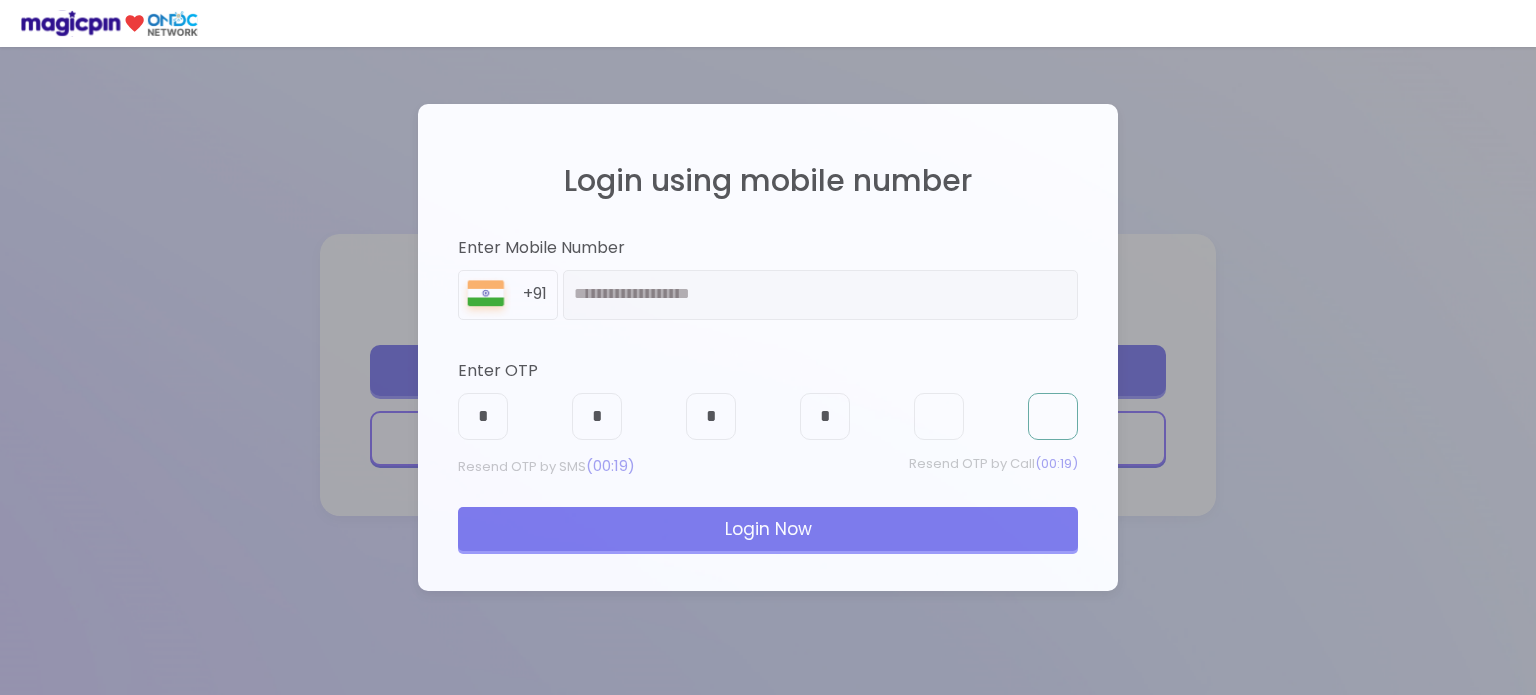 type on "*" 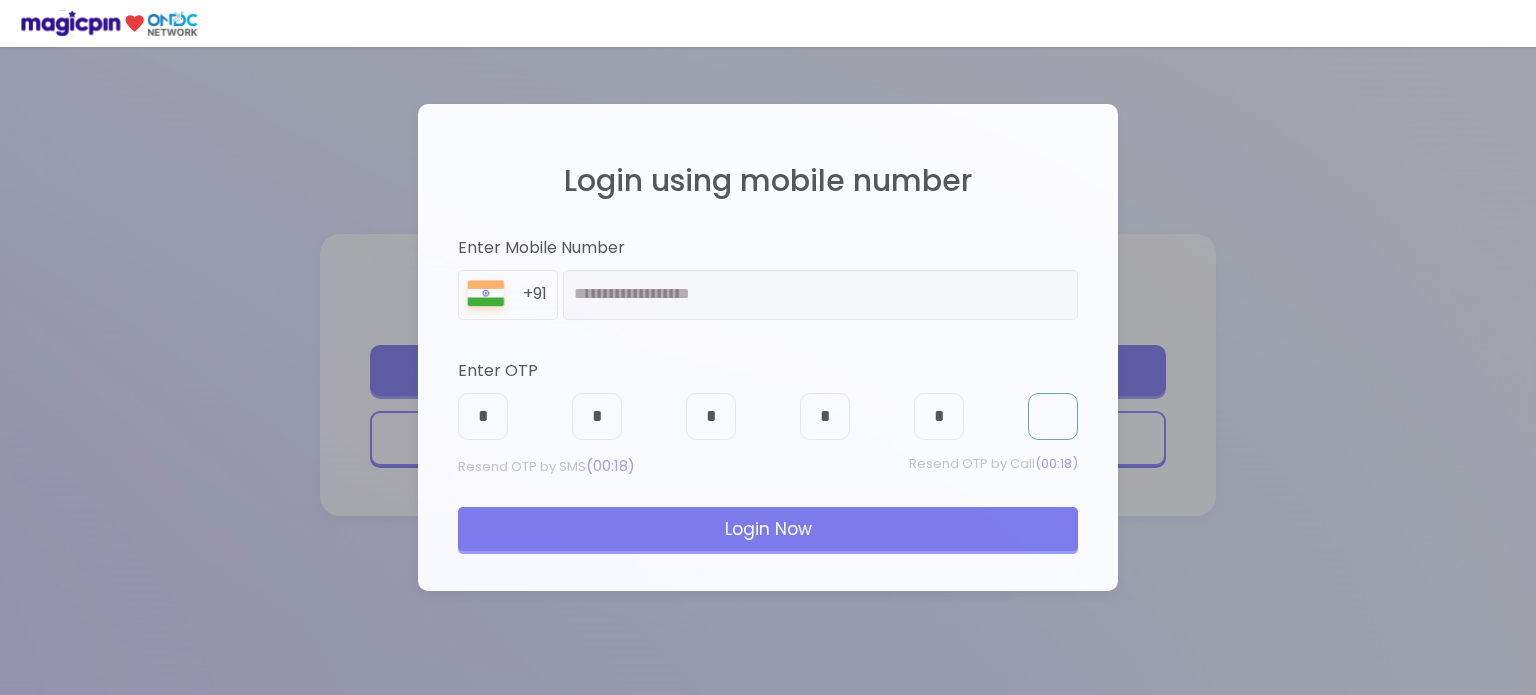type on "*" 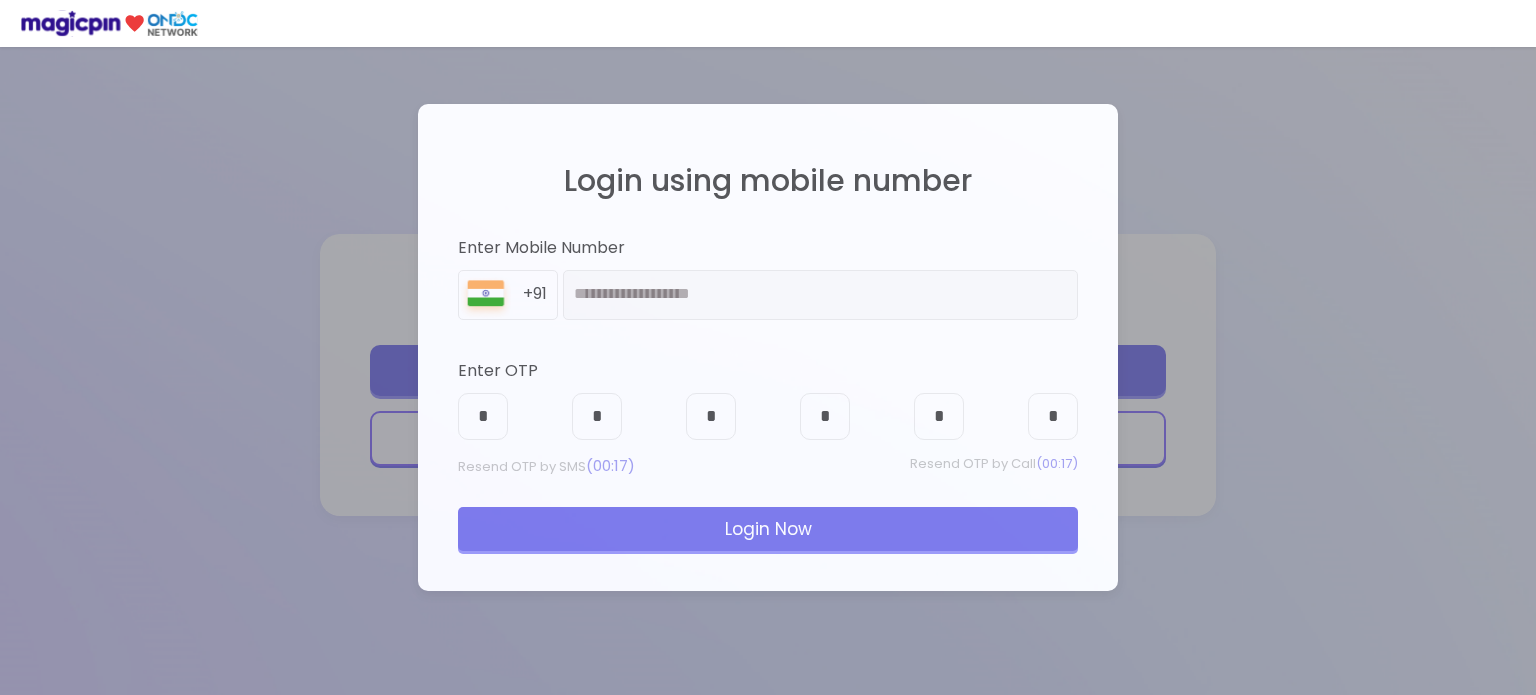 click on "Login Now" at bounding box center (768, 529) 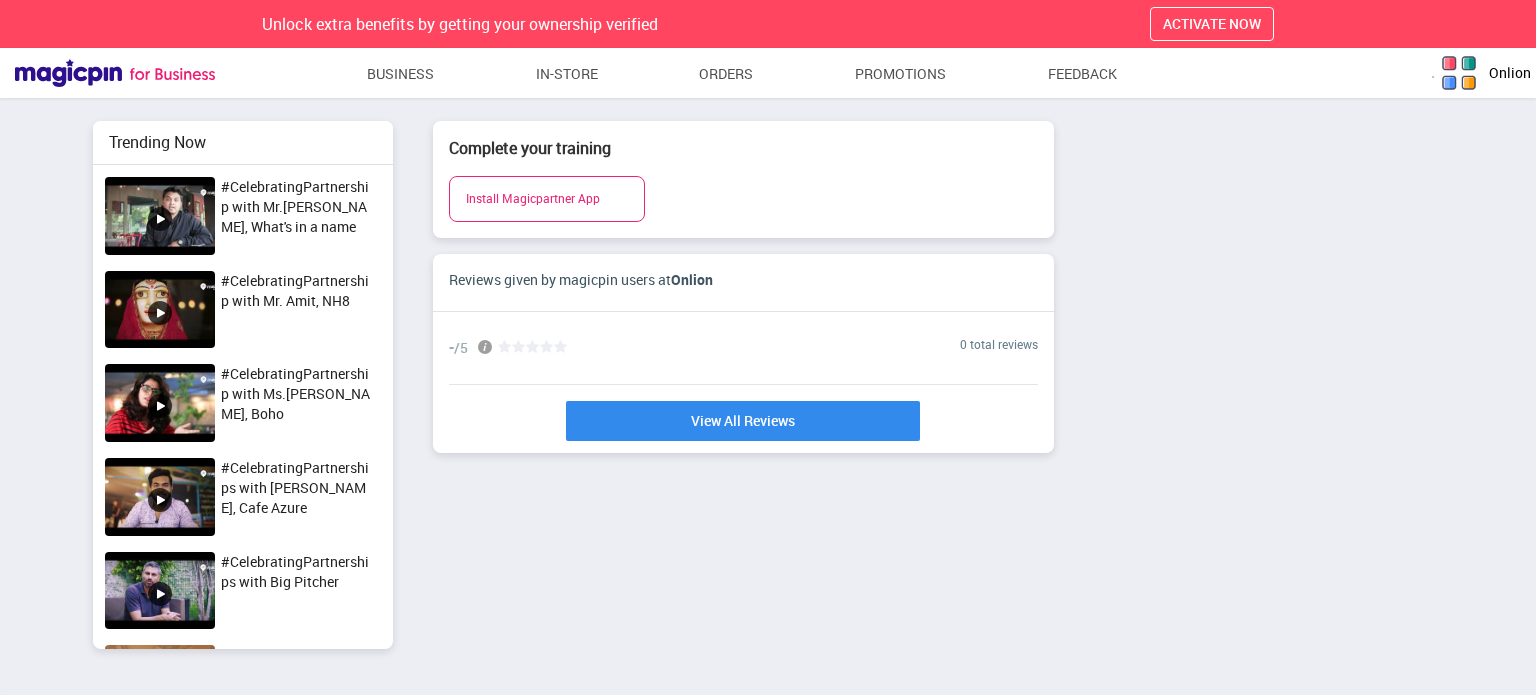 scroll, scrollTop: 1, scrollLeft: 0, axis: vertical 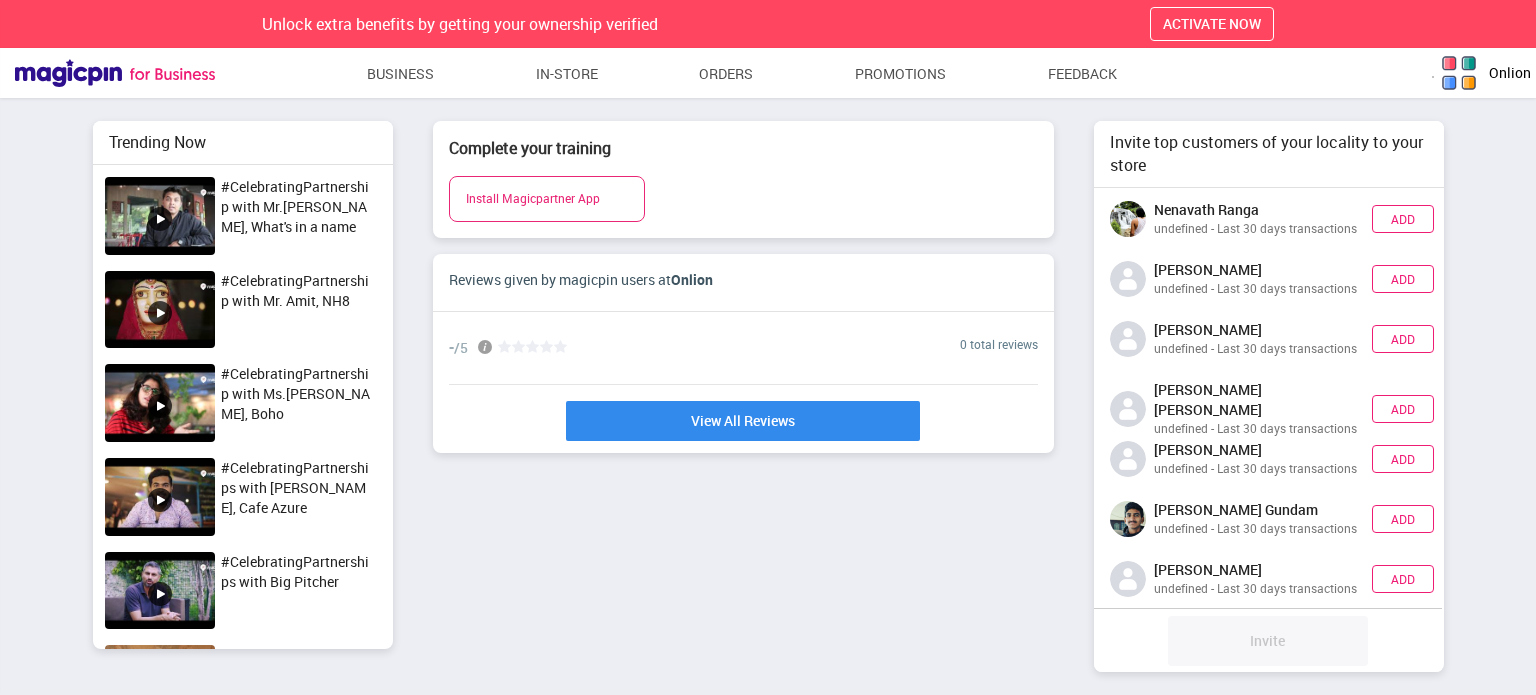 click on "Complete your training Install Magicpartner App Reviews Vouchers Promote New Reservations 10 daily Invite Payment Business Profile Reviews given by magicpin users at  Onlion   - /5     0    total reviews   View All Reviews" at bounding box center [743, 491] 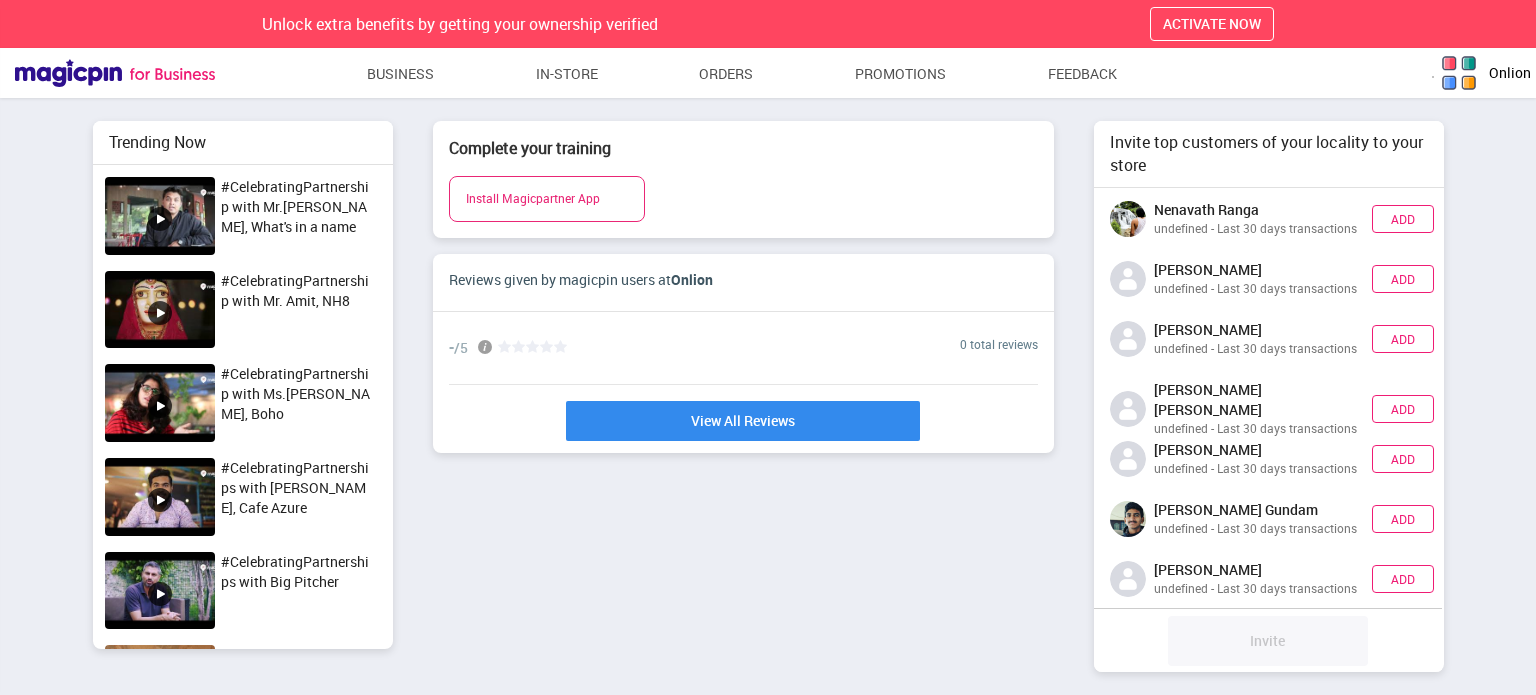 click on "Home Business In-store Orders Promotions Feedback Onlion" at bounding box center (768, 73) 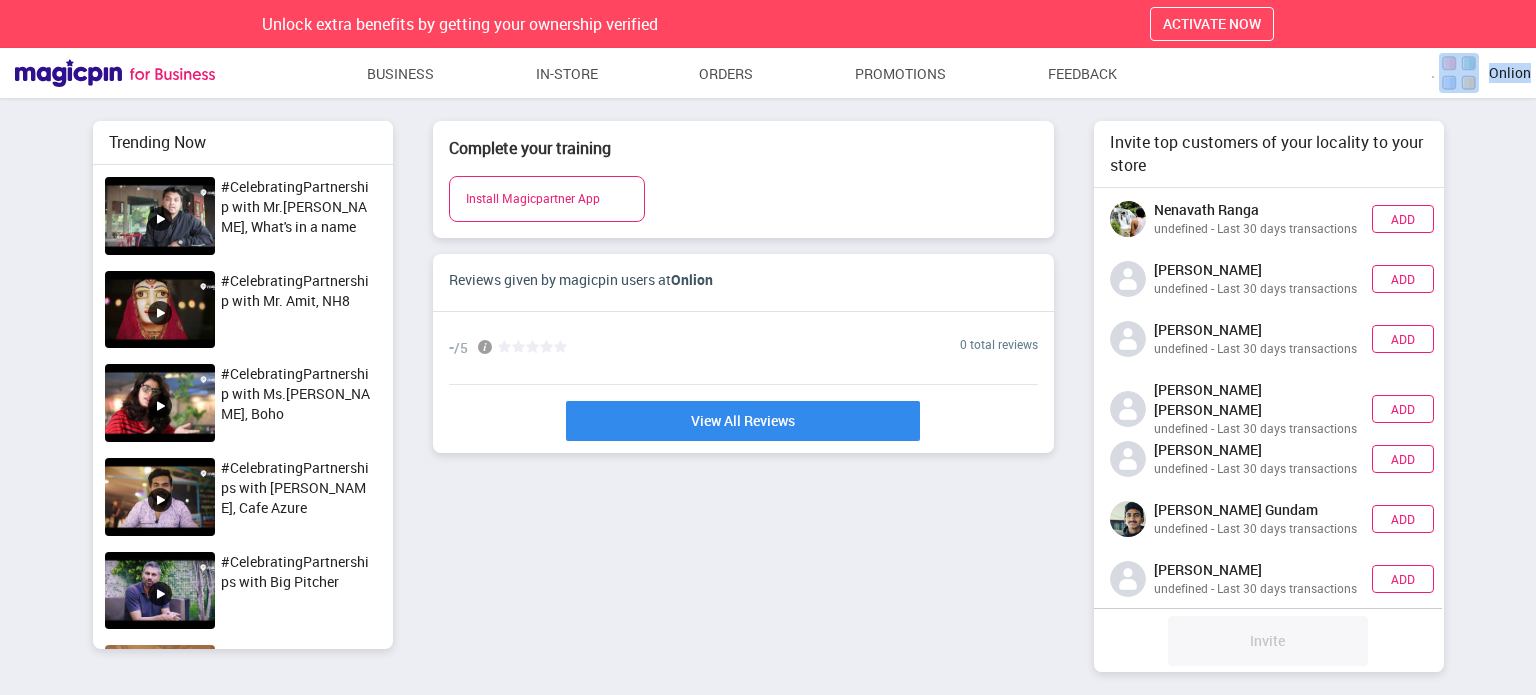 click on "Onlion" at bounding box center (1485, 73) 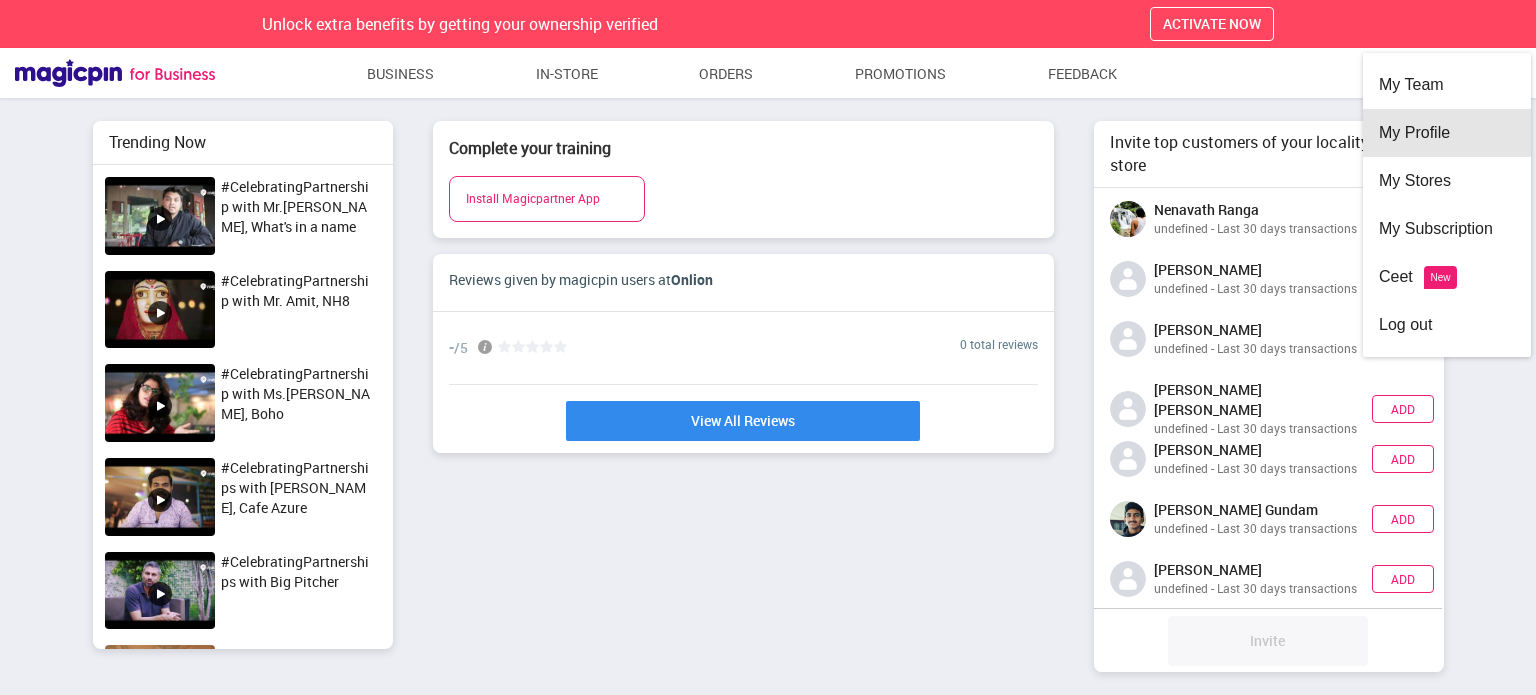 click on "My Profile" at bounding box center (1447, 133) 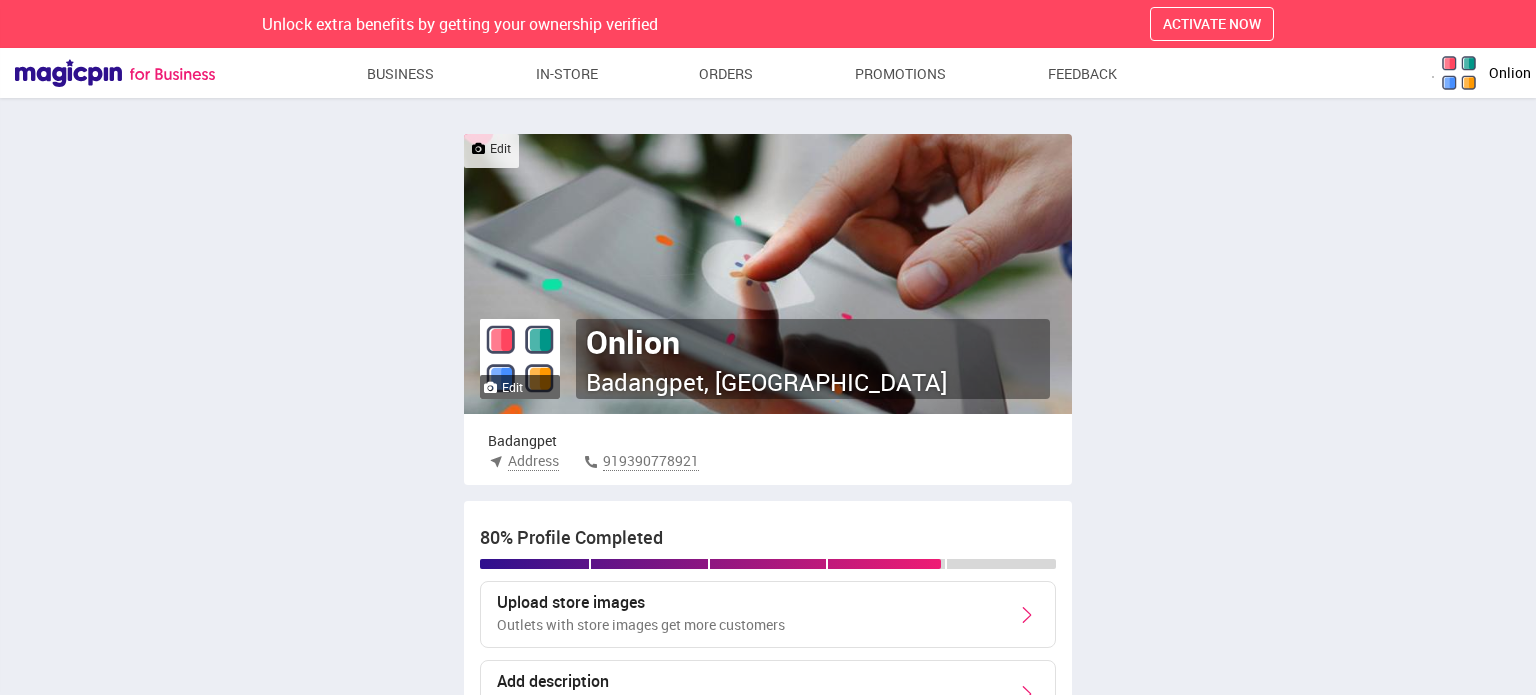click on "Edit" at bounding box center [503, 387] 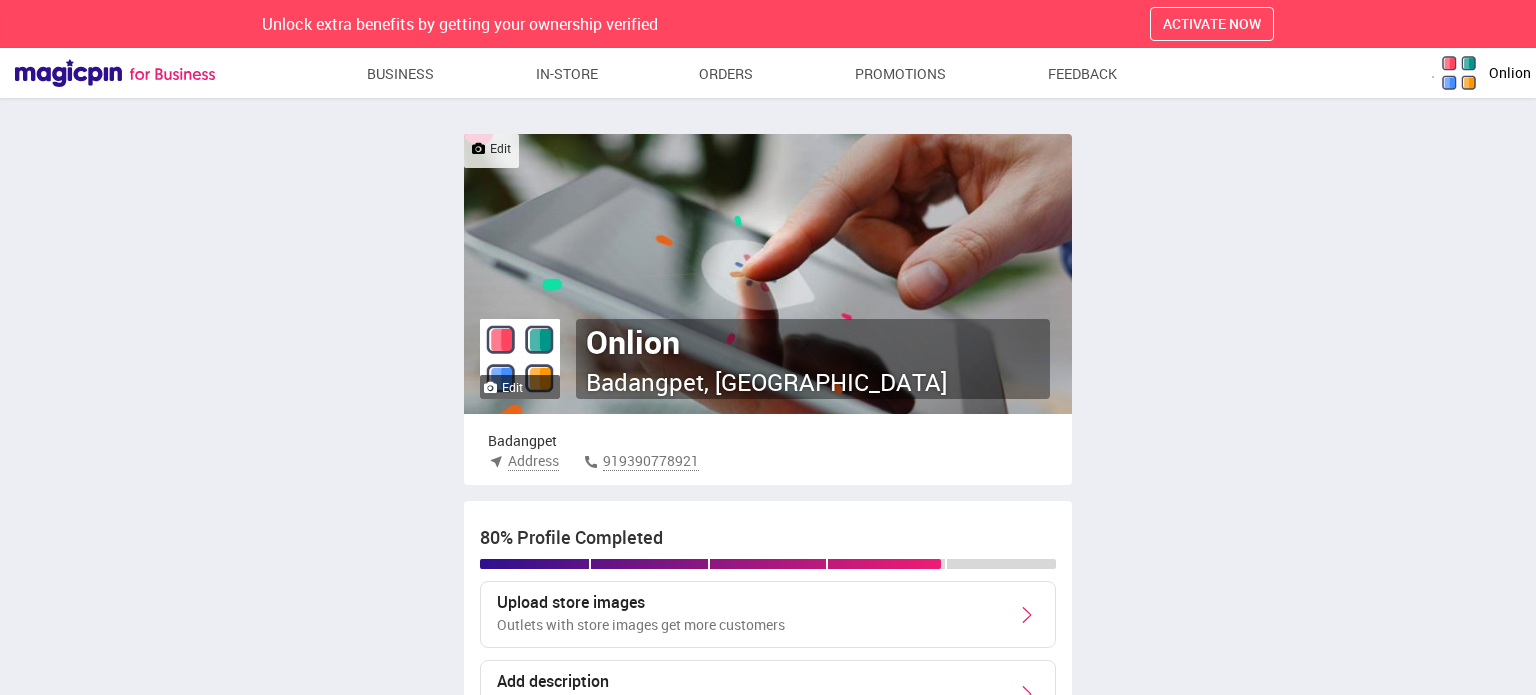 click on "Edit" at bounding box center (0, 0) 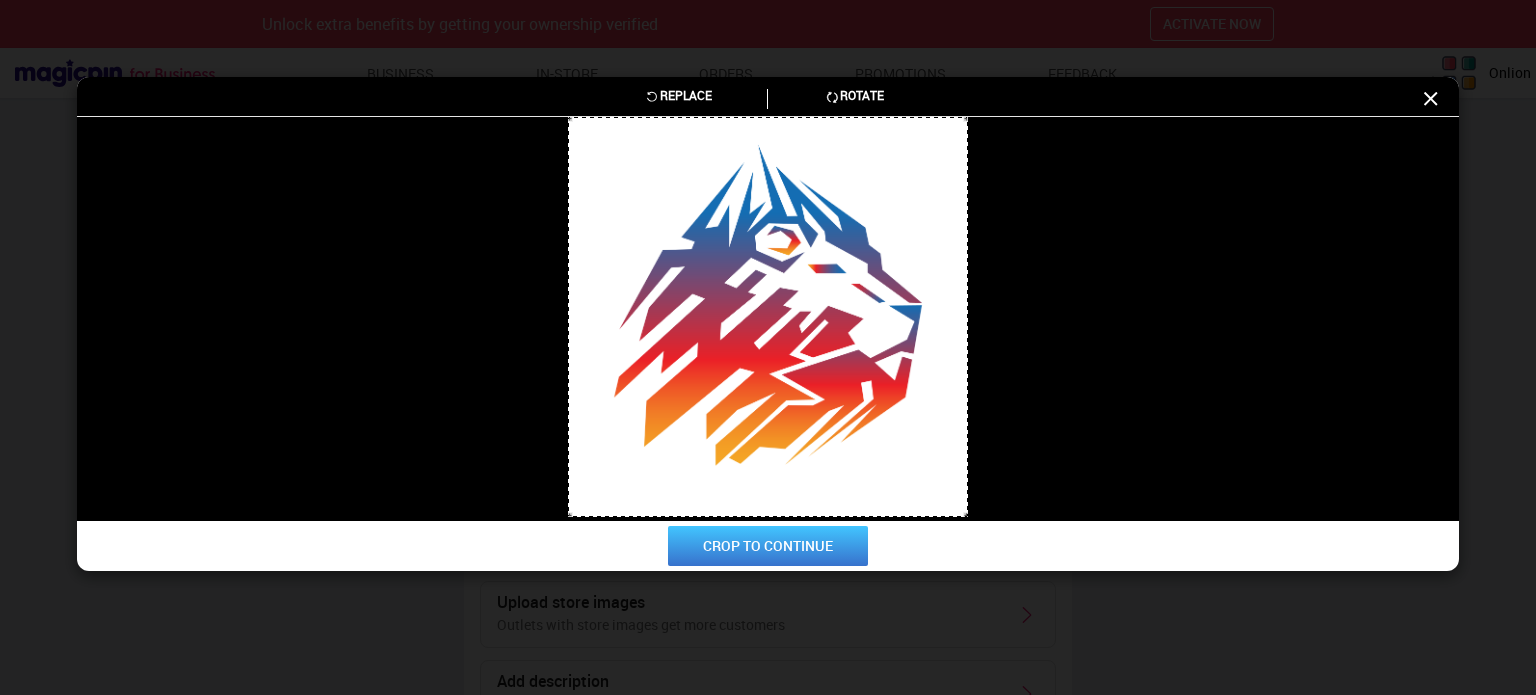 click on "CROP TO CONTINUE" at bounding box center (768, 546) 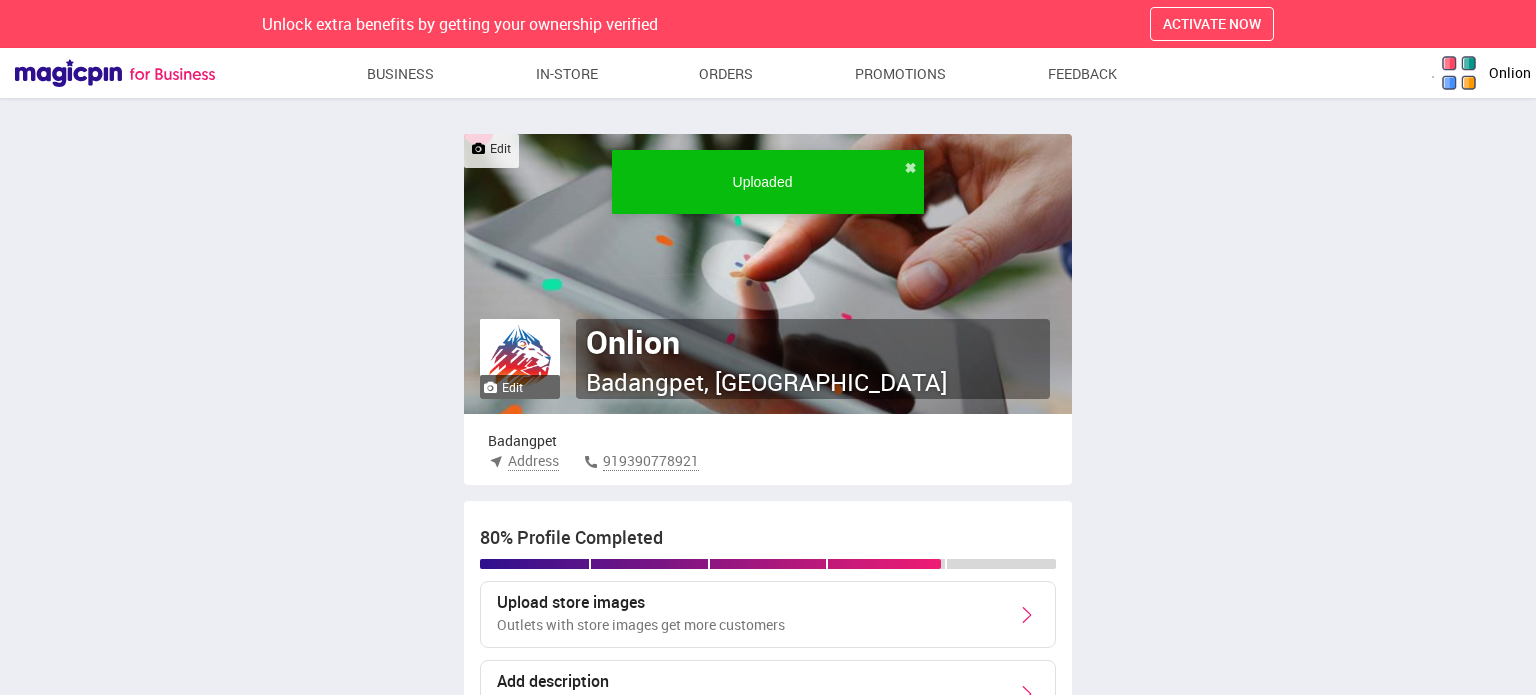 click at bounding box center (768, 274) 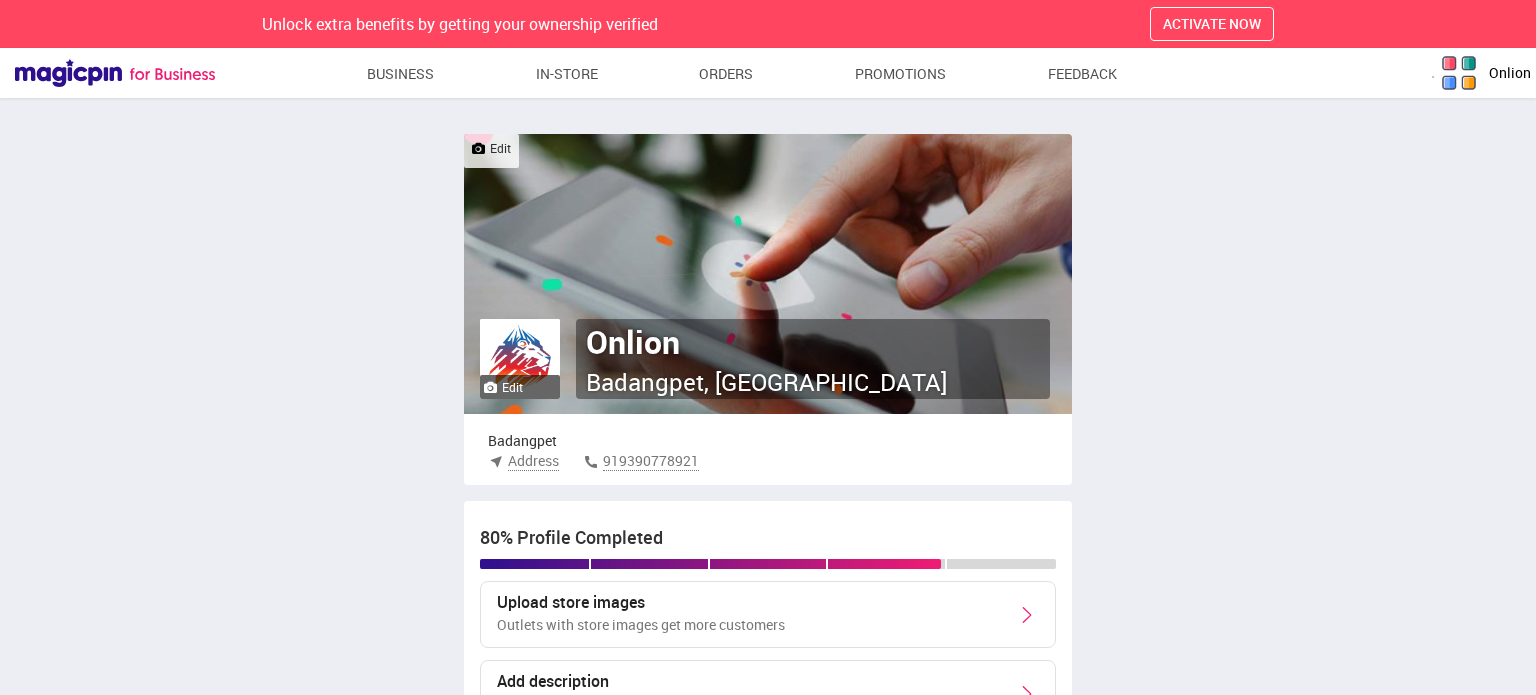 click at bounding box center (478, 149) 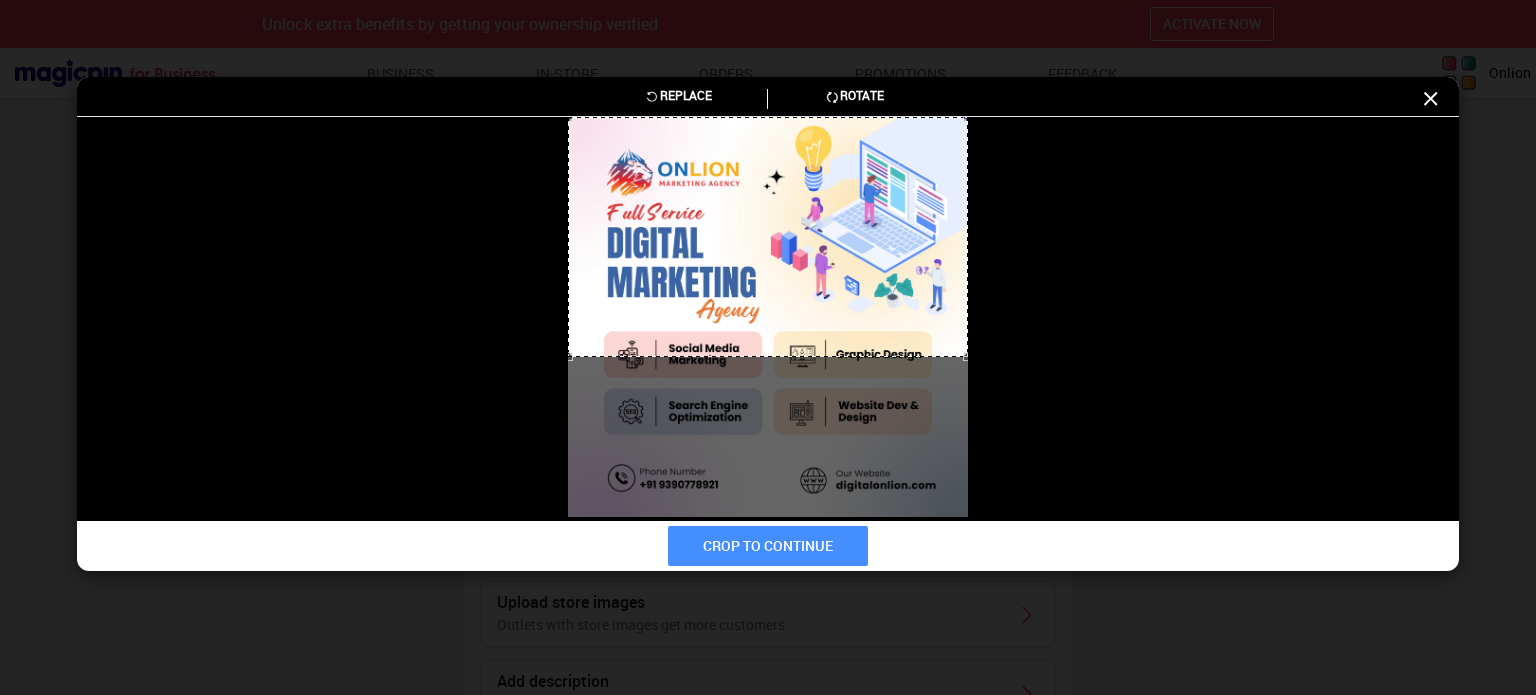 drag, startPoint x: 920, startPoint y: 251, endPoint x: 905, endPoint y: 206, distance: 47.434166 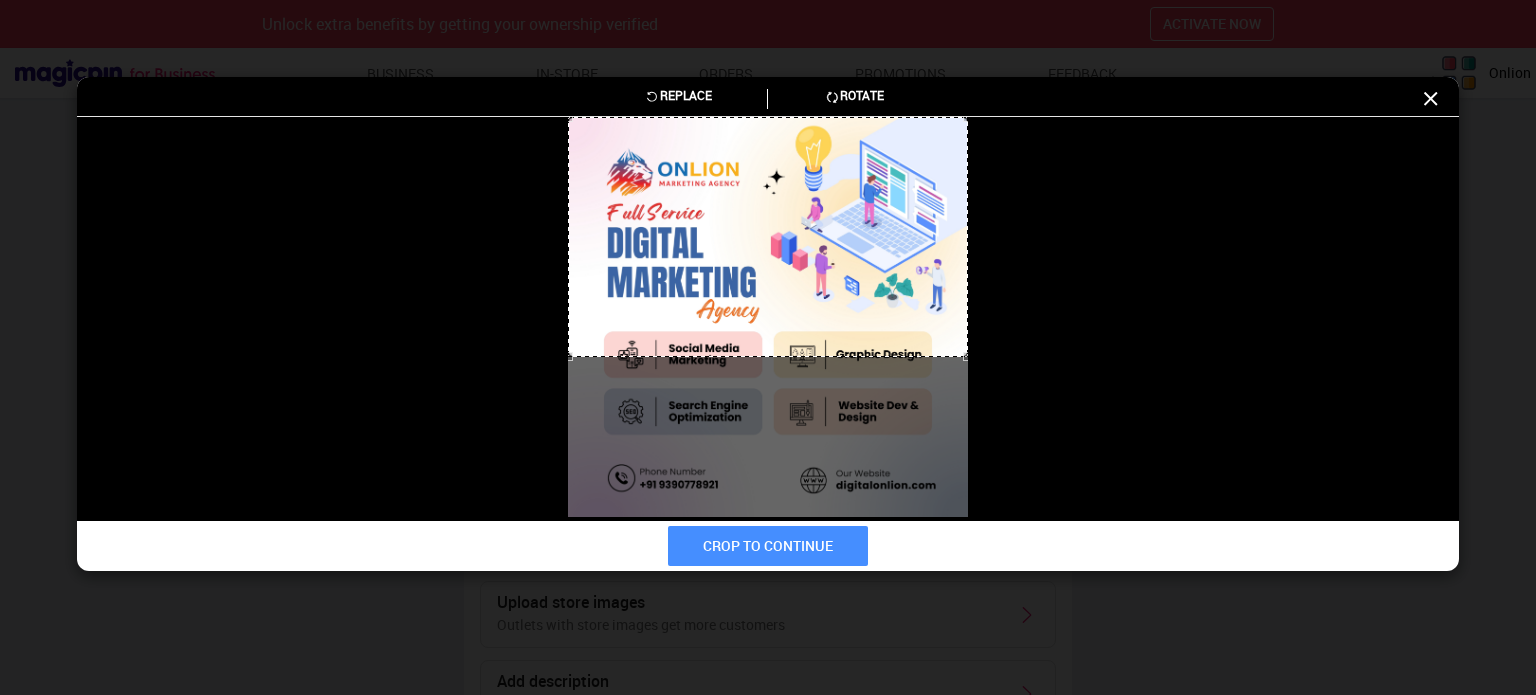 click at bounding box center (768, 237) 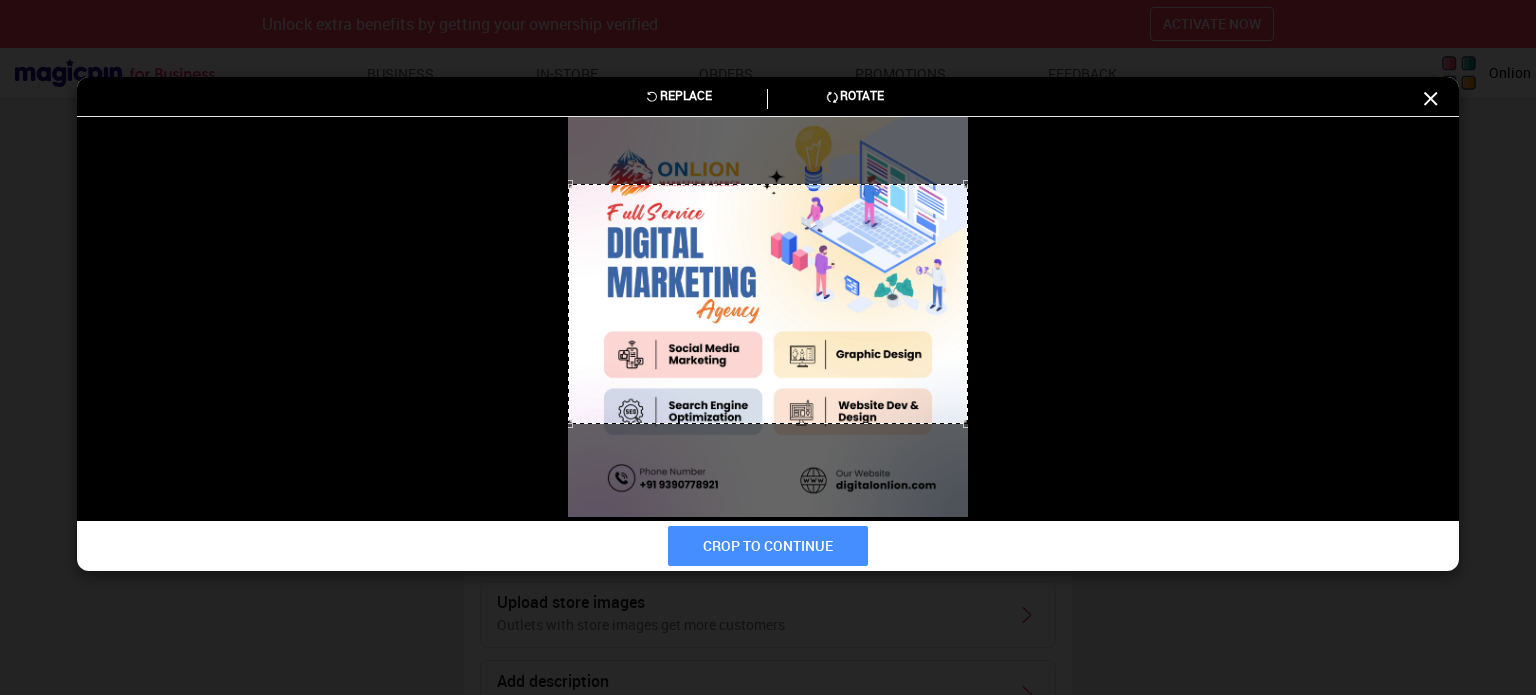 drag, startPoint x: 864, startPoint y: 229, endPoint x: 872, endPoint y: 324, distance: 95.33625 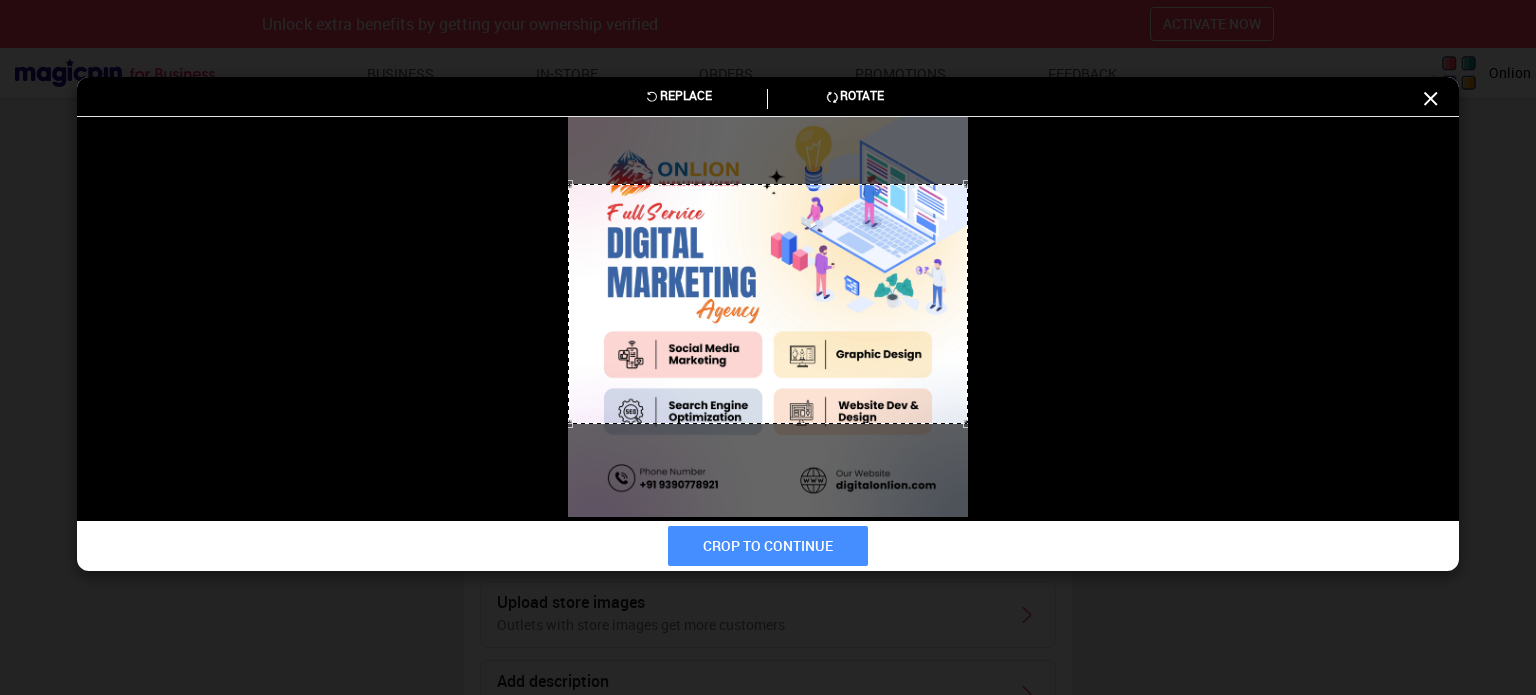 click at bounding box center (768, 304) 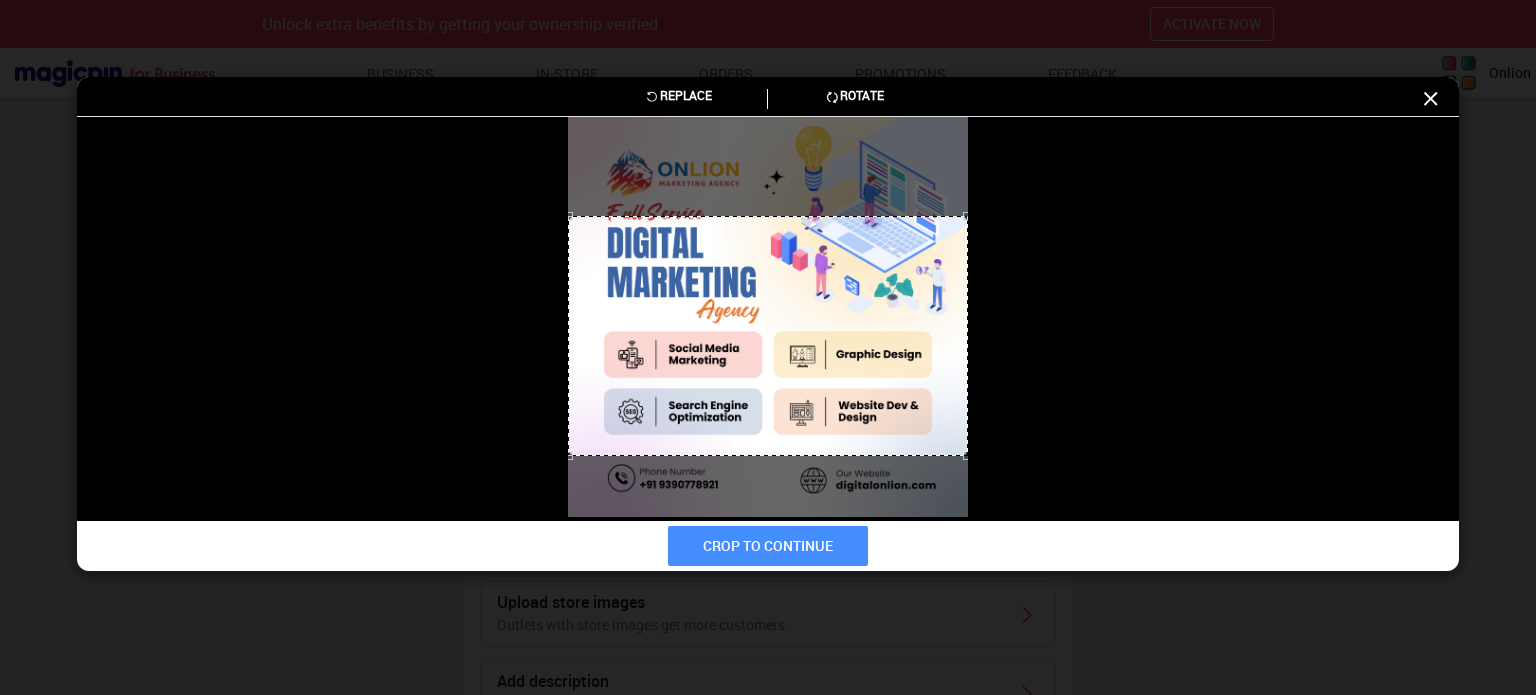 drag, startPoint x: 872, startPoint y: 324, endPoint x: 861, endPoint y: 347, distance: 25.495098 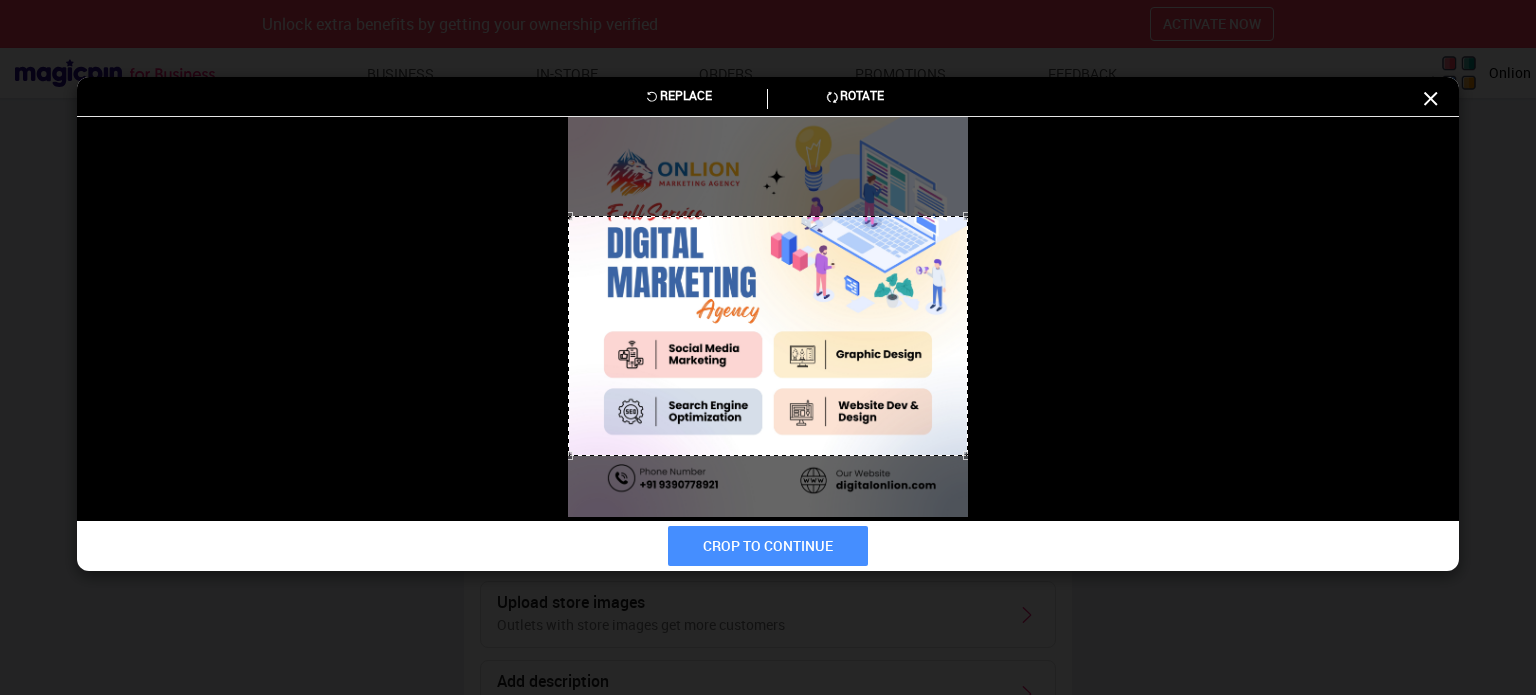 click at bounding box center [768, 336] 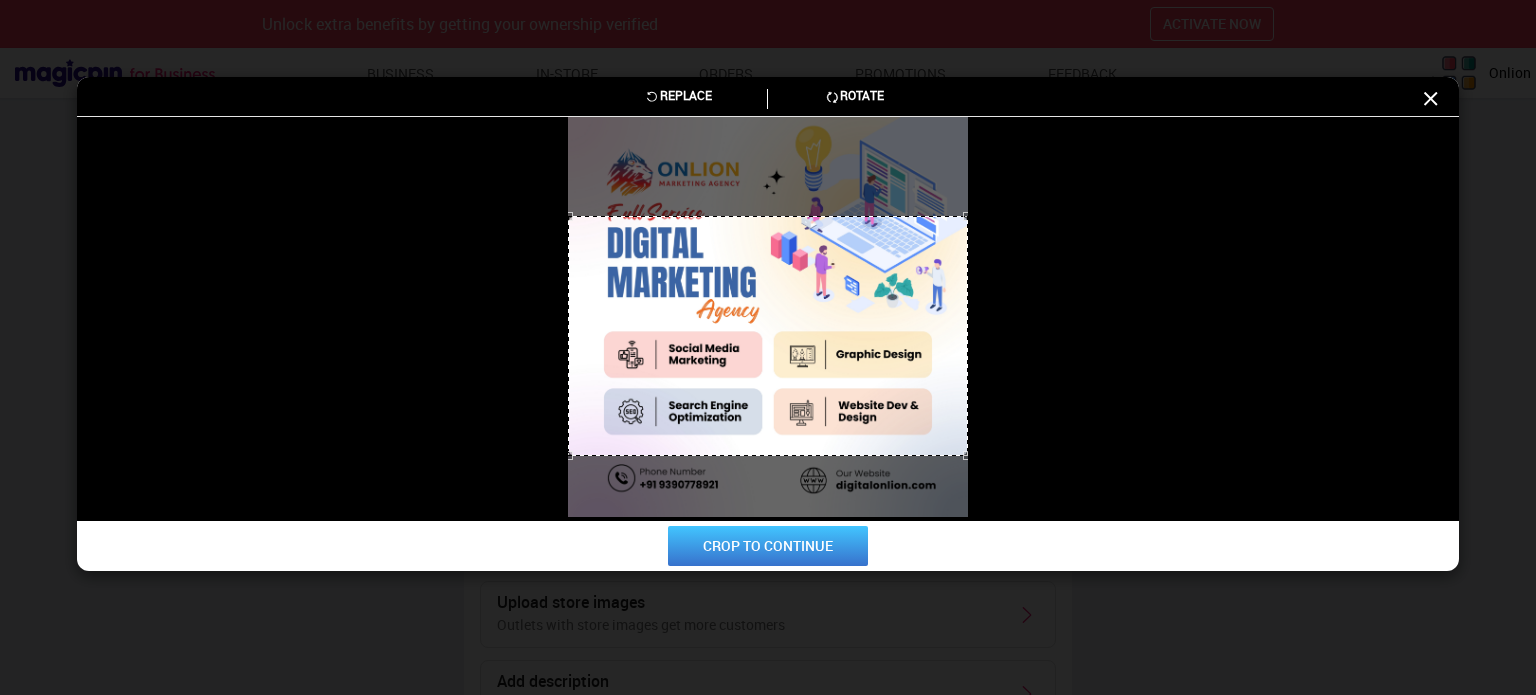 drag, startPoint x: 792, startPoint y: 529, endPoint x: 792, endPoint y: 544, distance: 15 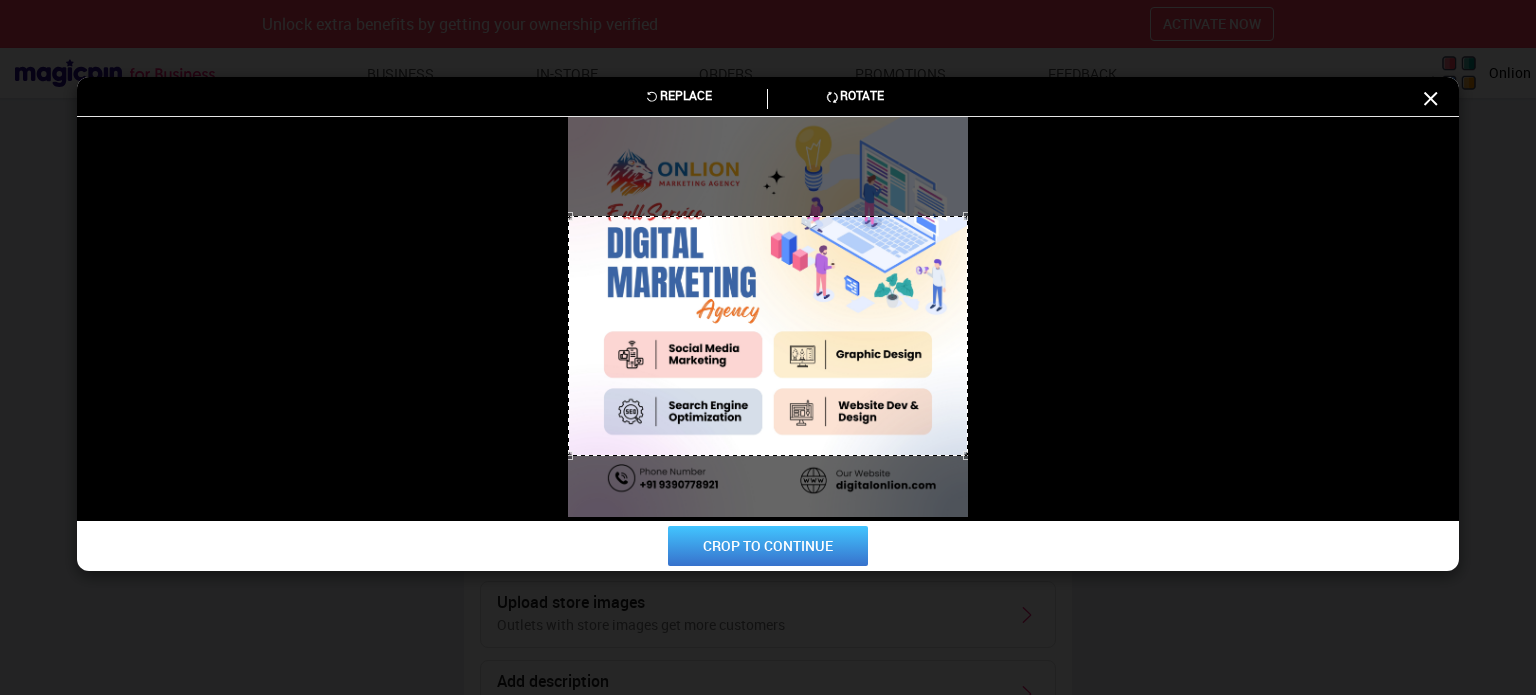 click on "CROP TO CONTINUE" at bounding box center [768, 546] 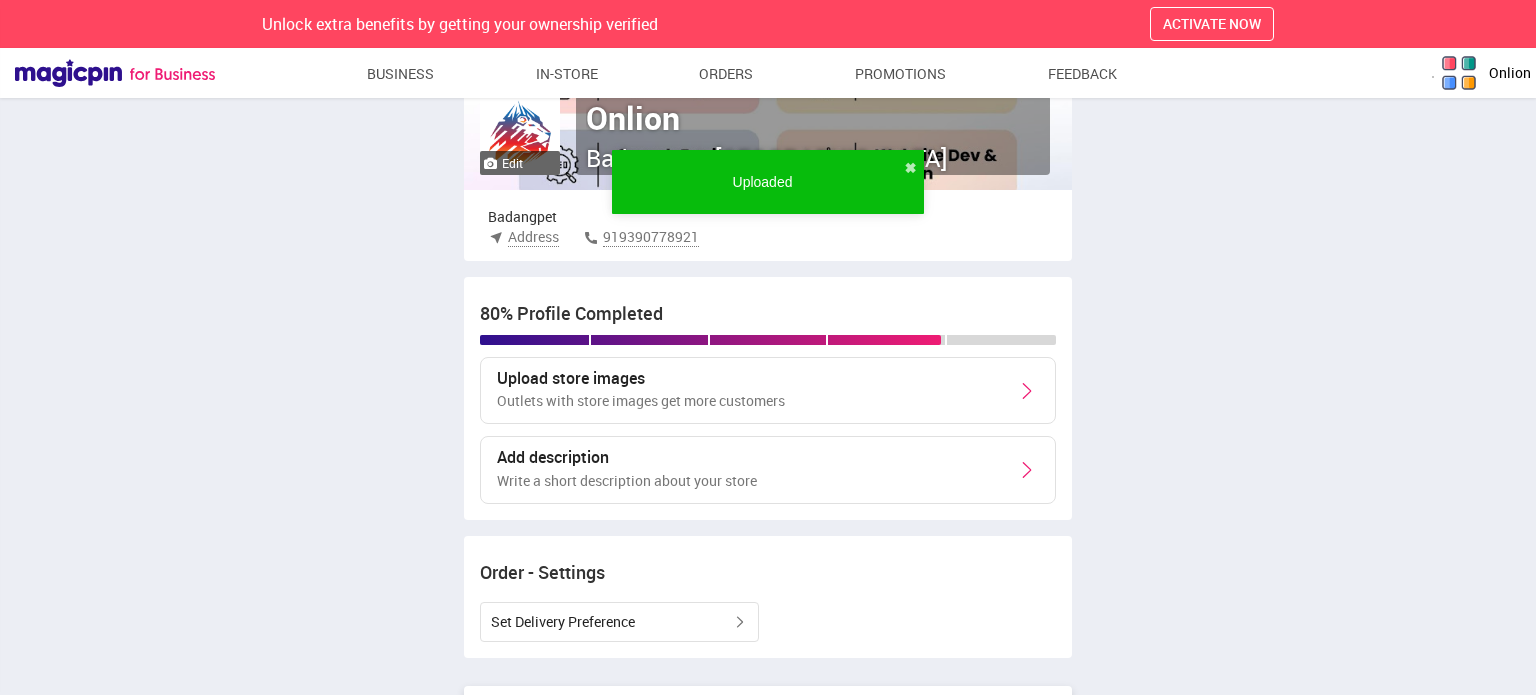 scroll, scrollTop: 300, scrollLeft: 0, axis: vertical 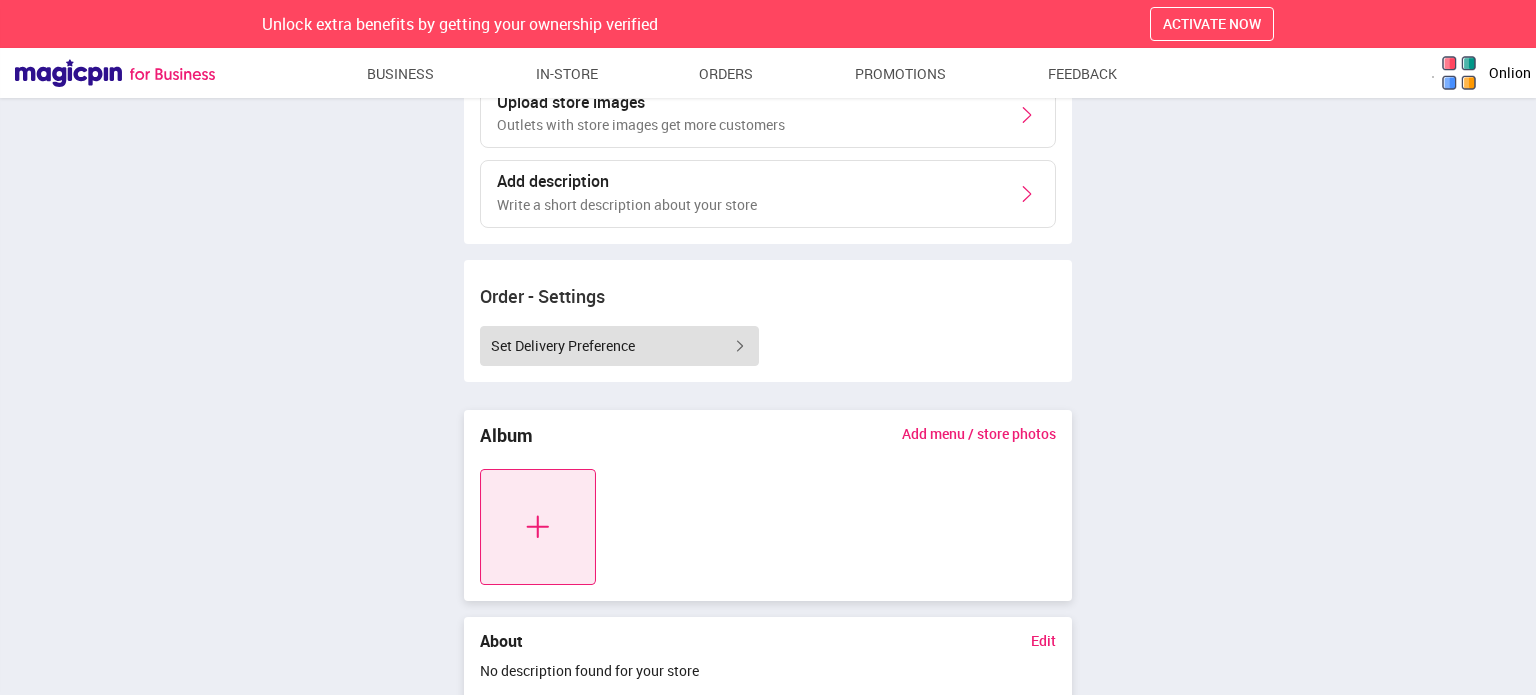 click on "Set Delivery Preference" at bounding box center (619, 346) 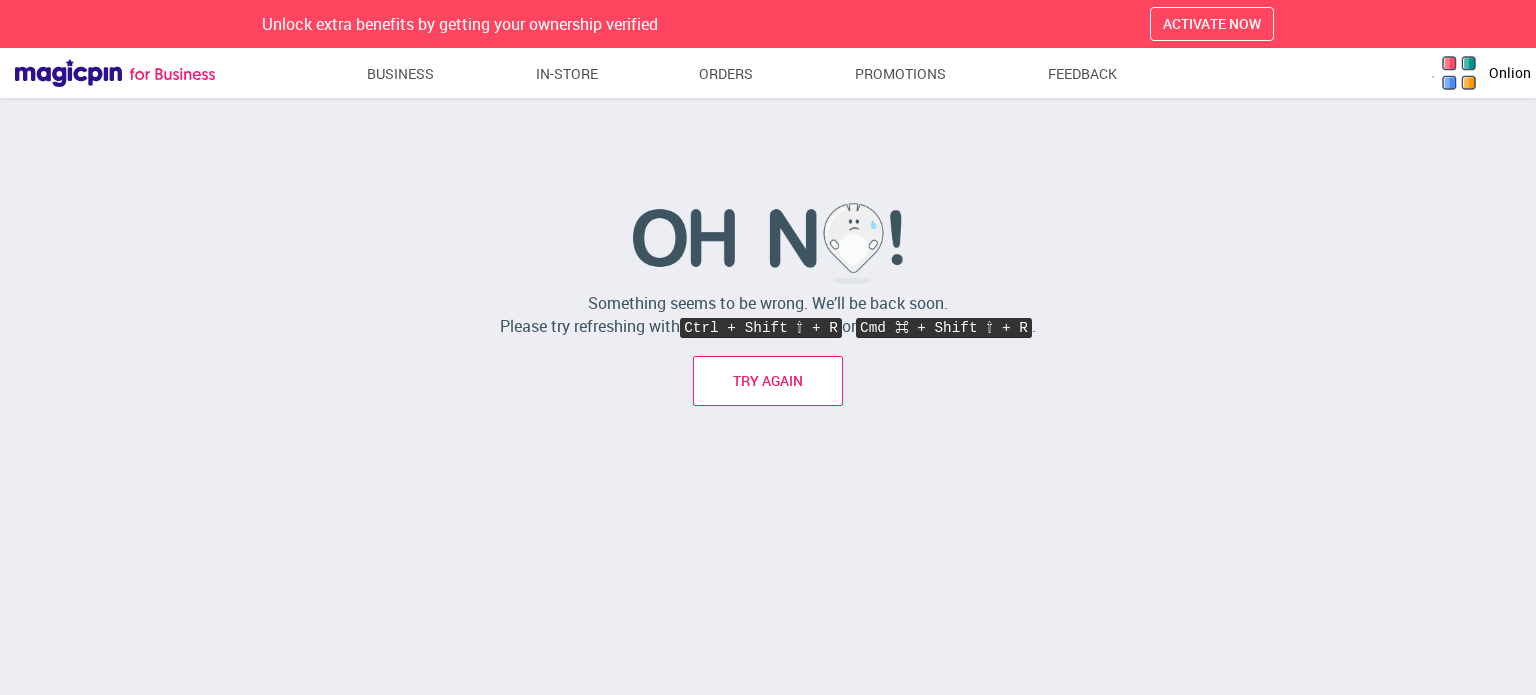 click on "TRY AGAIN" at bounding box center [768, 381] 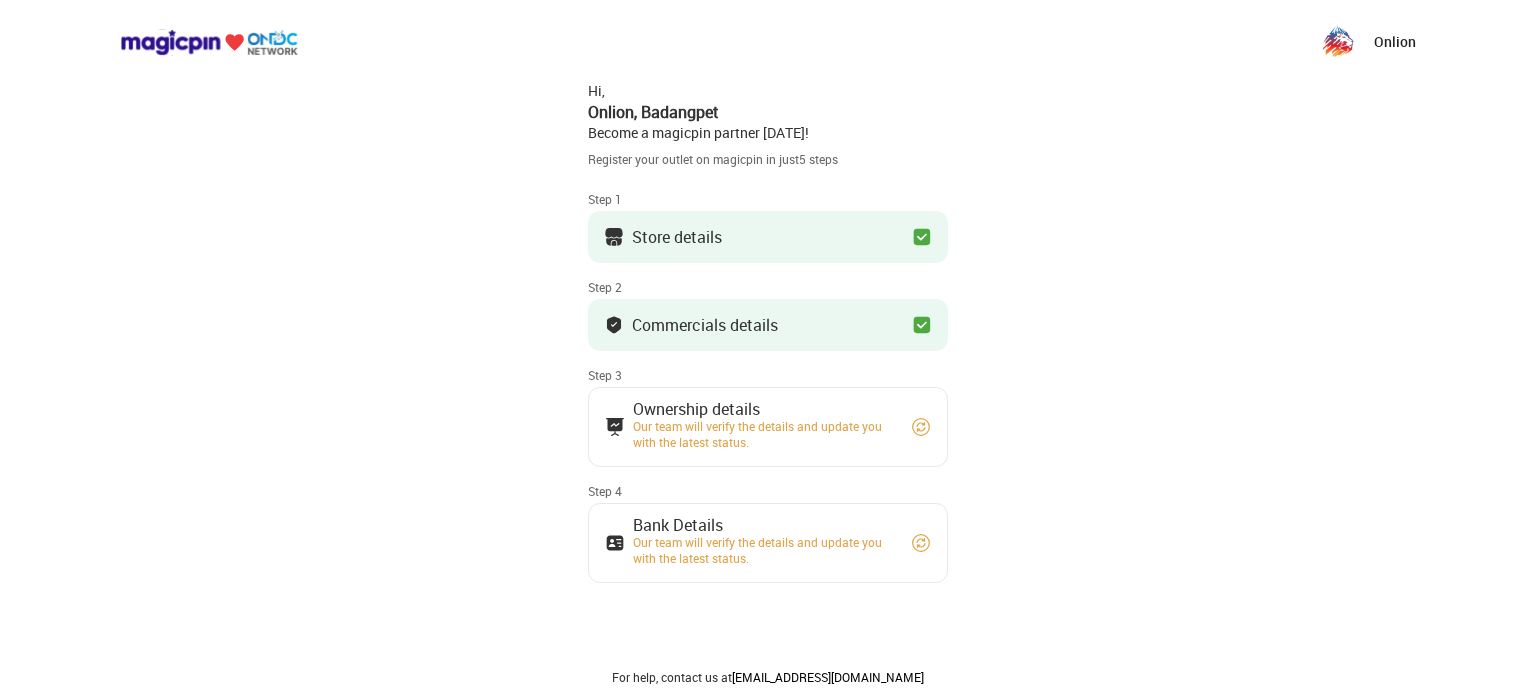 scroll, scrollTop: 0, scrollLeft: 0, axis: both 